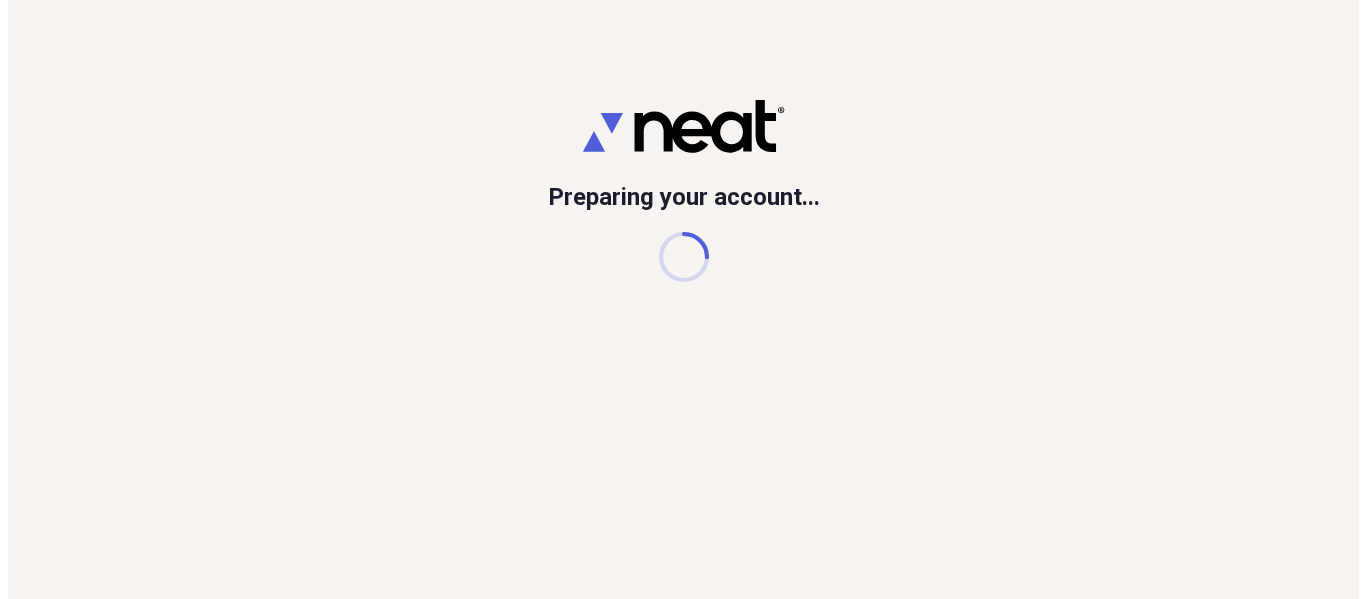 scroll, scrollTop: 0, scrollLeft: 0, axis: both 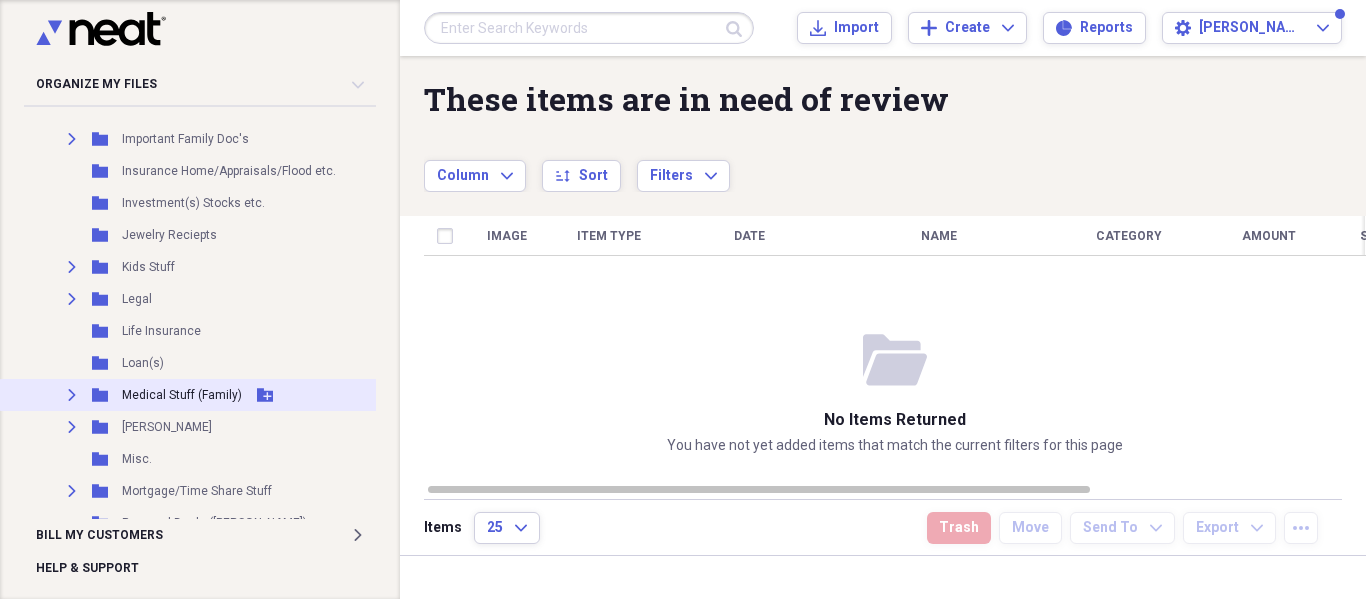click 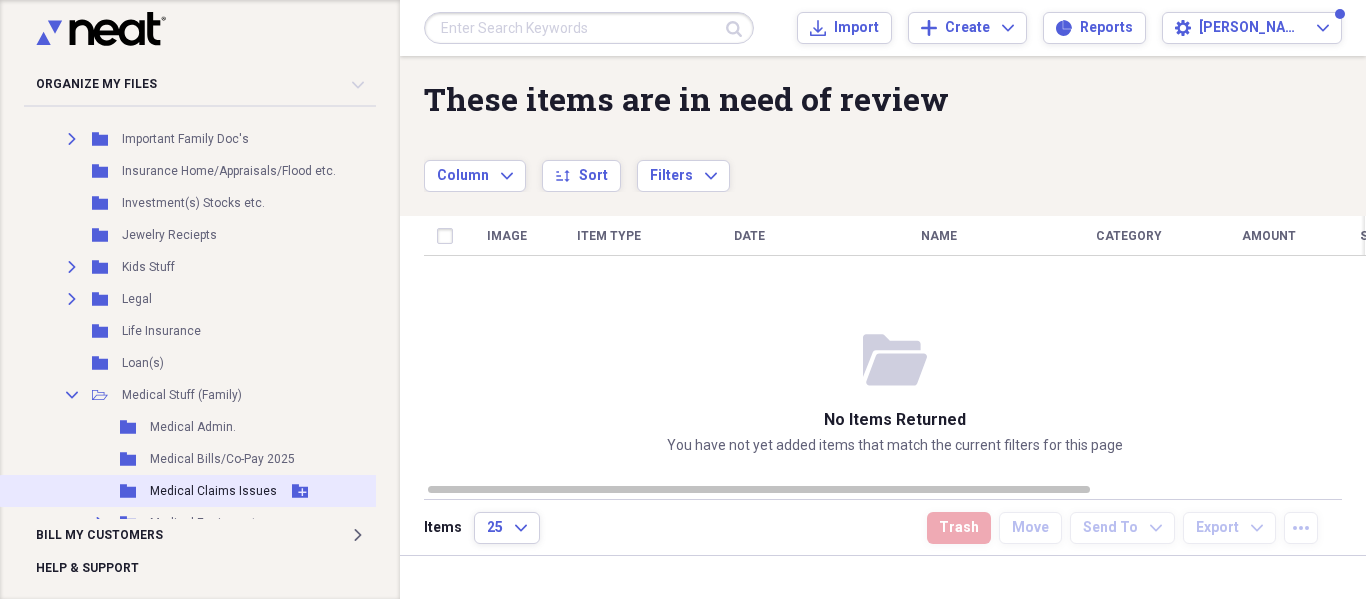scroll, scrollTop: 2400, scrollLeft: 0, axis: vertical 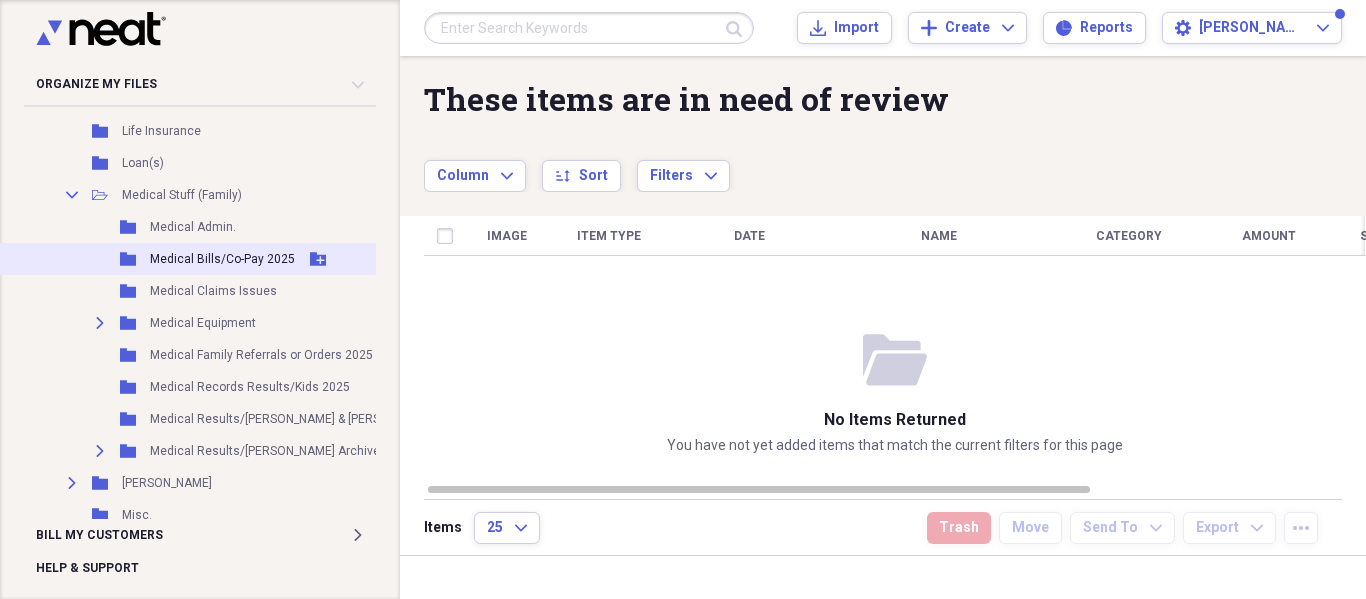 click on "Medical Bills/Co-Pay 2025" at bounding box center (222, 259) 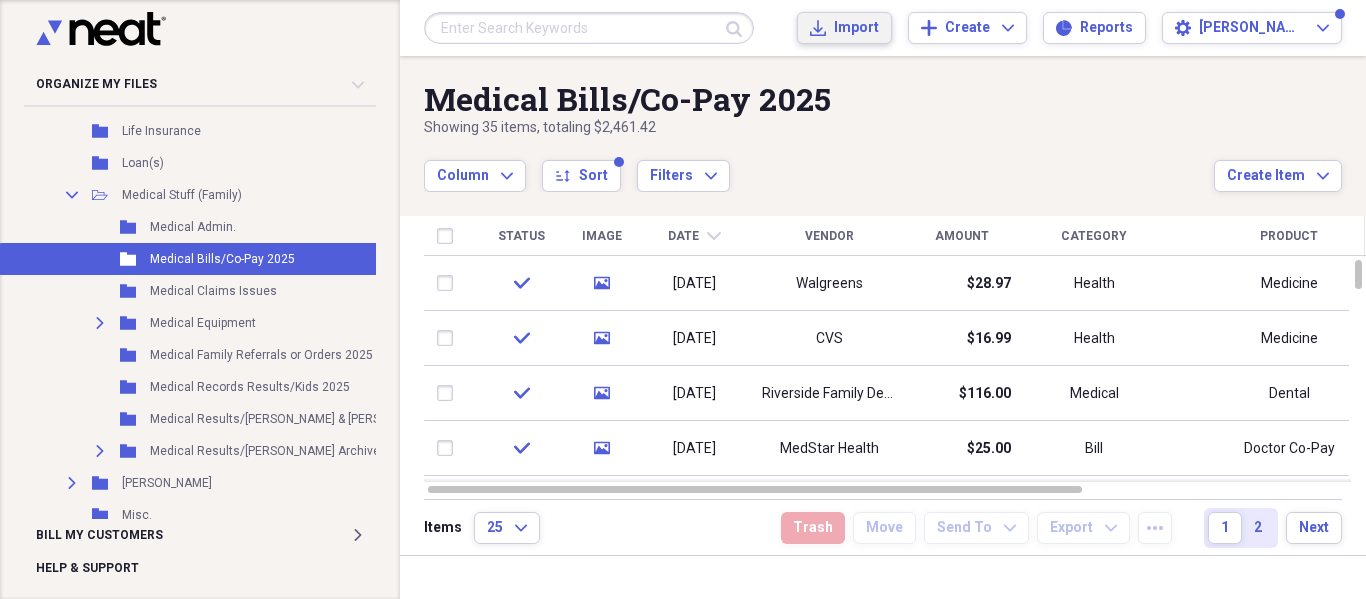click on "Import" at bounding box center (856, 28) 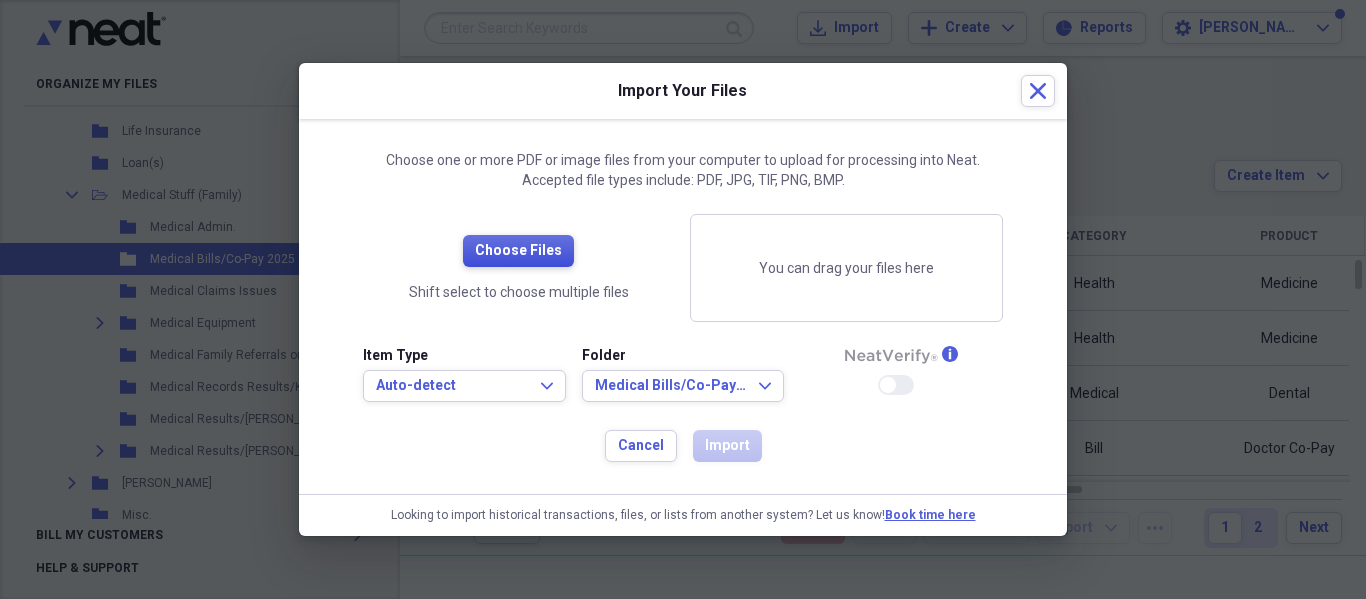 click on "Choose Files" at bounding box center [518, 251] 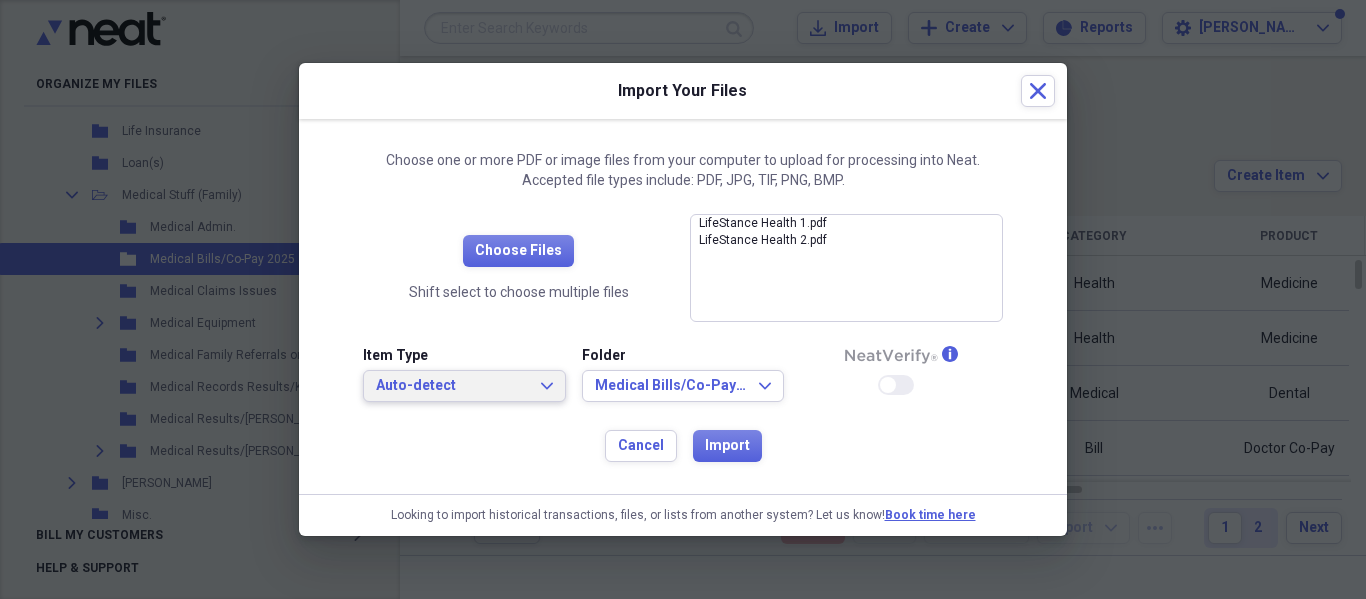 click on "Auto-detect Expand" at bounding box center (464, 386) 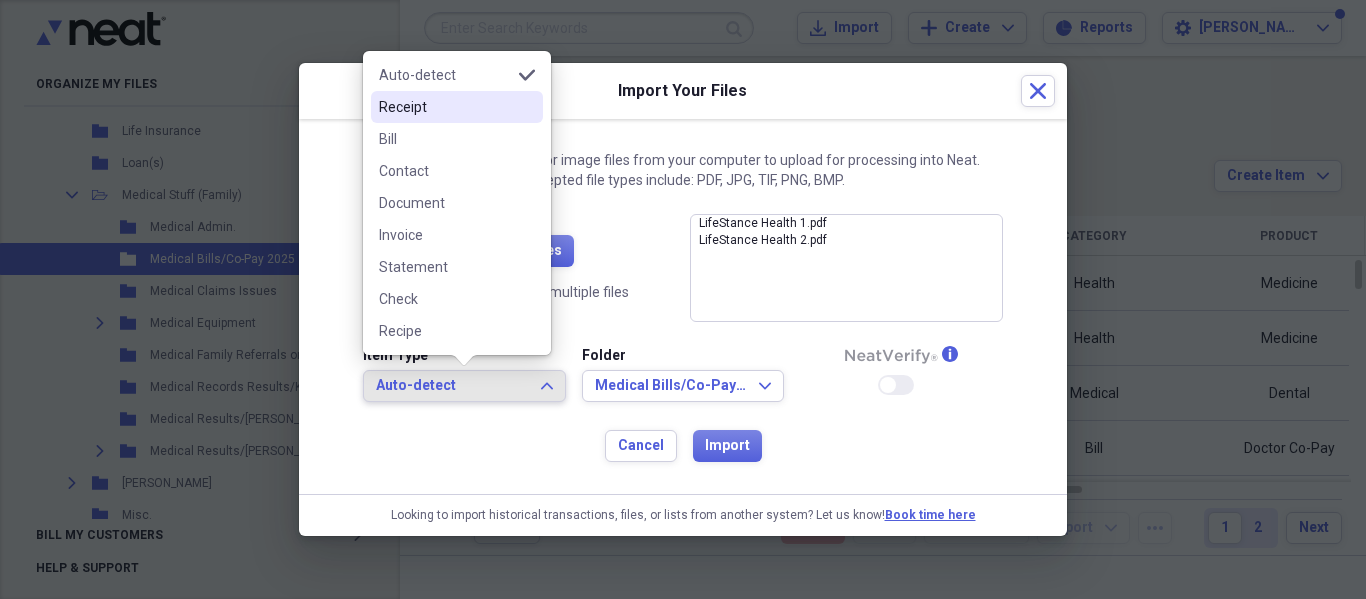 click on "Receipt" at bounding box center [445, 107] 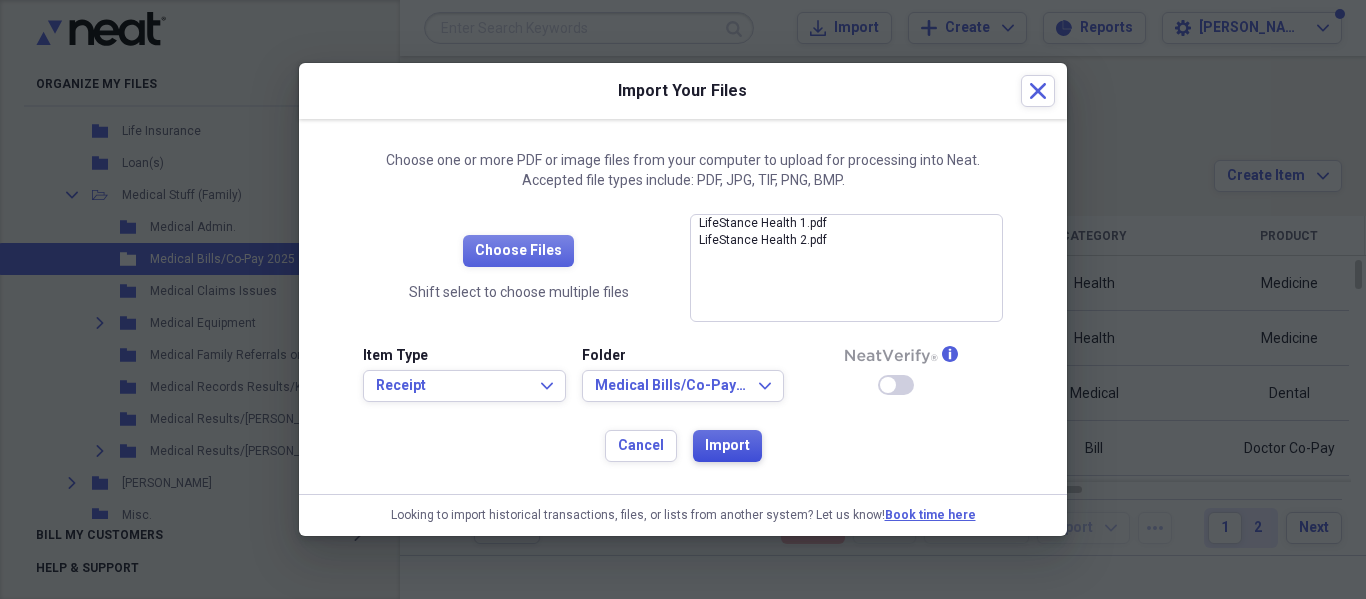 click on "Import" at bounding box center [727, 446] 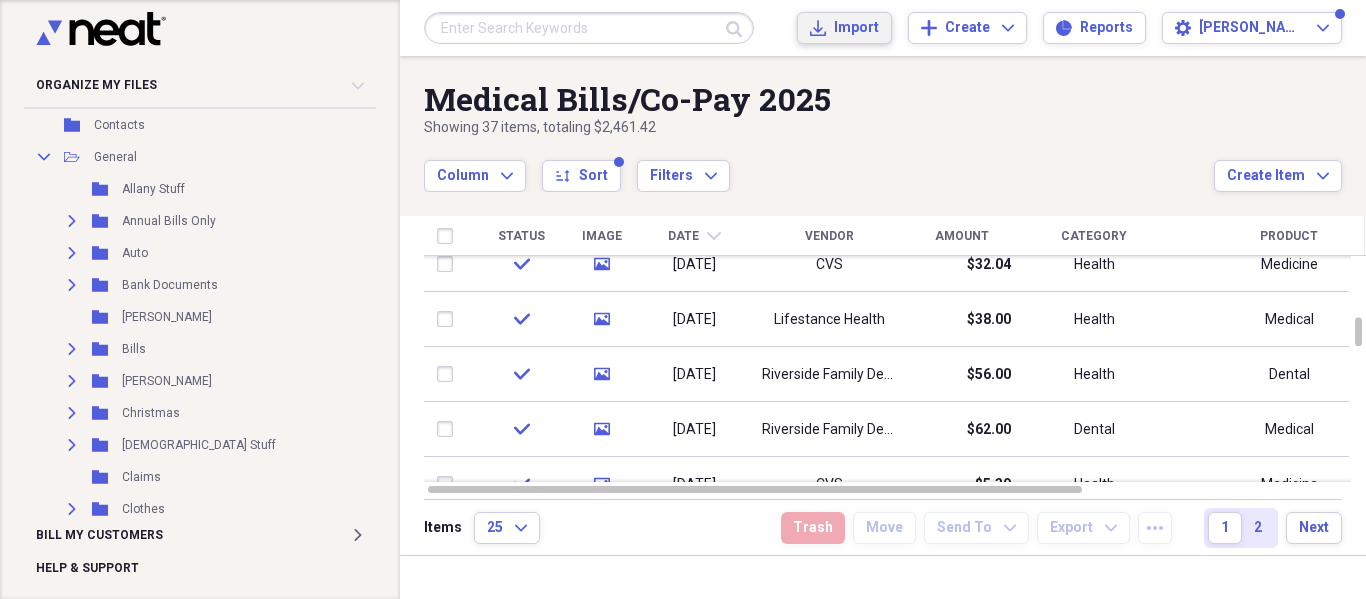 scroll, scrollTop: 0, scrollLeft: 0, axis: both 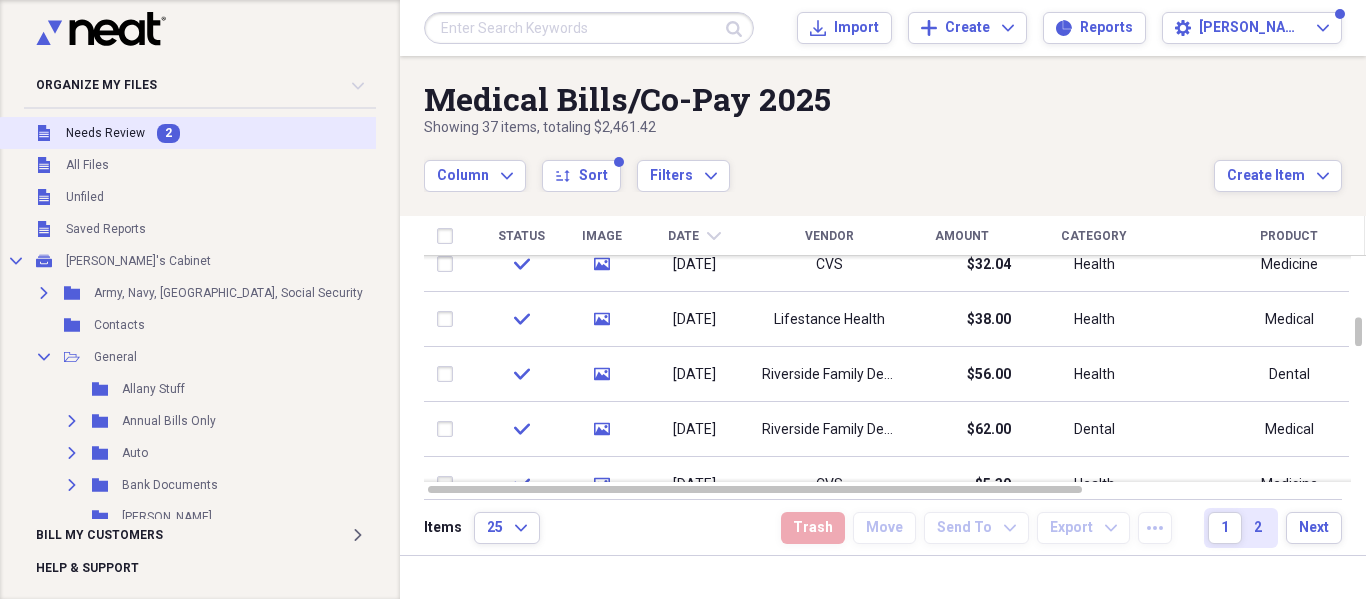 click on "Needs Review" at bounding box center (105, 133) 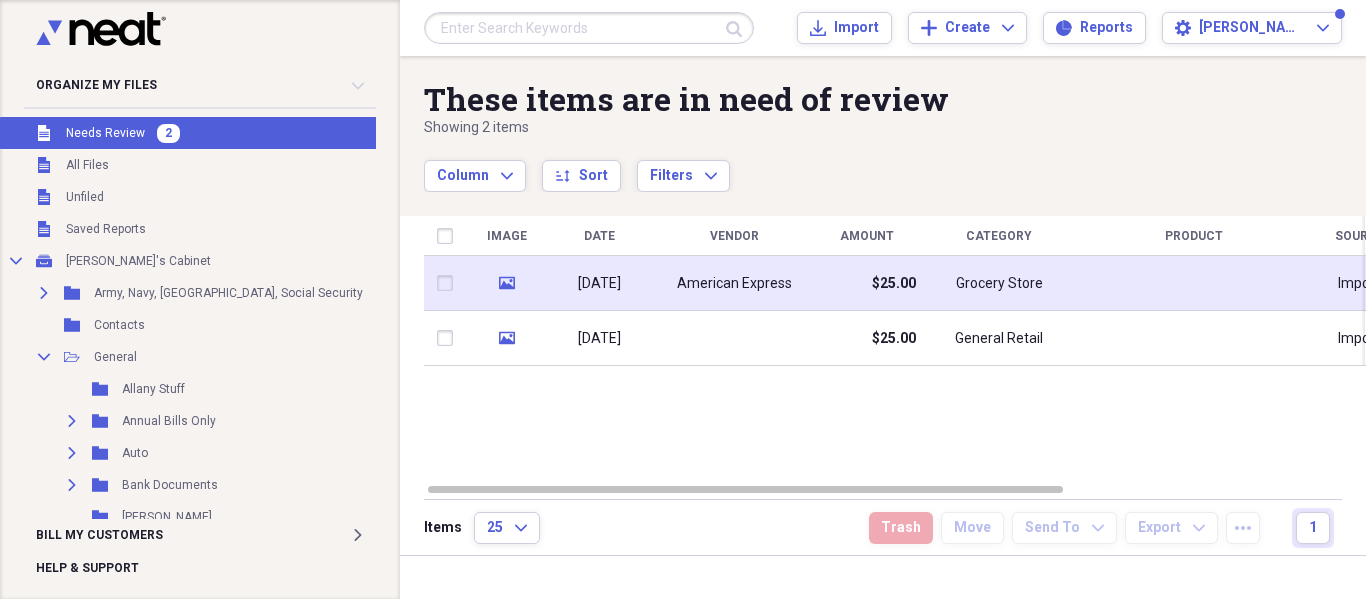click on "[DATE]" at bounding box center [599, 284] 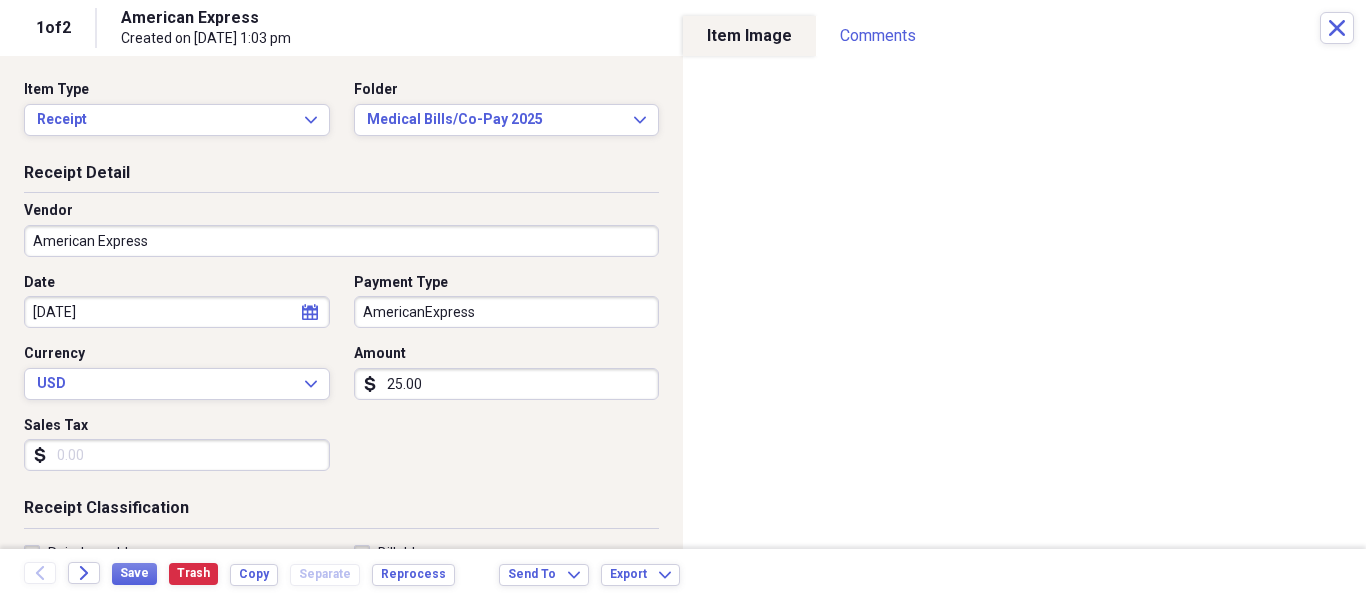 click on "American Express" at bounding box center [341, 241] 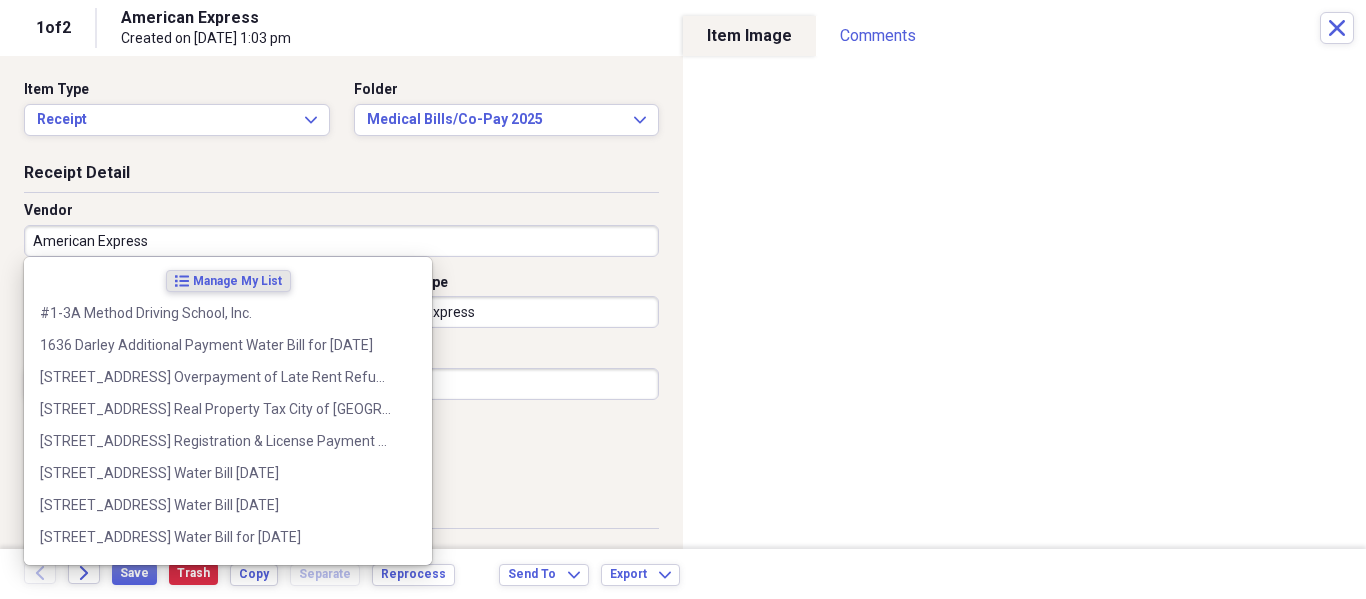 paste on "LifeStance Health" 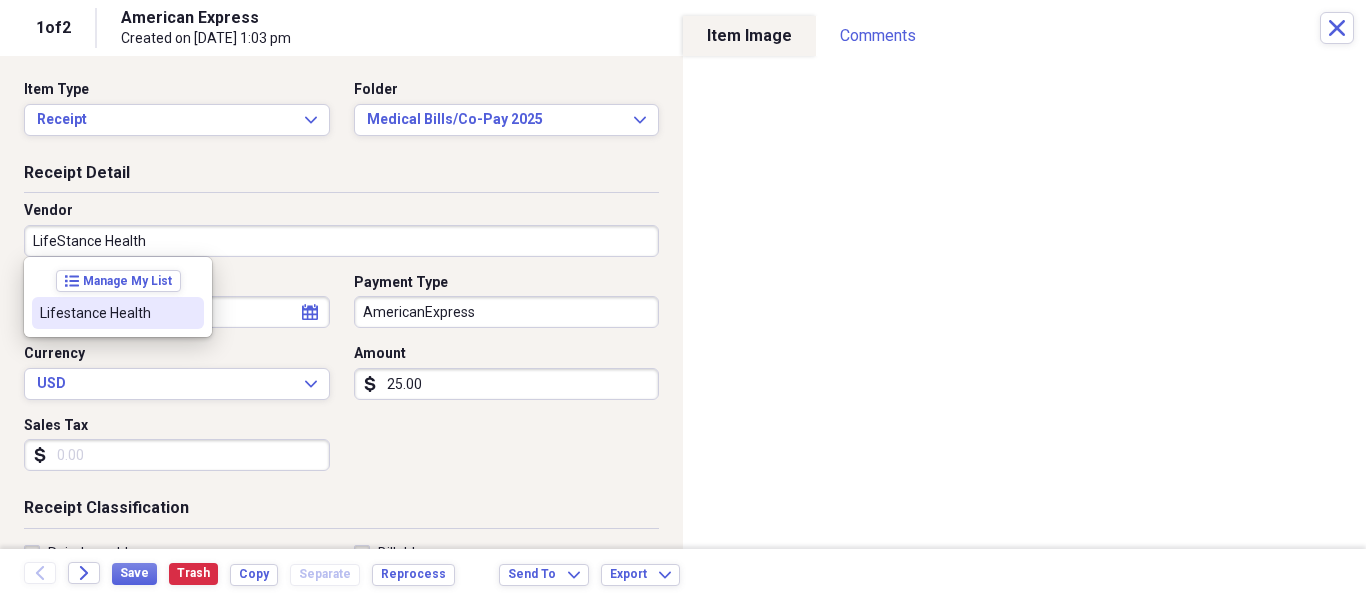 click on "Lifestance Health" at bounding box center (106, 313) 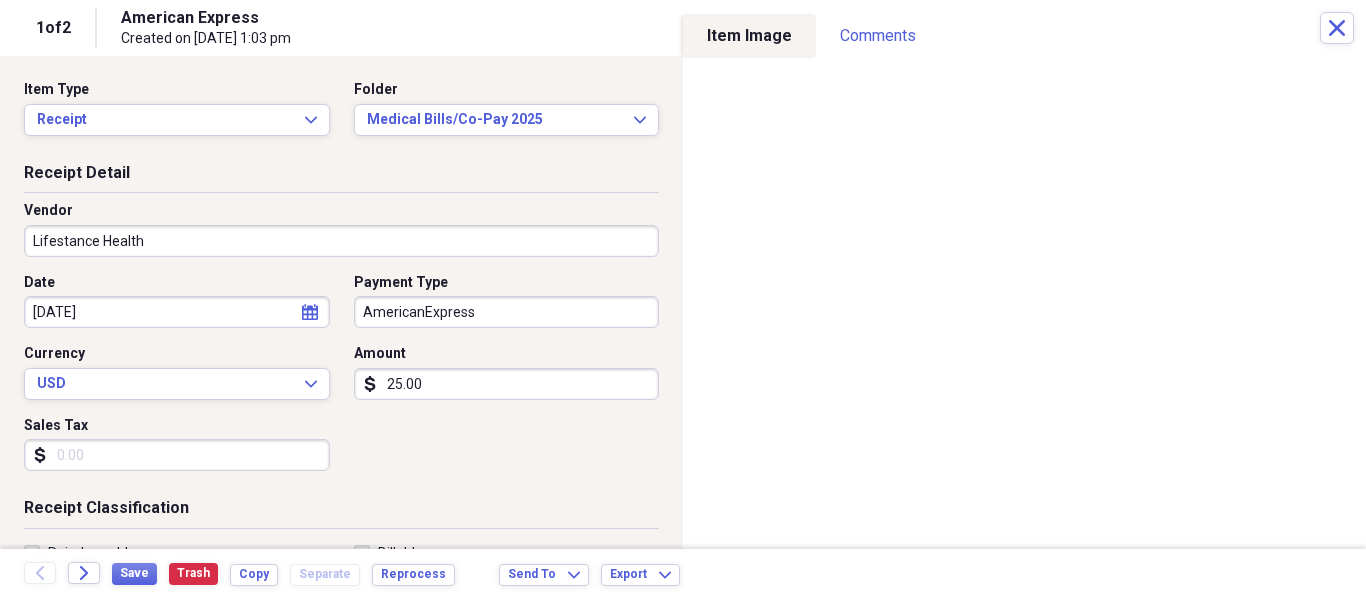 type on "Health" 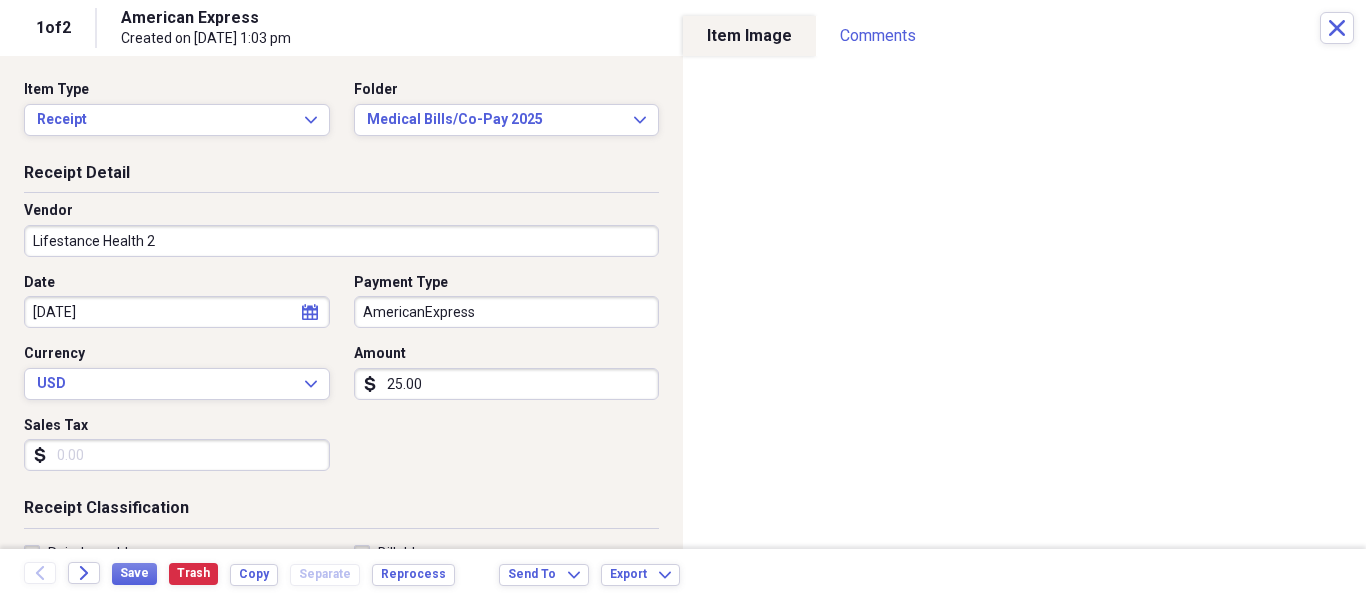 drag, startPoint x: 143, startPoint y: 241, endPoint x: 60, endPoint y: 246, distance: 83.15047 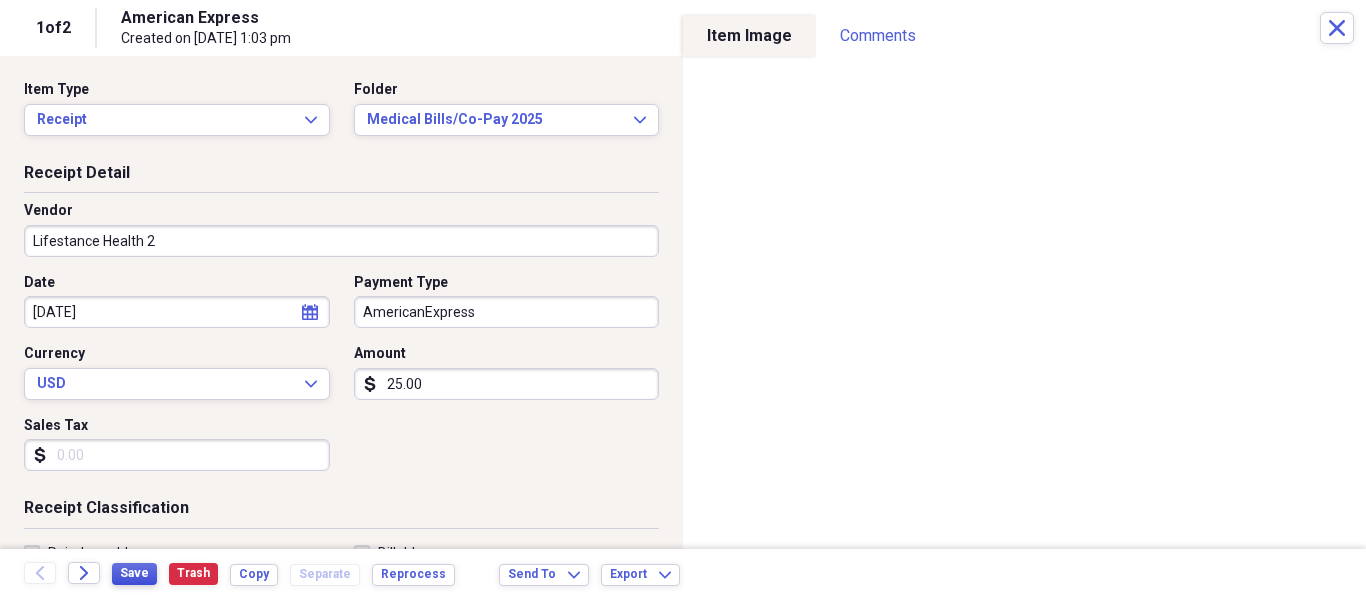 type on "Lifestance Health 2" 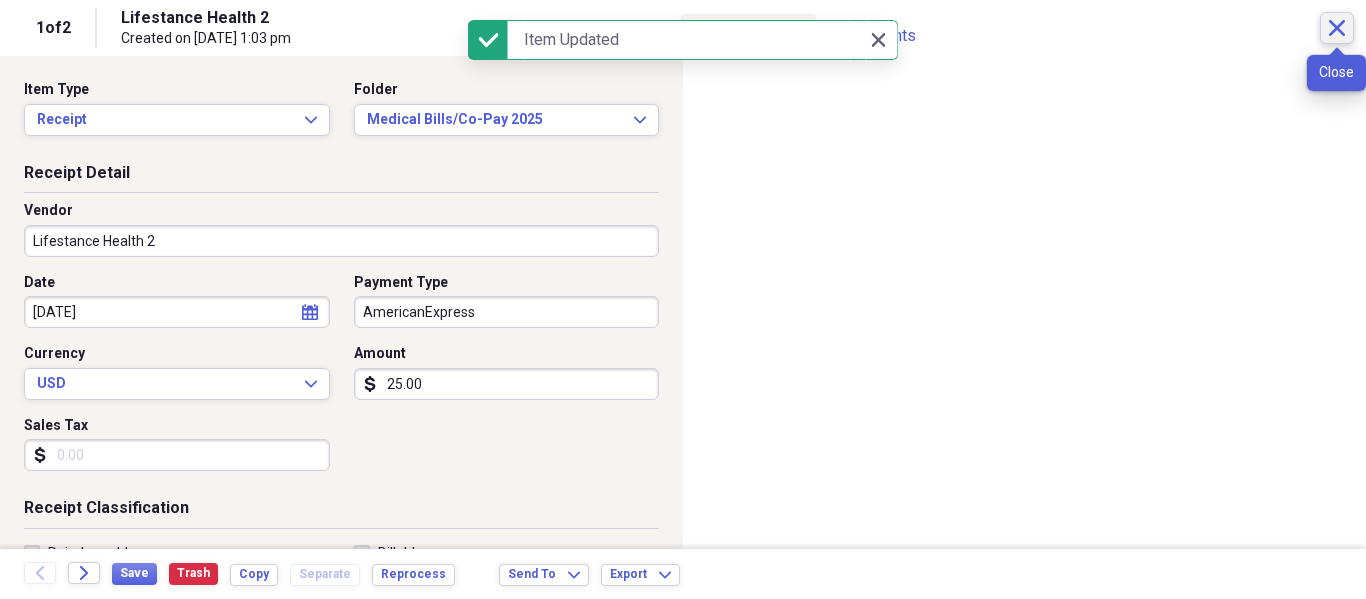 click on "Close" at bounding box center [1337, 28] 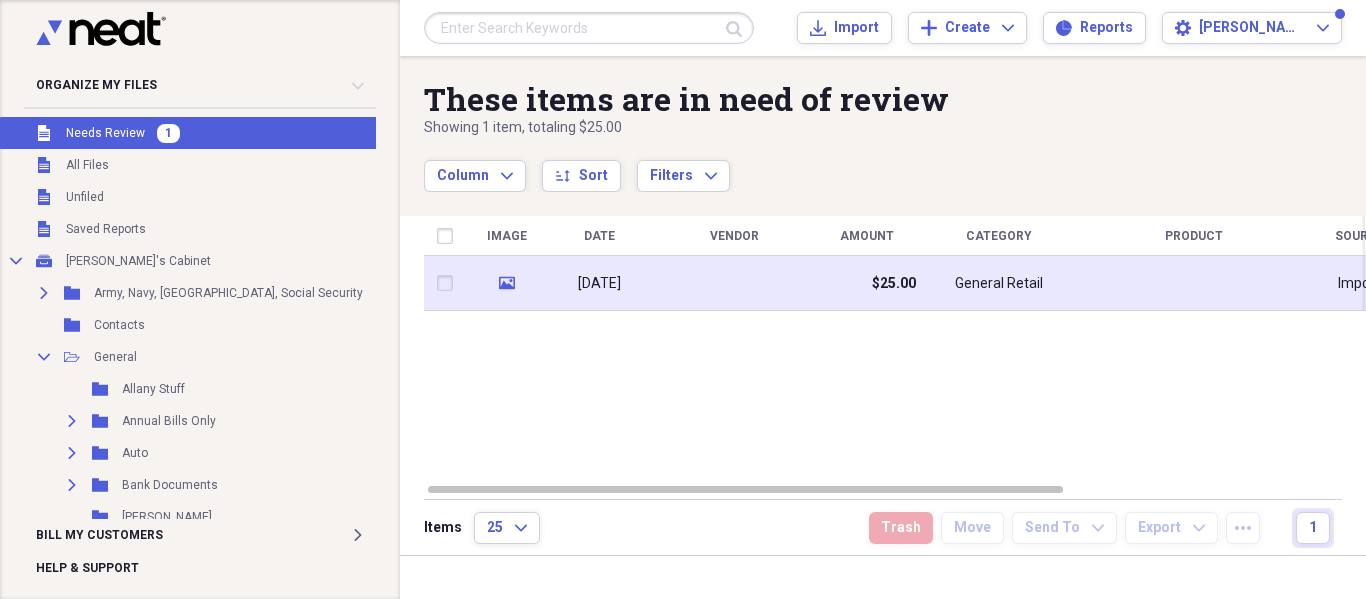 click at bounding box center [734, 283] 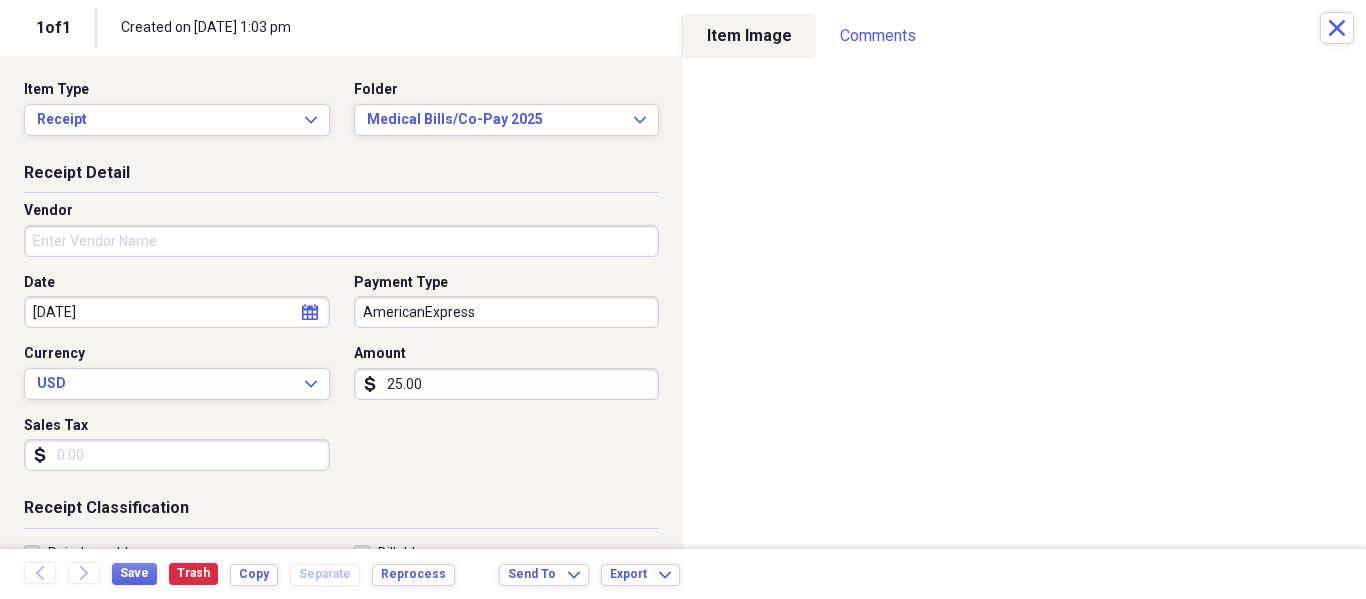 click on "Vendor" at bounding box center [341, 241] 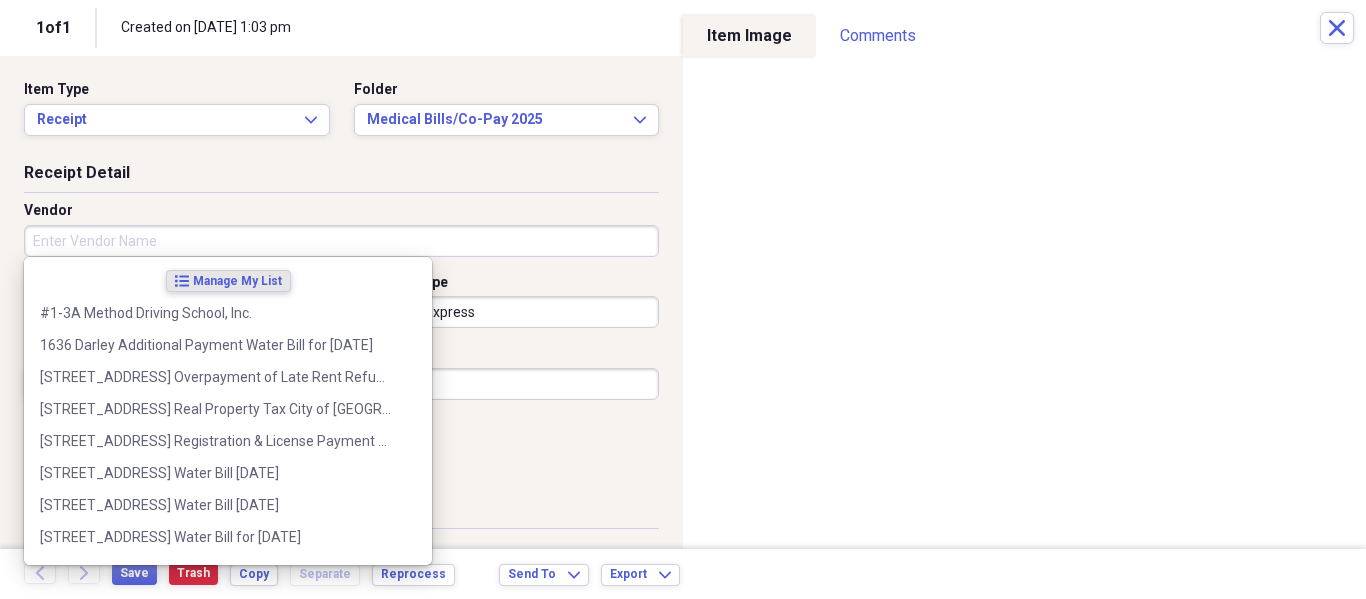 paste on "Lifestance Health" 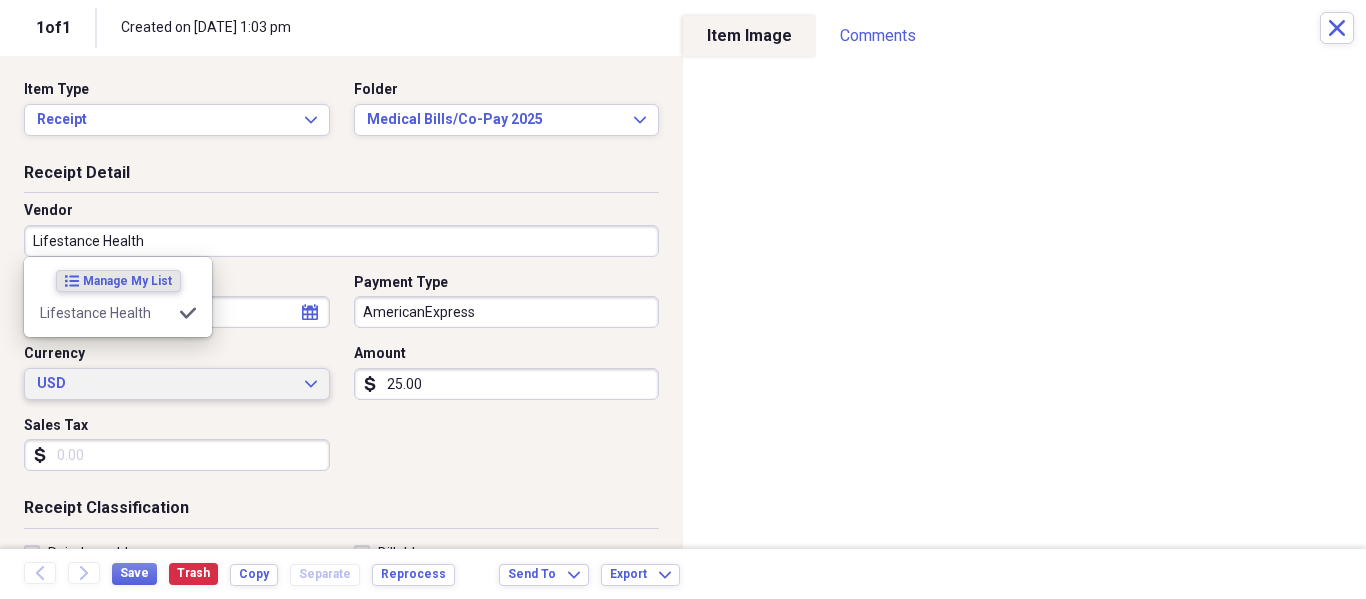 type on "Health" 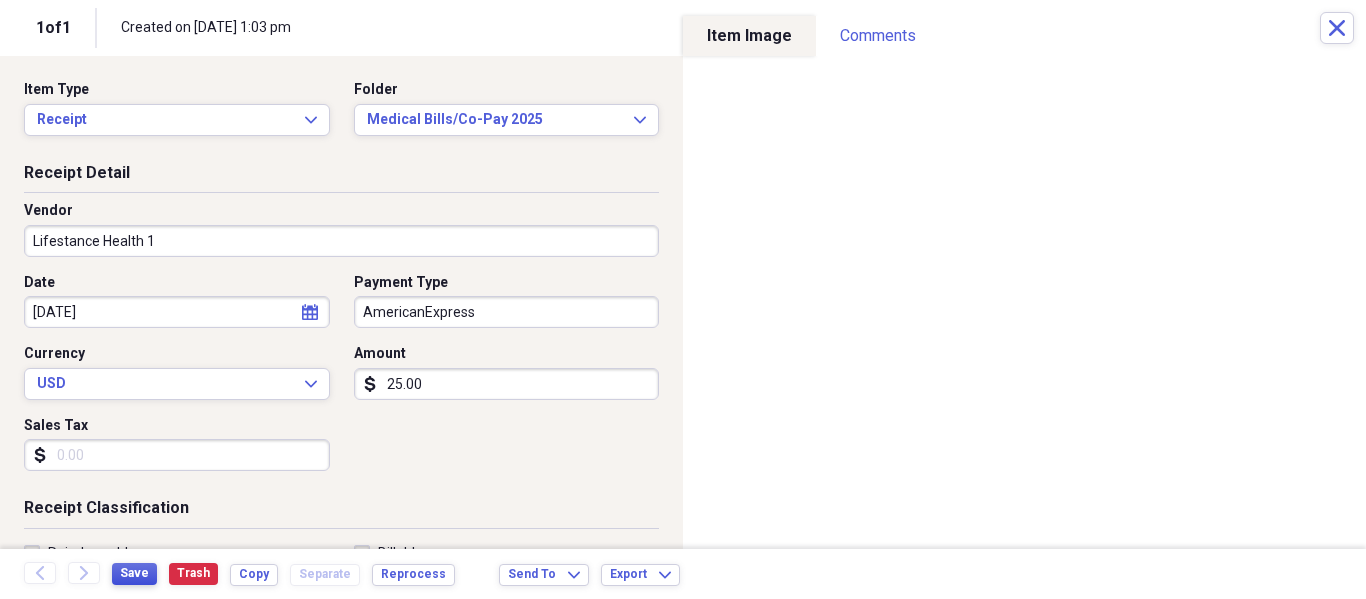 type on "Lifestance Health 1" 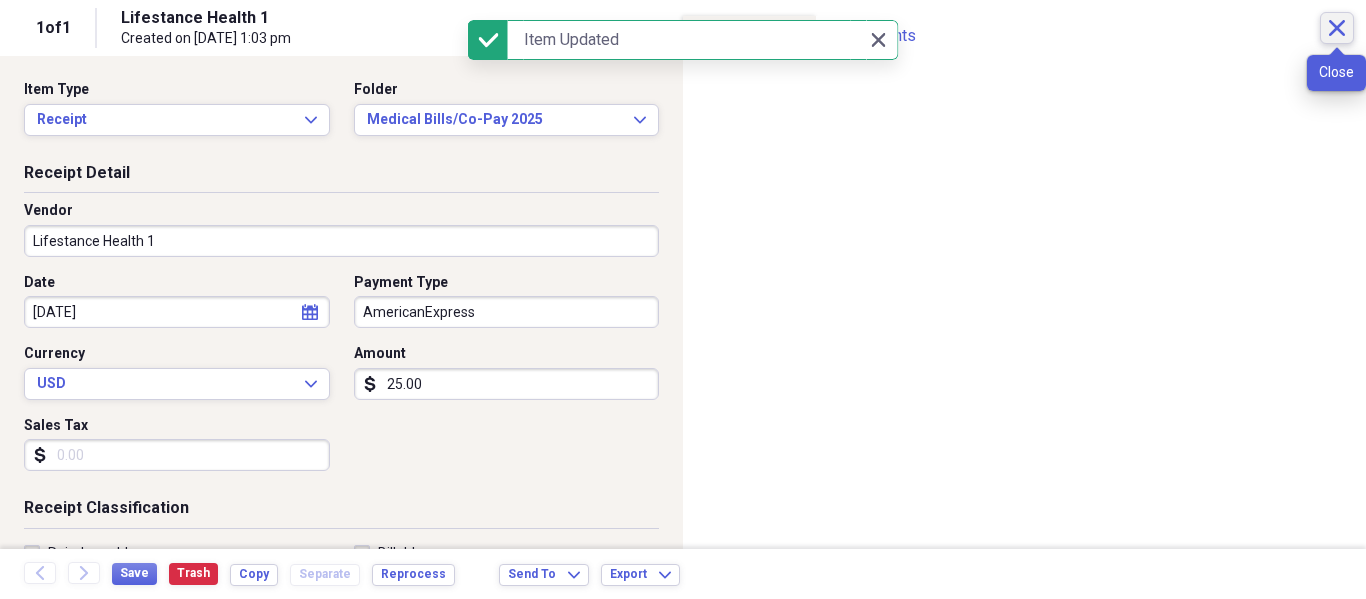 click 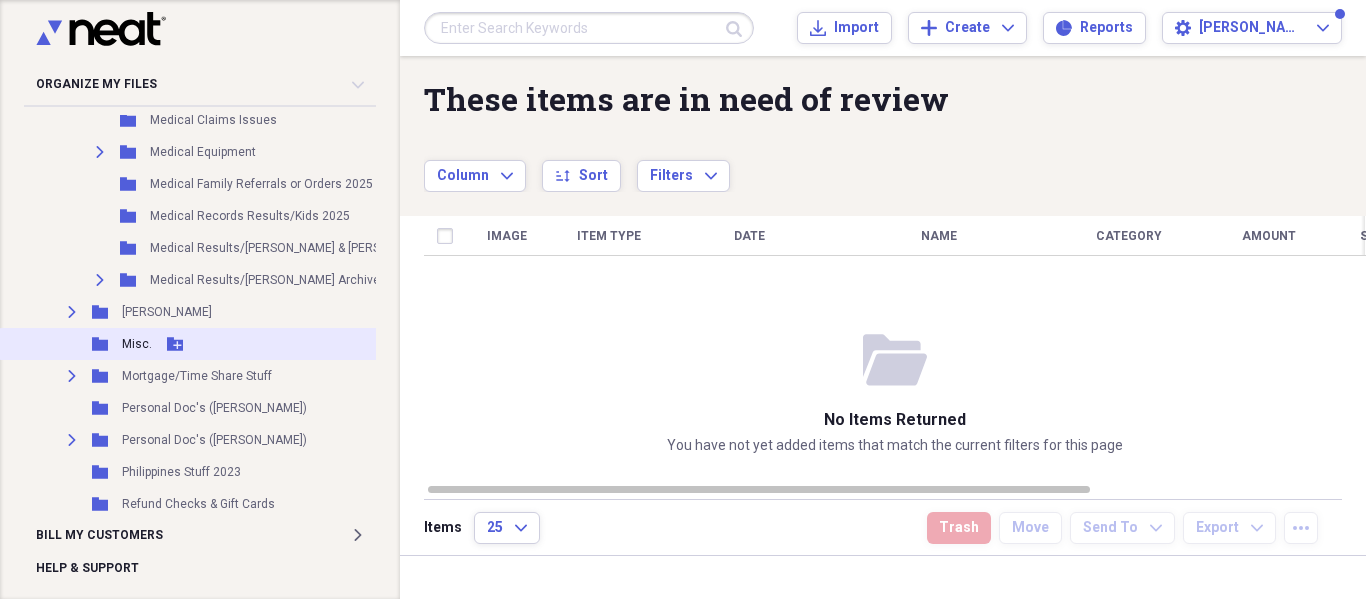 scroll, scrollTop: 2371, scrollLeft: 0, axis: vertical 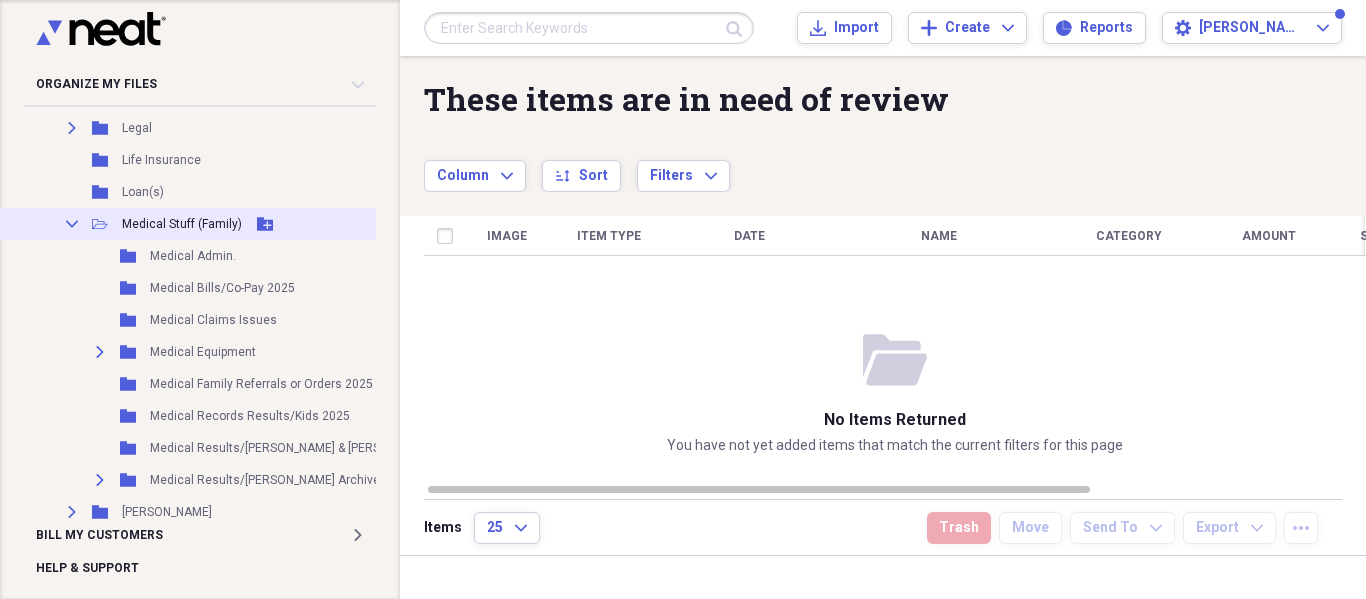 click on "Collapse" at bounding box center (72, 224) 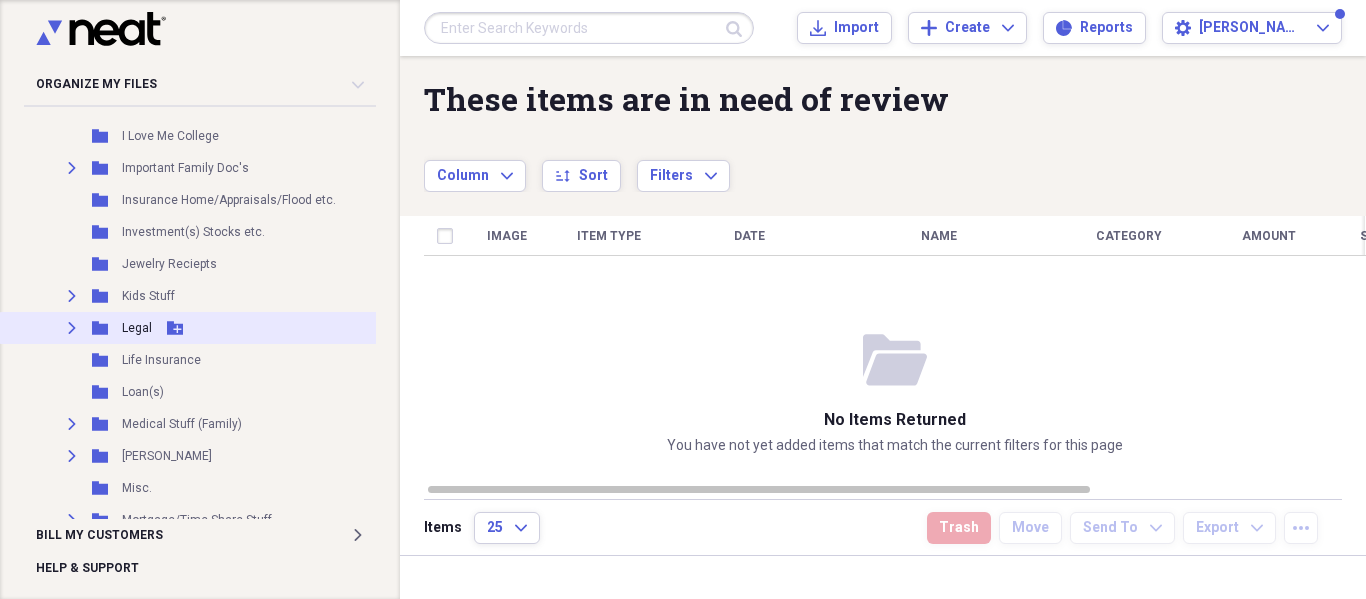 scroll, scrollTop: 2271, scrollLeft: 0, axis: vertical 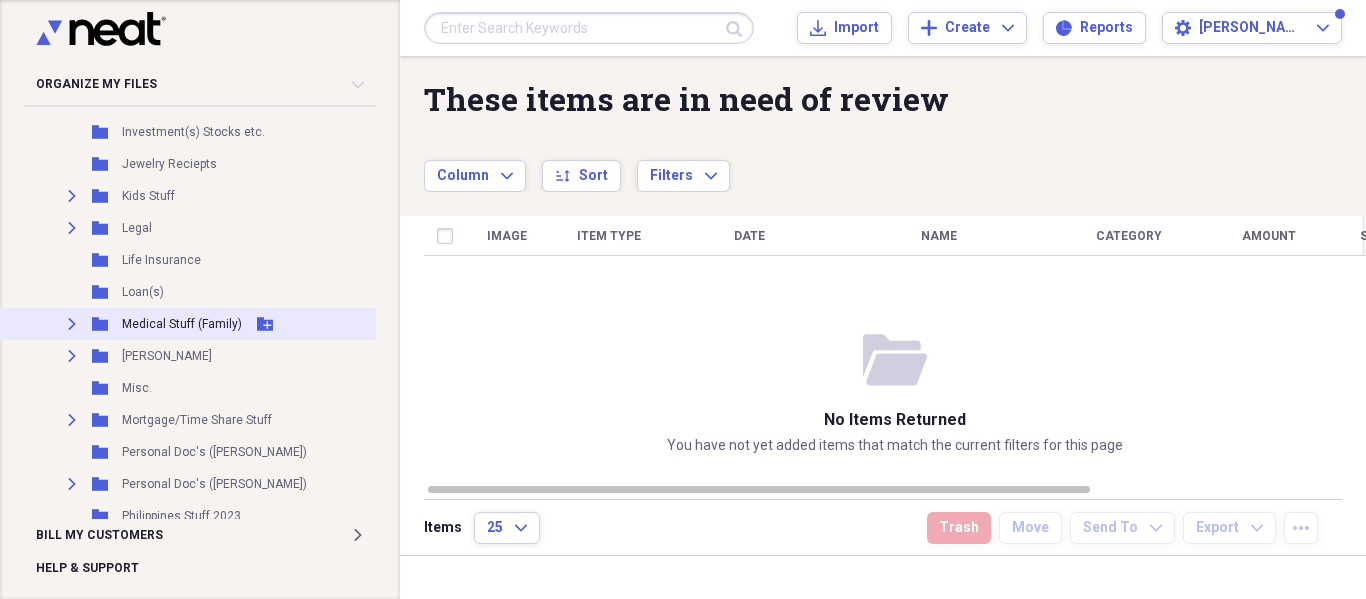 click 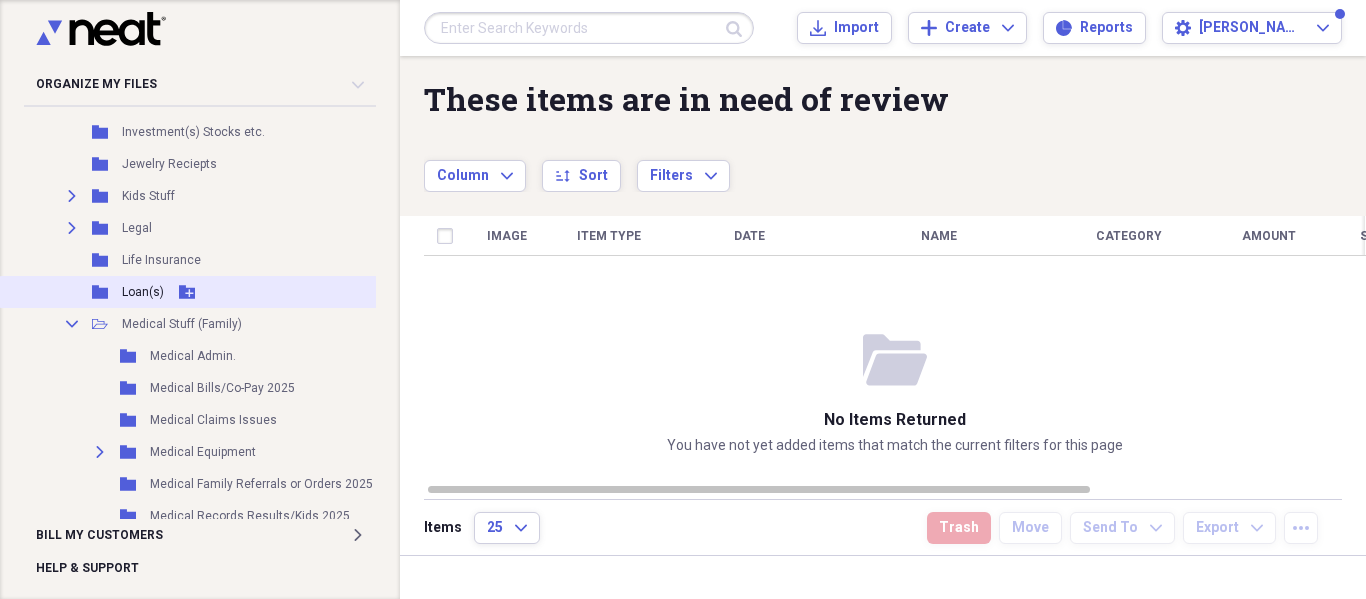 scroll, scrollTop: 2371, scrollLeft: 0, axis: vertical 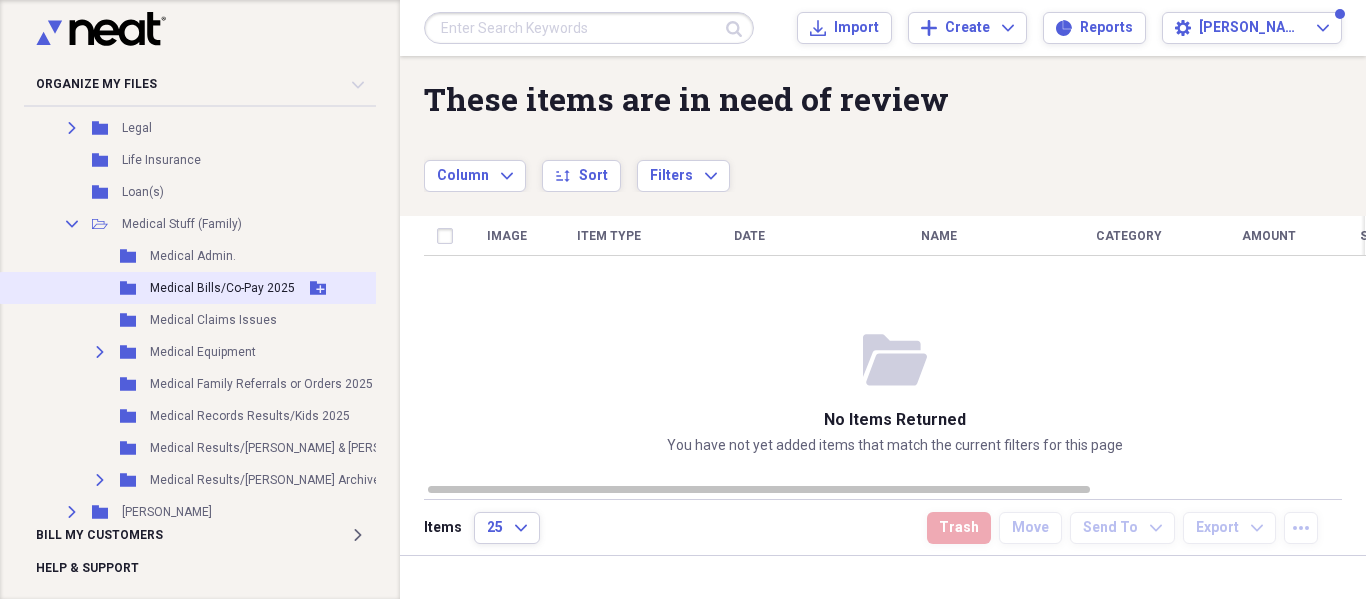 click on "Folder Medical Bills/Co-Pay 2025 Add Folder" at bounding box center [265, 288] 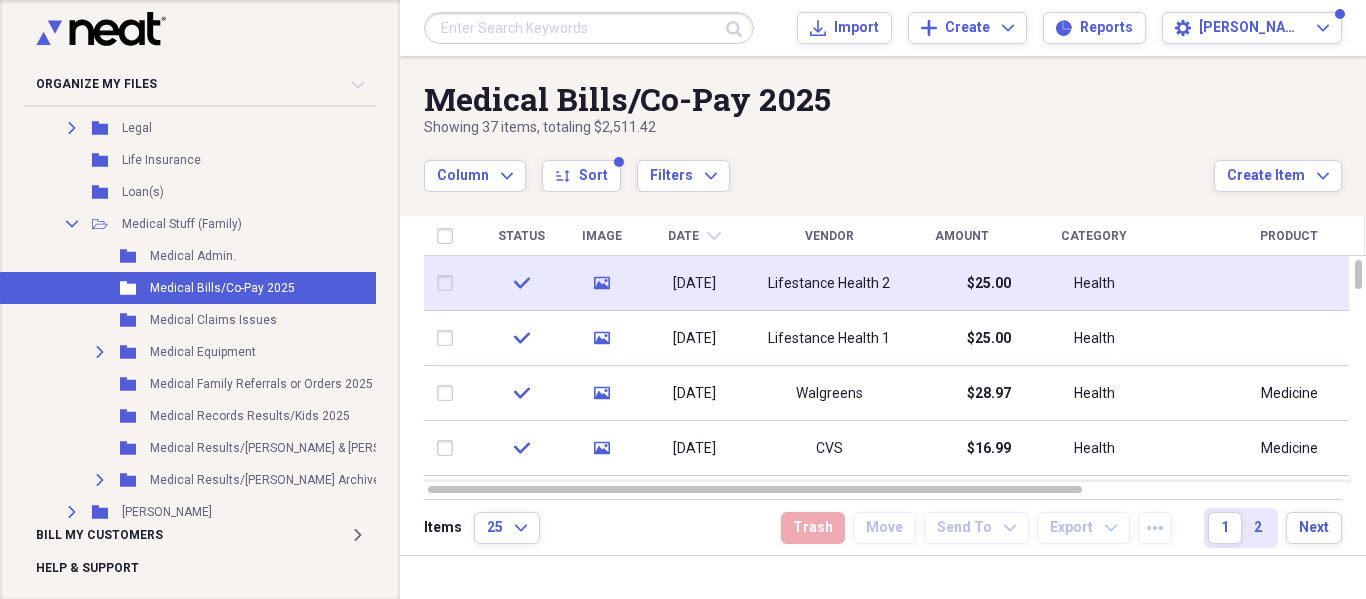 click at bounding box center [449, 283] 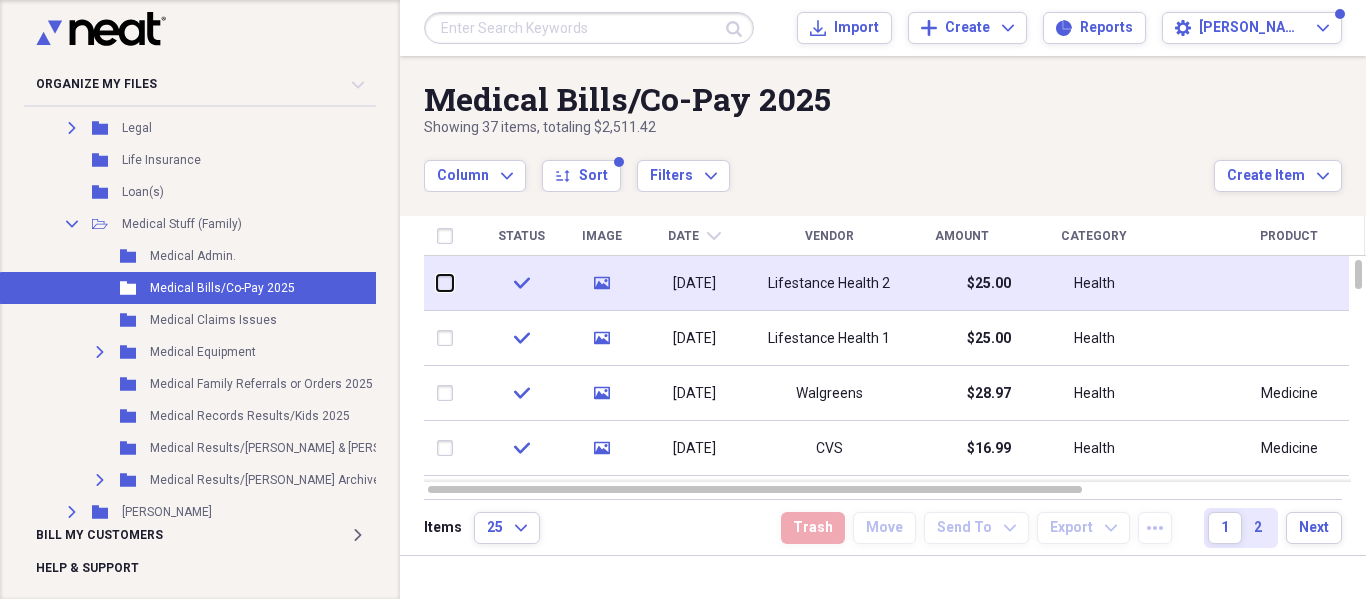 click at bounding box center [437, 283] 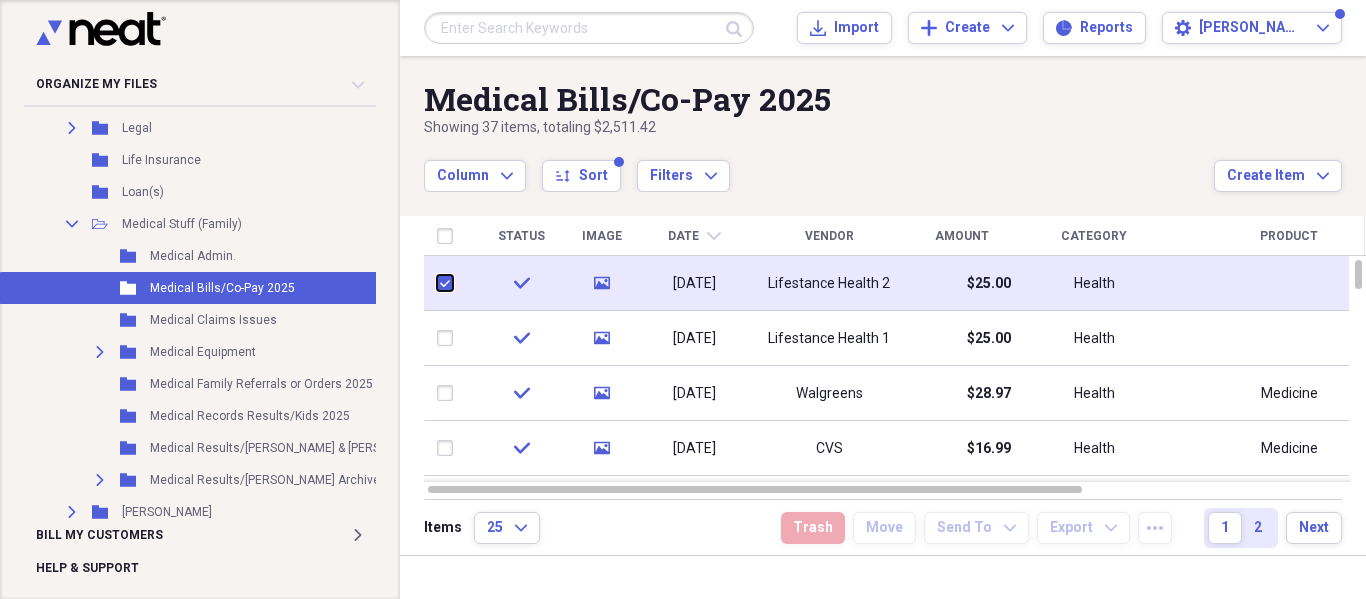 checkbox on "true" 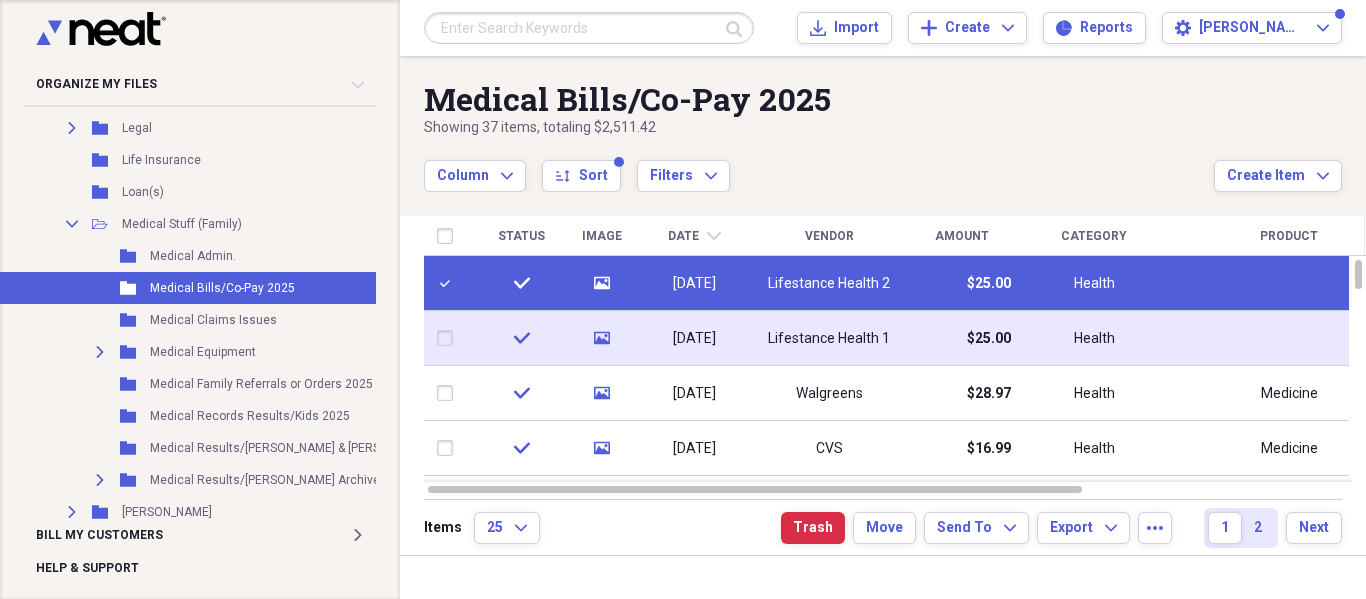 click at bounding box center [449, 338] 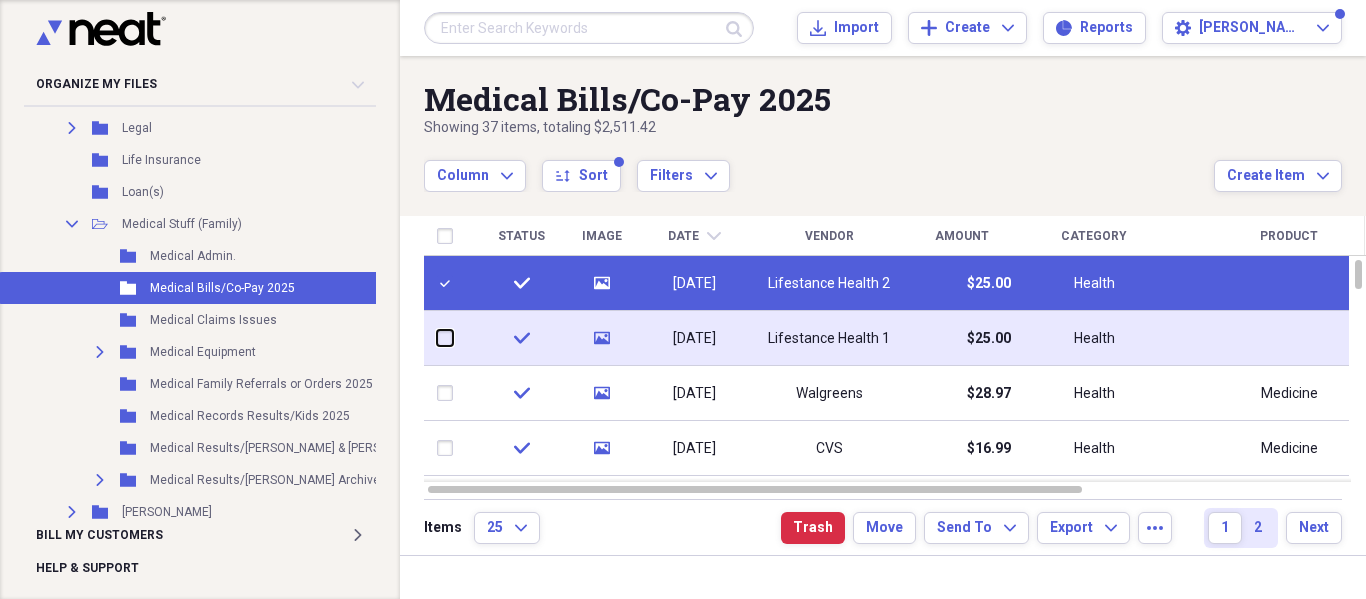 click at bounding box center [437, 338] 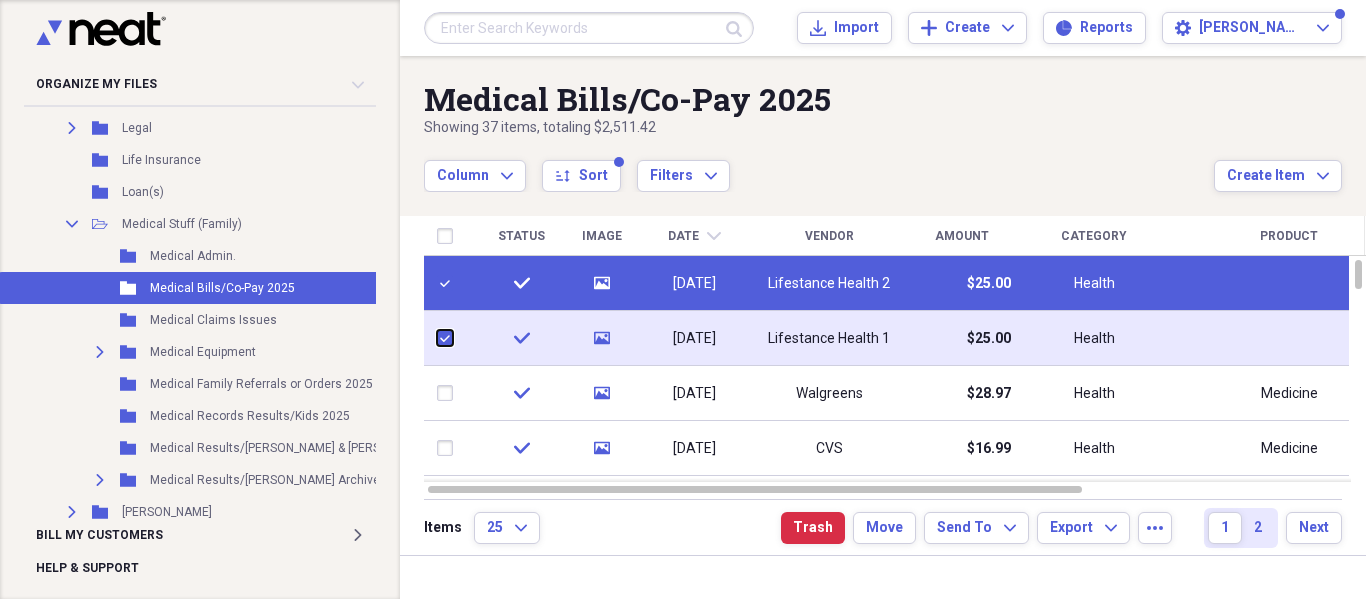 checkbox on "true" 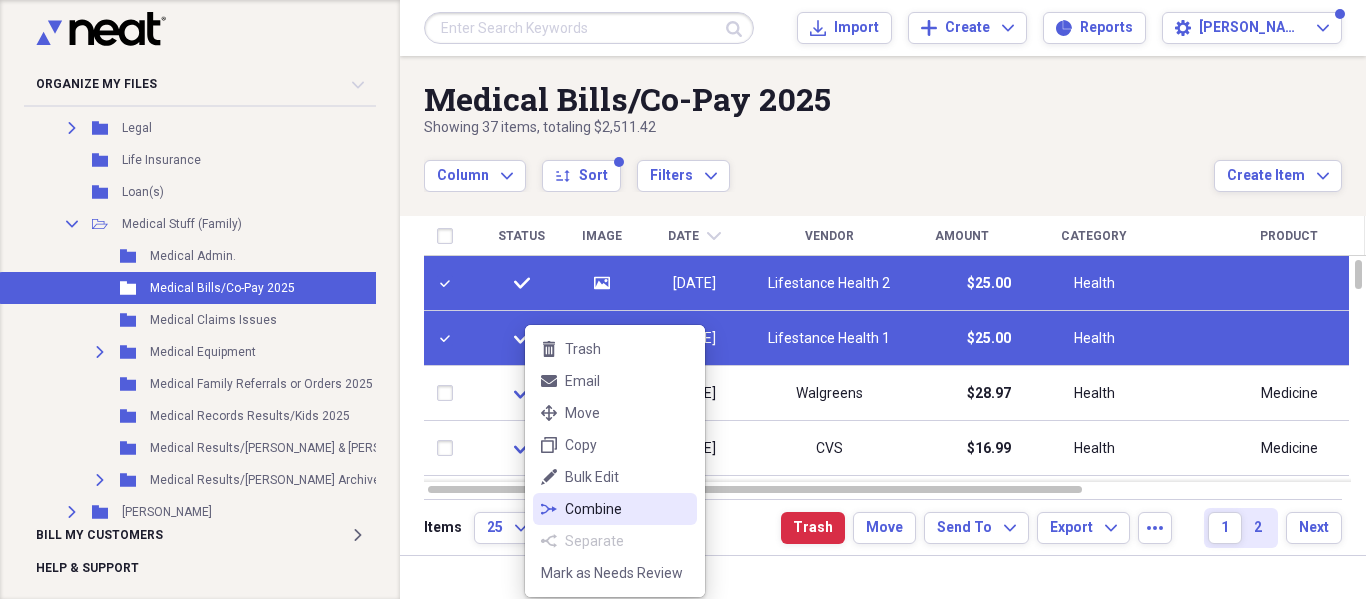 click on "Combine" at bounding box center [627, 509] 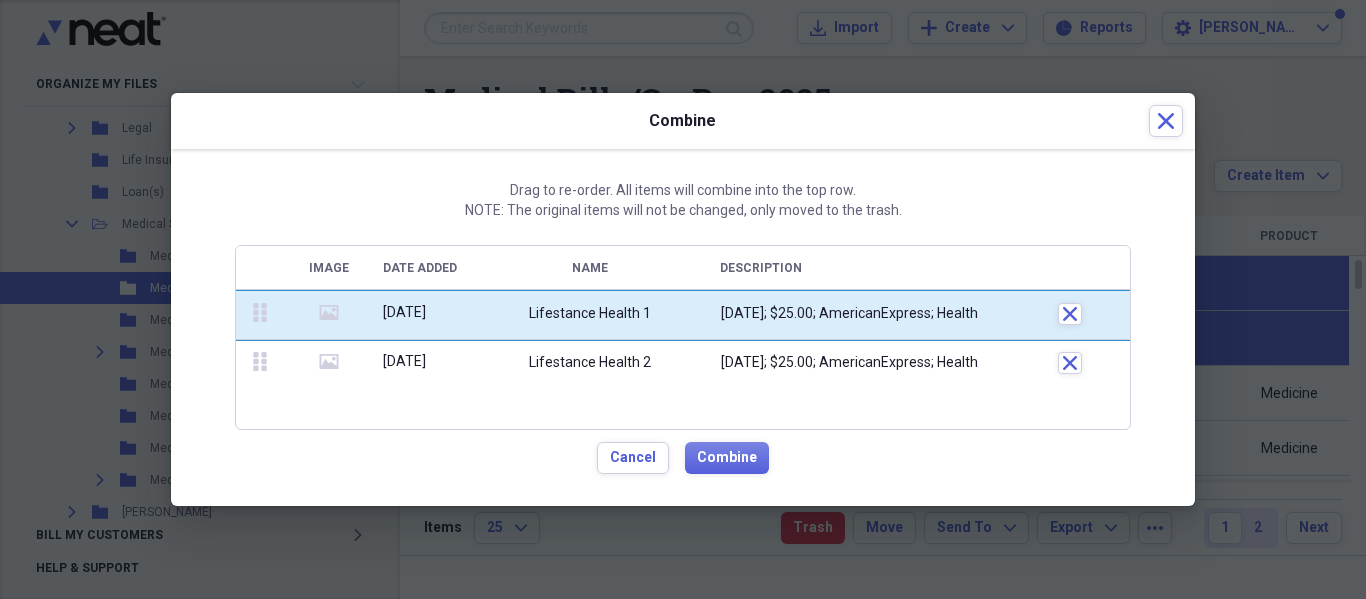 drag, startPoint x: 262, startPoint y: 359, endPoint x: 281, endPoint y: 296, distance: 65.802734 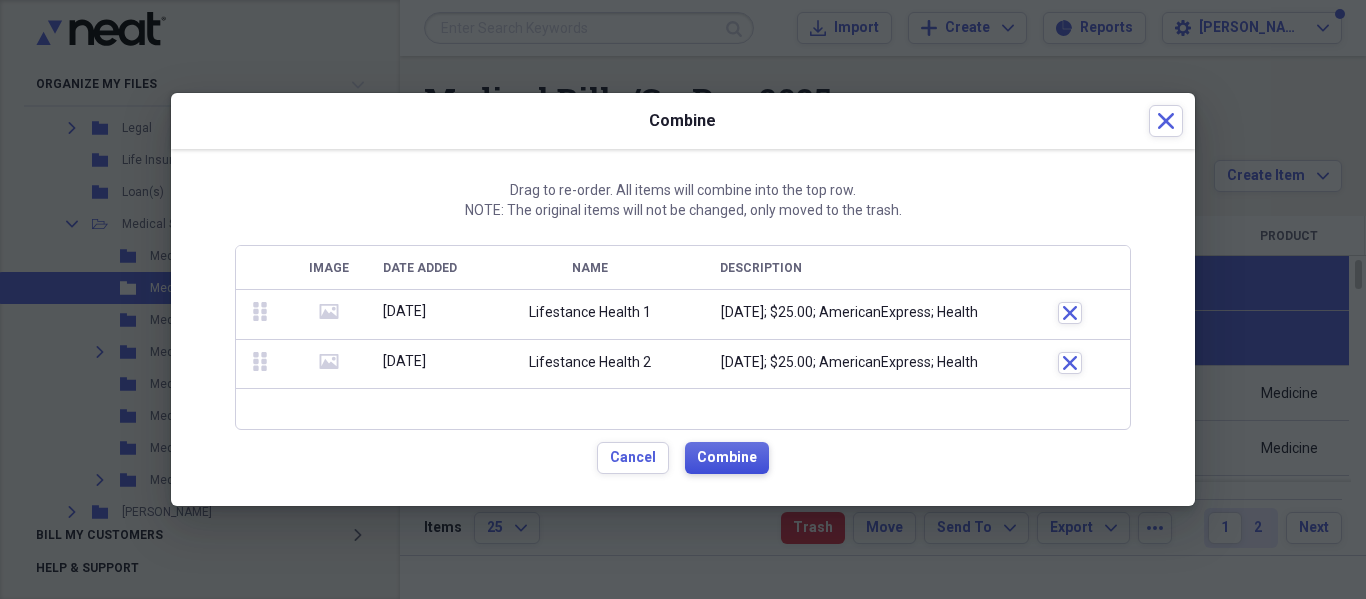 click on "Combine" at bounding box center [727, 458] 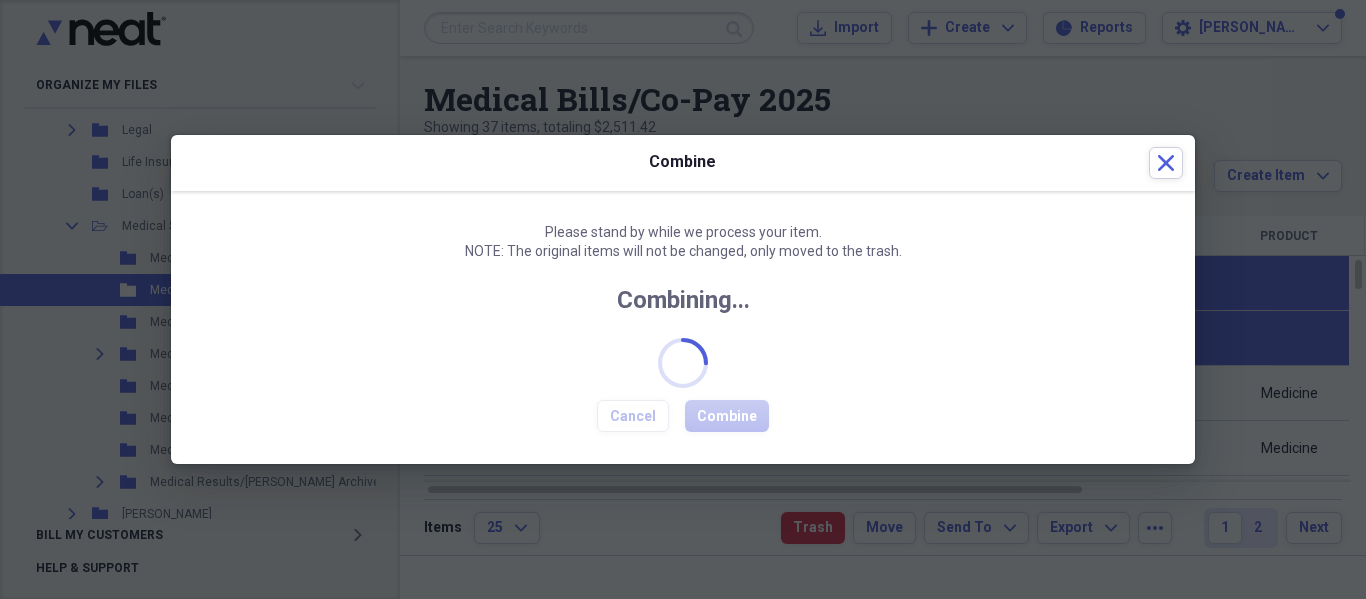 checkbox on "false" 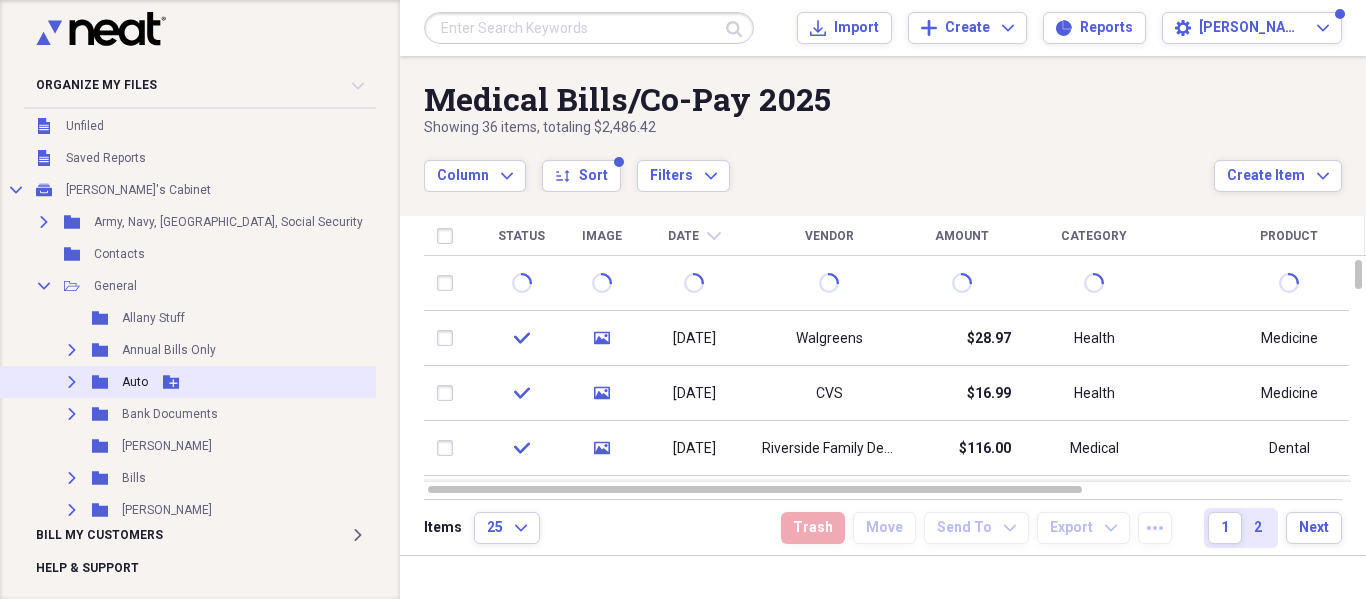 scroll, scrollTop: 371, scrollLeft: 0, axis: vertical 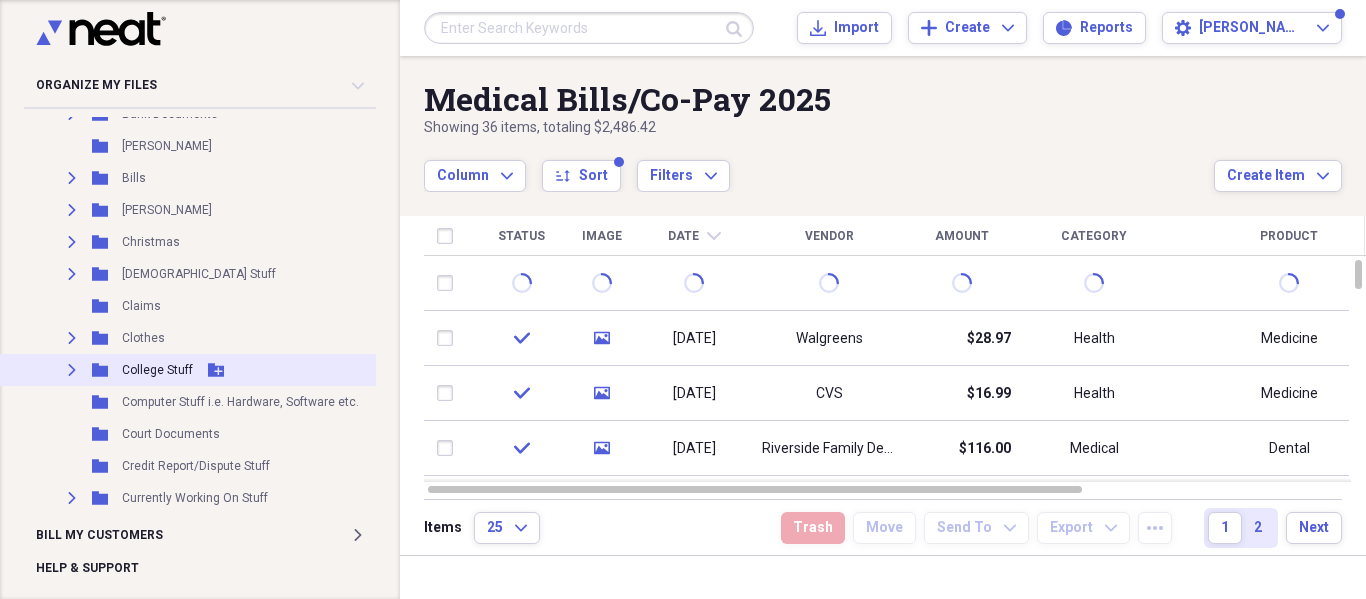 click on "Expand" 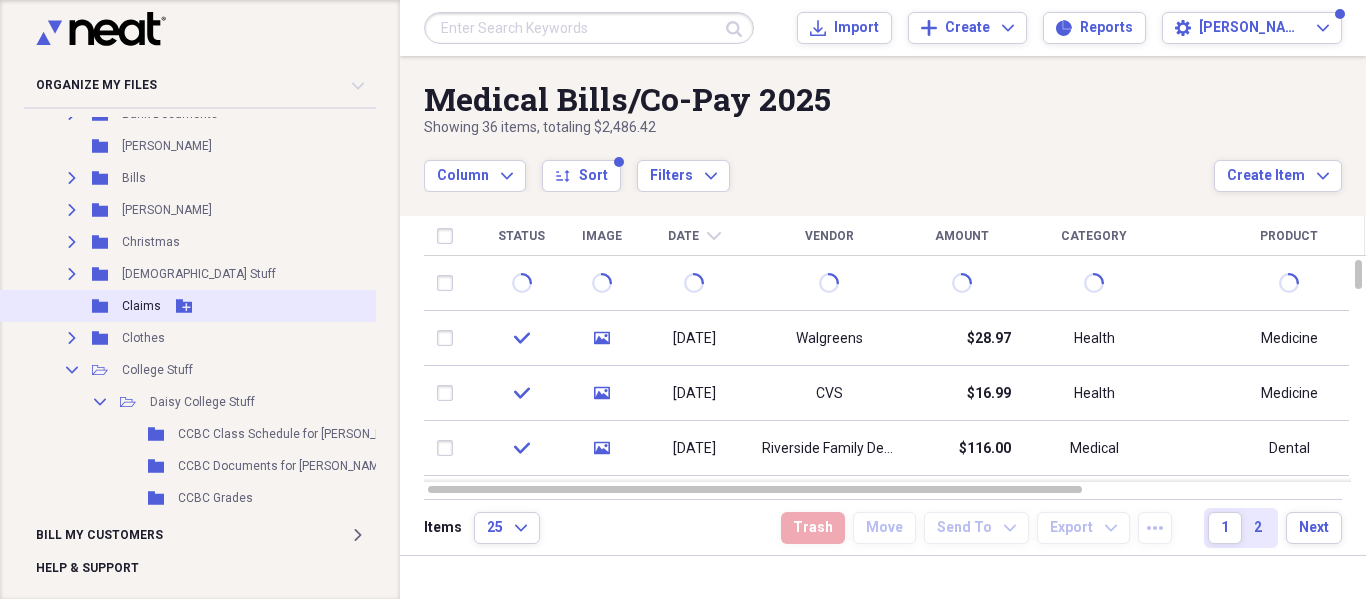 scroll, scrollTop: 571, scrollLeft: 0, axis: vertical 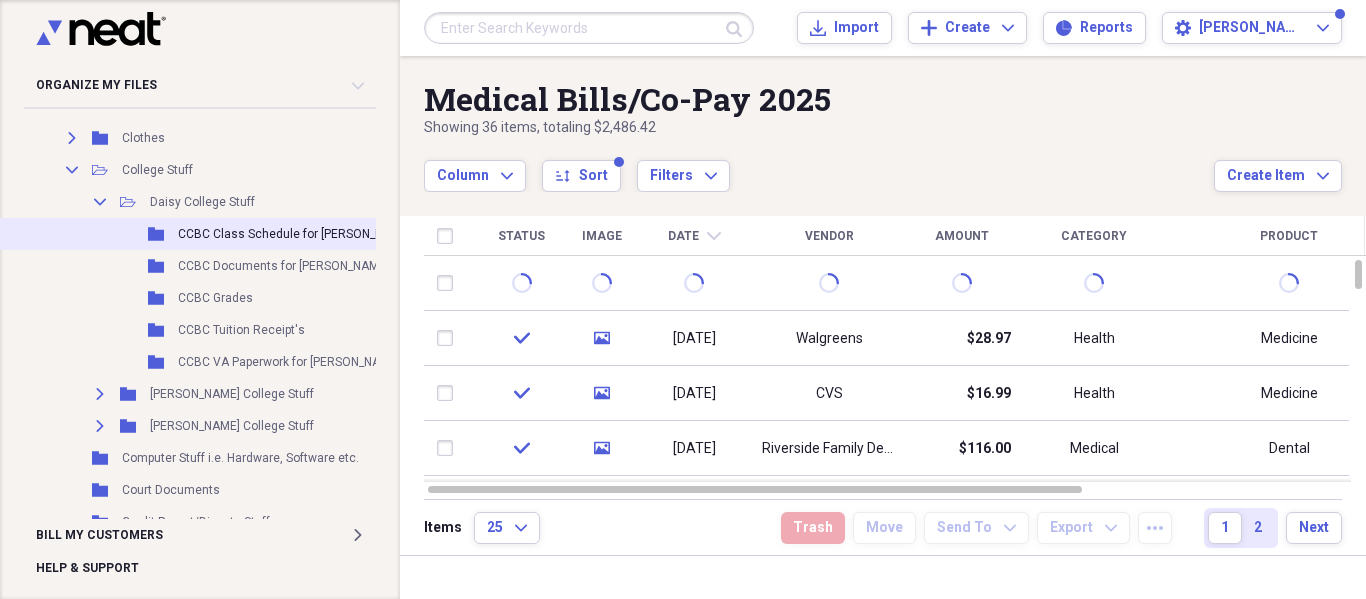 click on "CCBC Class Schedule for [PERSON_NAME]" at bounding box center [294, 234] 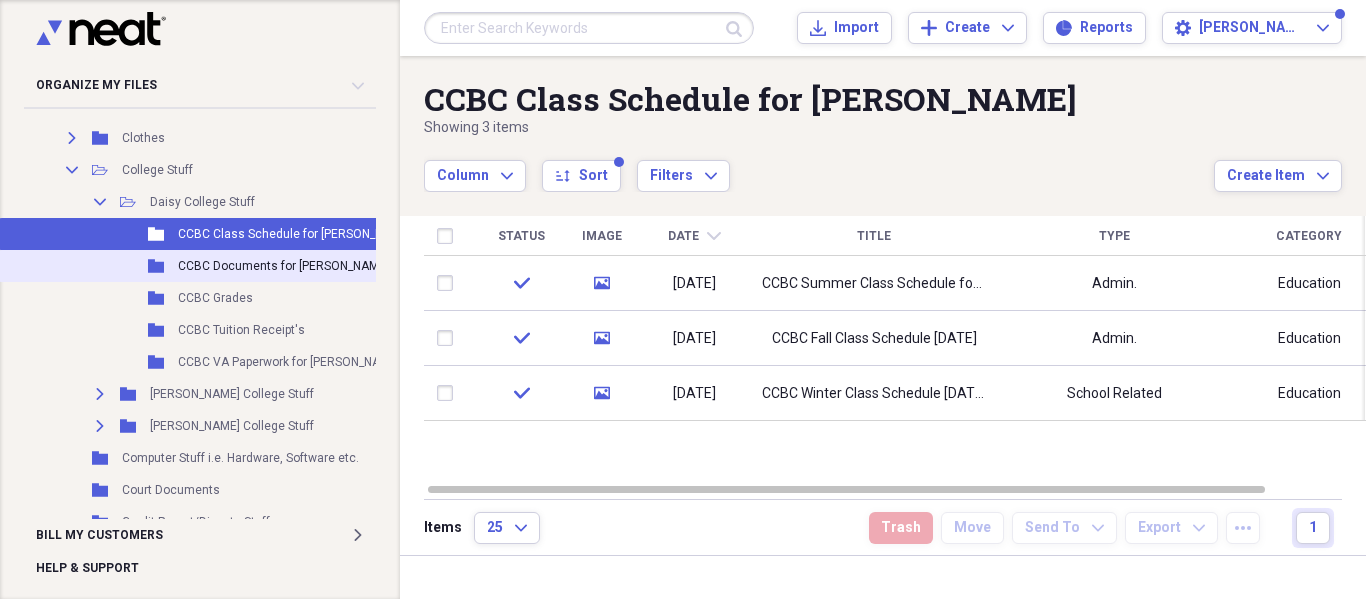 click on "CCBC Documents for [PERSON_NAME]" at bounding box center [283, 266] 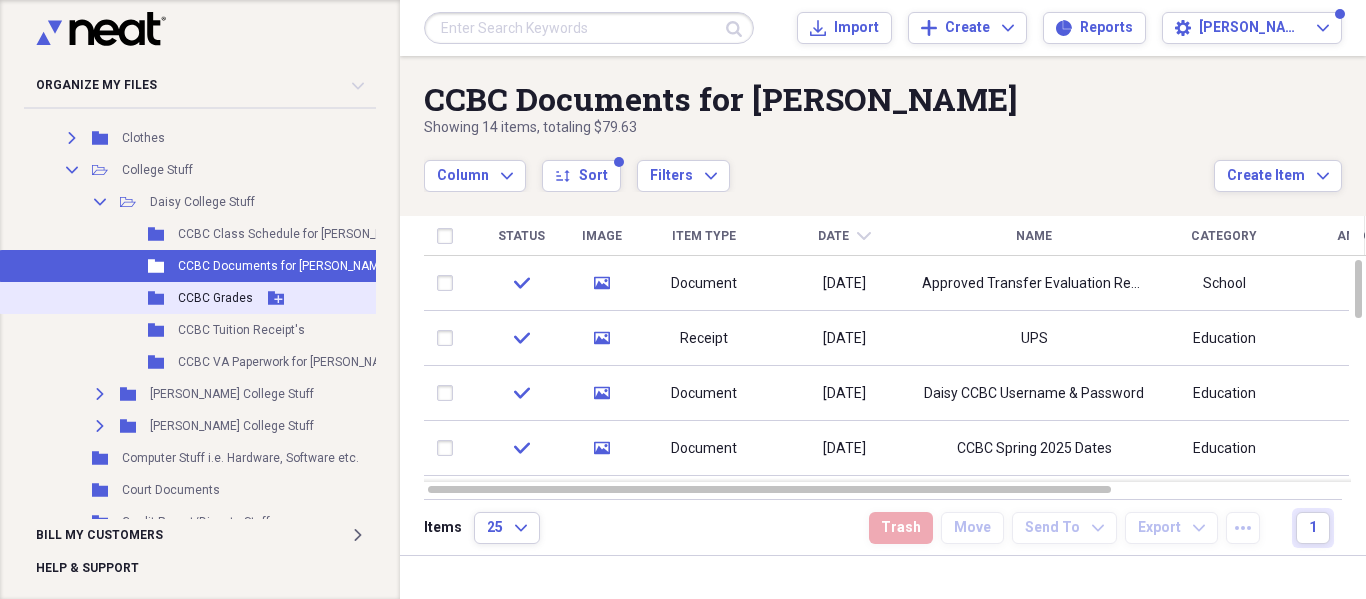click on "CCBC Grades" at bounding box center [215, 298] 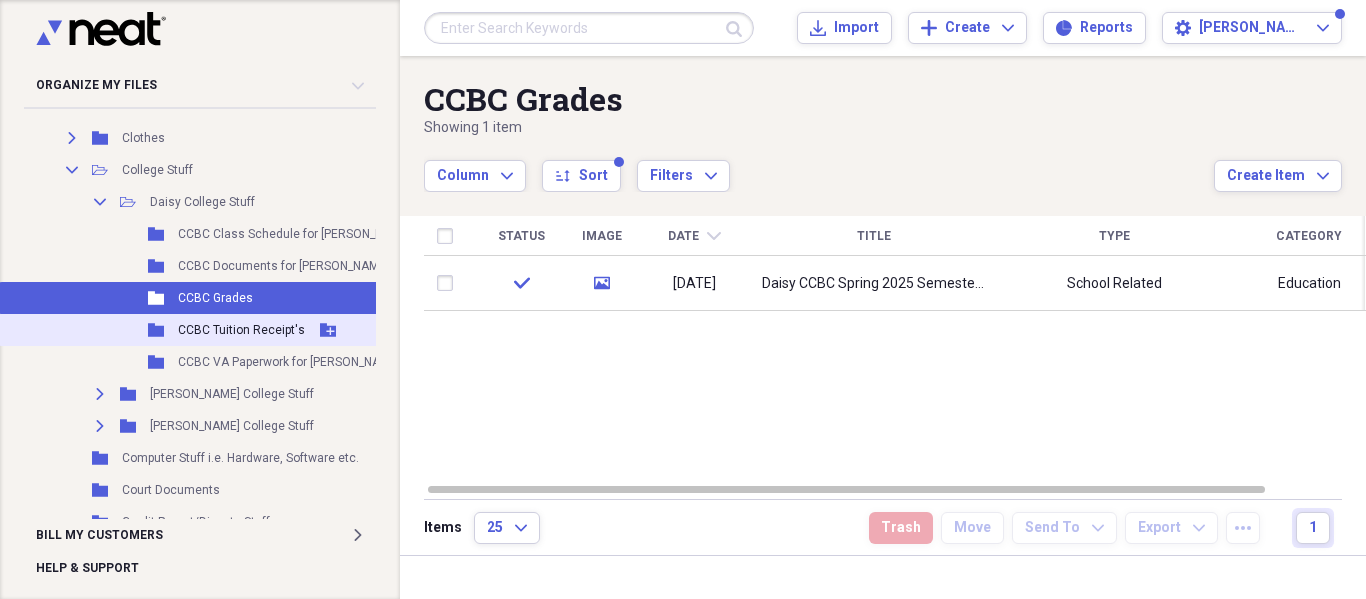 click on "CCBC Tuition Receipt's" at bounding box center [241, 330] 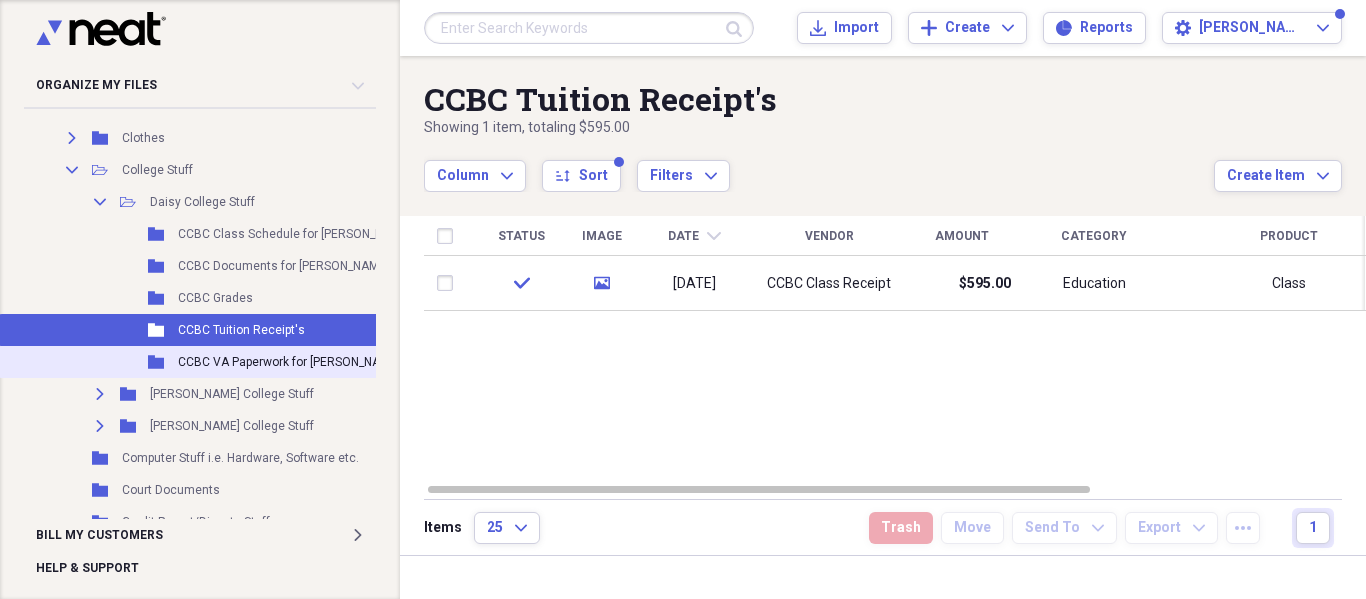 click on "CCBC VA Paperwork for [PERSON_NAME]" at bounding box center (289, 362) 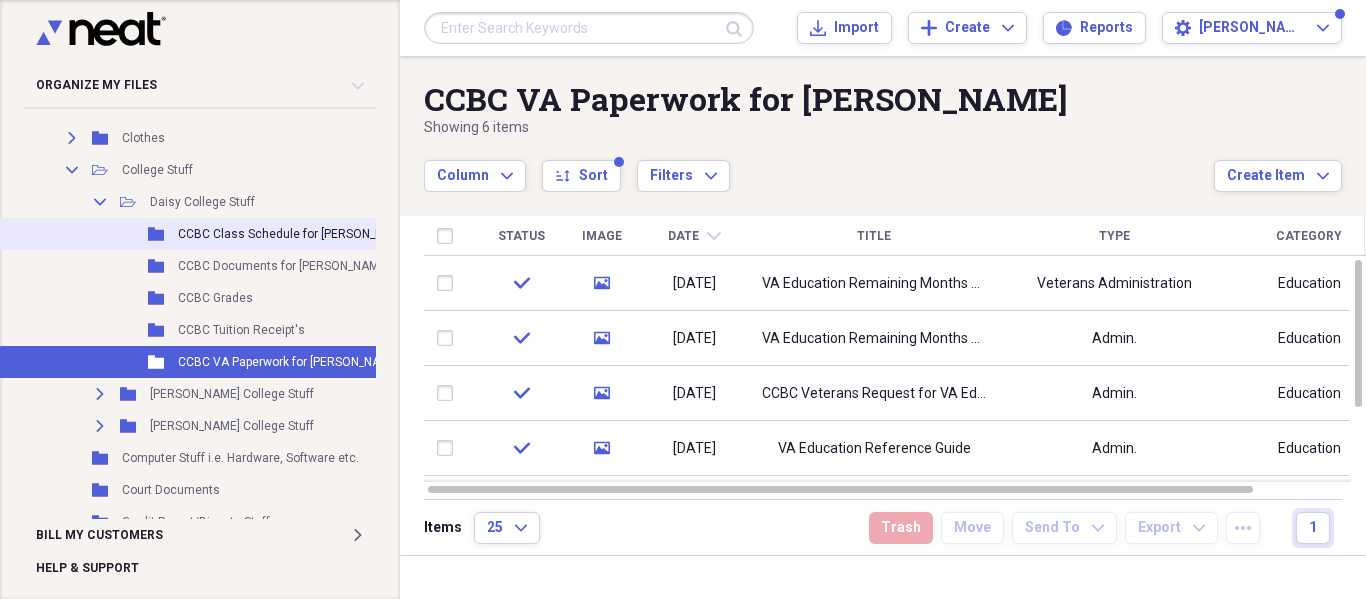 click on "CCBC Class Schedule for [PERSON_NAME]" at bounding box center [294, 234] 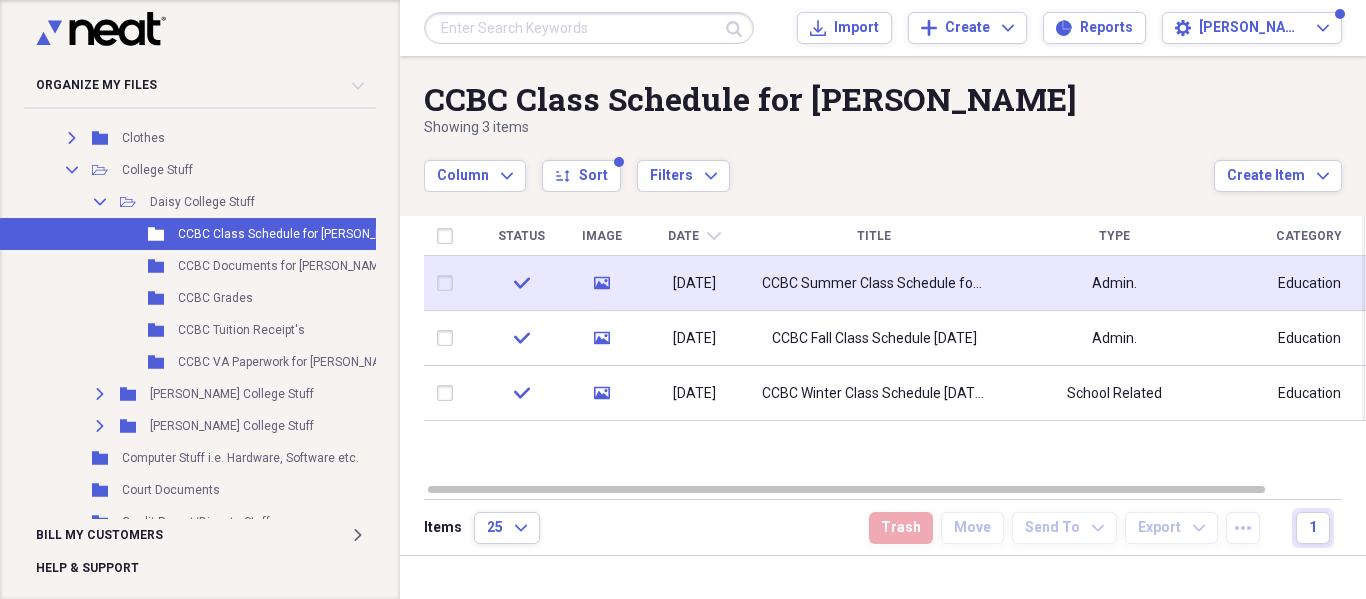 click on "[DATE]" at bounding box center [694, 284] 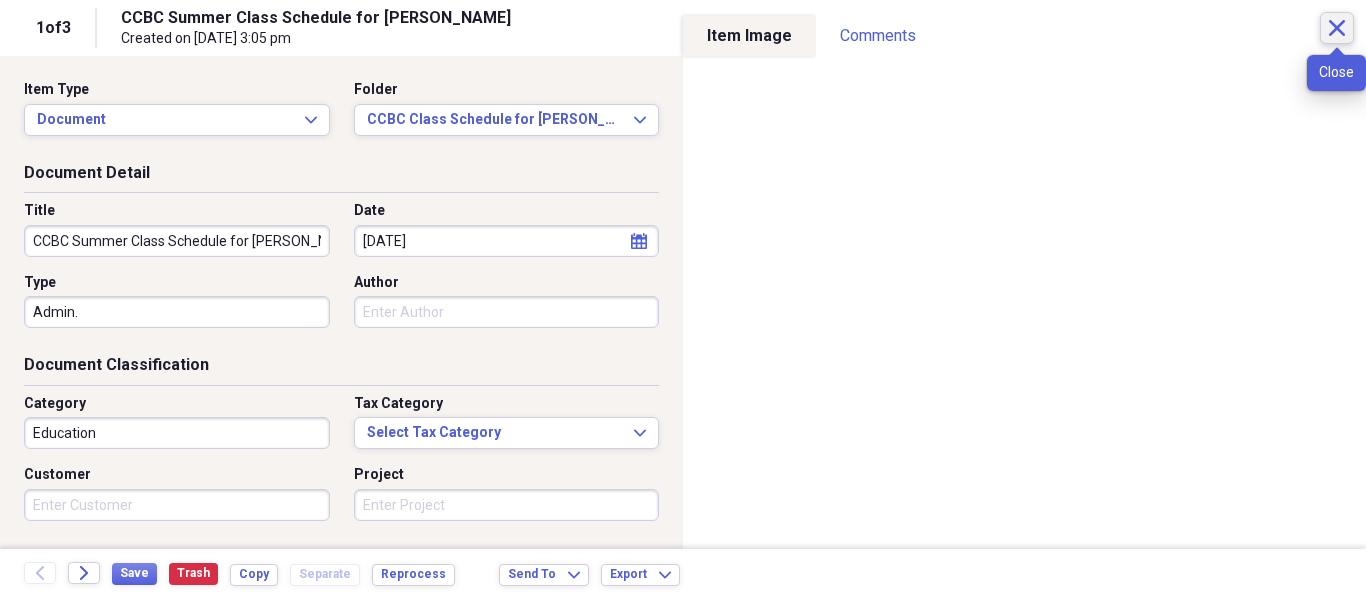 click on "Close" at bounding box center (1337, 28) 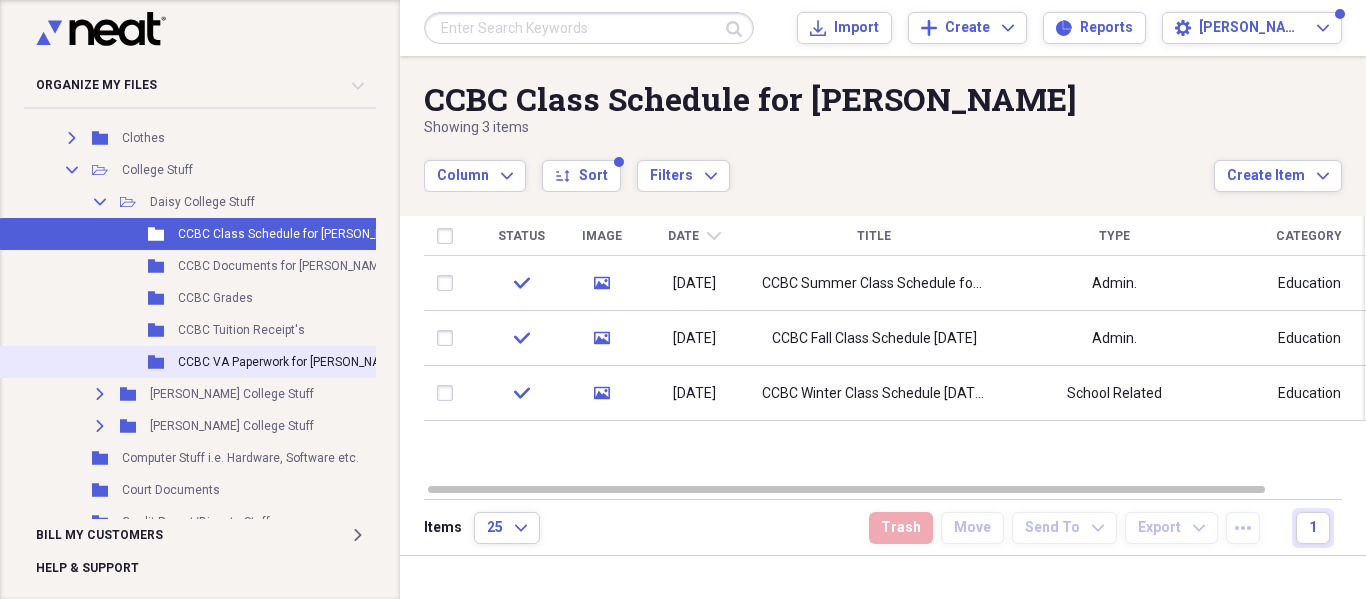 click on "CCBC VA Paperwork for [PERSON_NAME]" at bounding box center [289, 362] 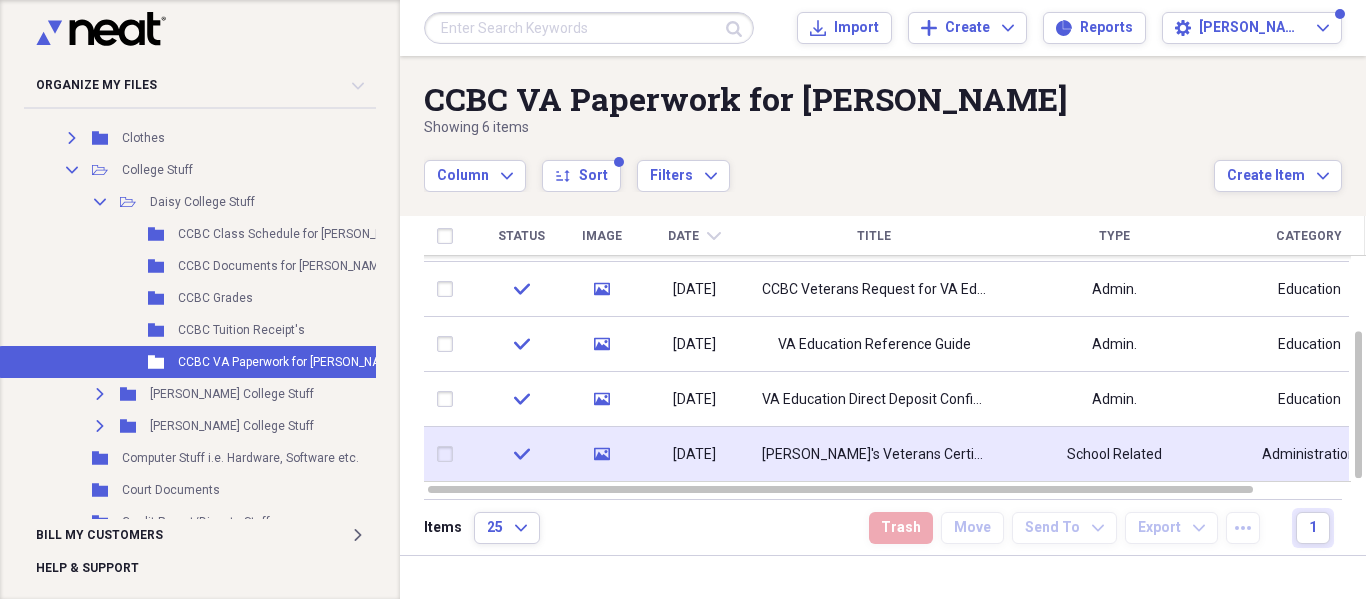 click on "[PERSON_NAME]'s Veterans Certificate of Eligibility for Chapter 35 Benefits" at bounding box center [874, 455] 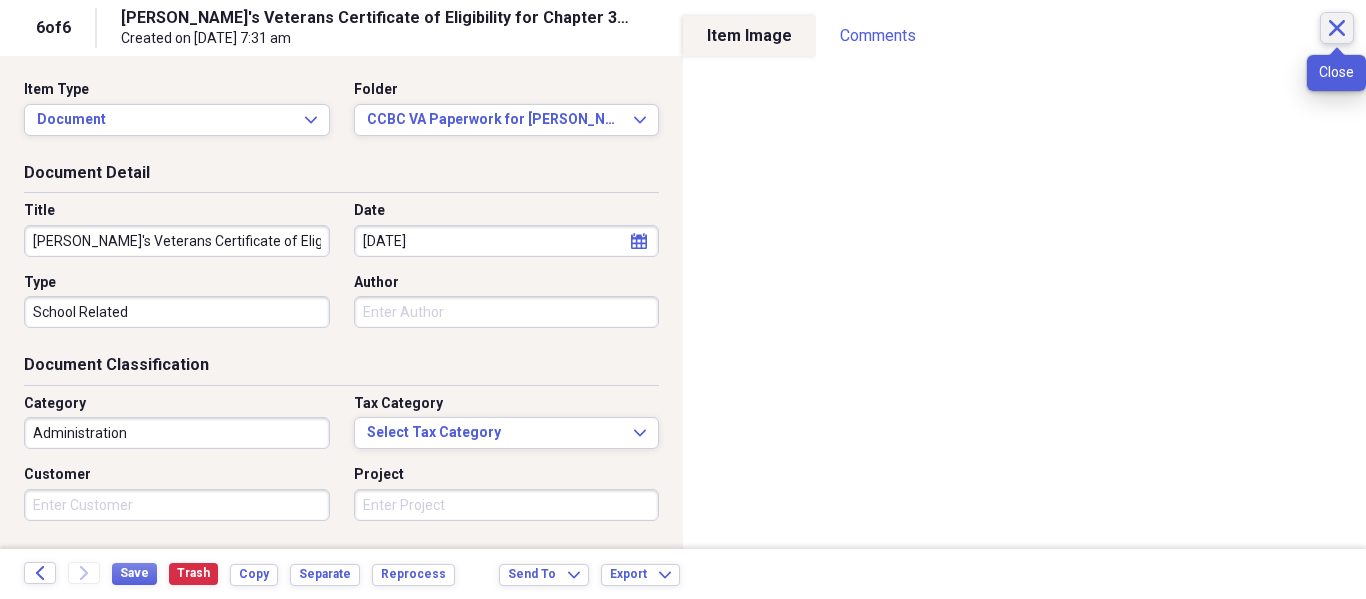 click on "Close" at bounding box center (1337, 28) 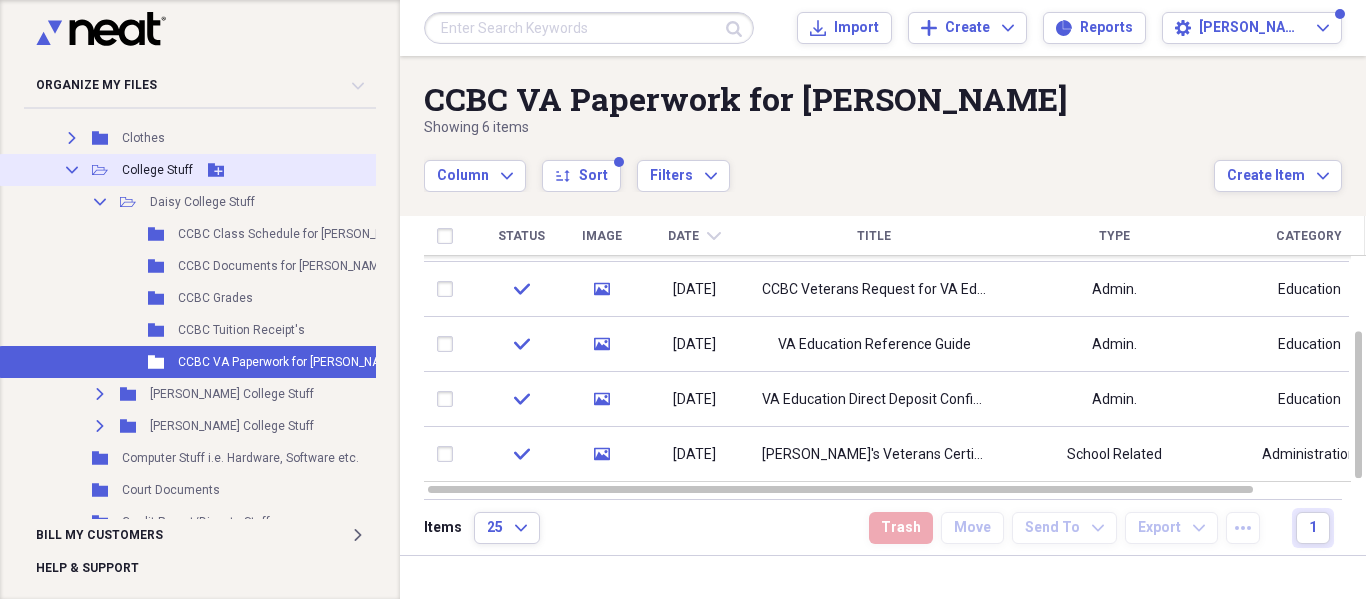 click on "Collapse" 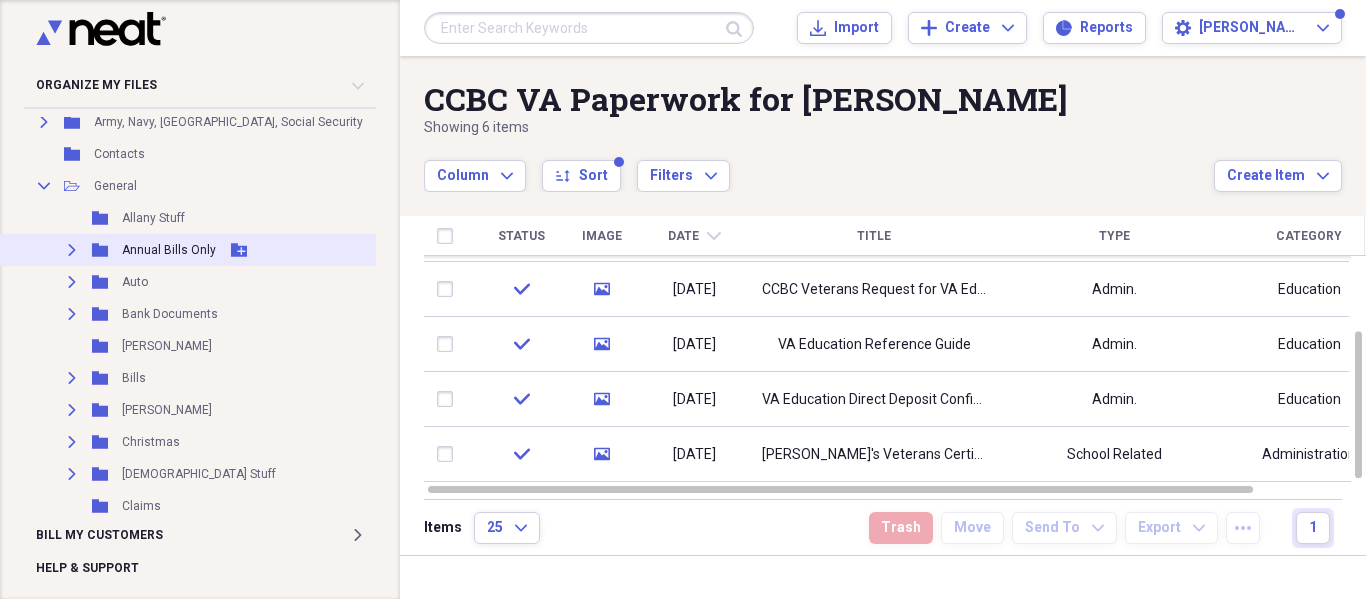 scroll, scrollTop: 0, scrollLeft: 0, axis: both 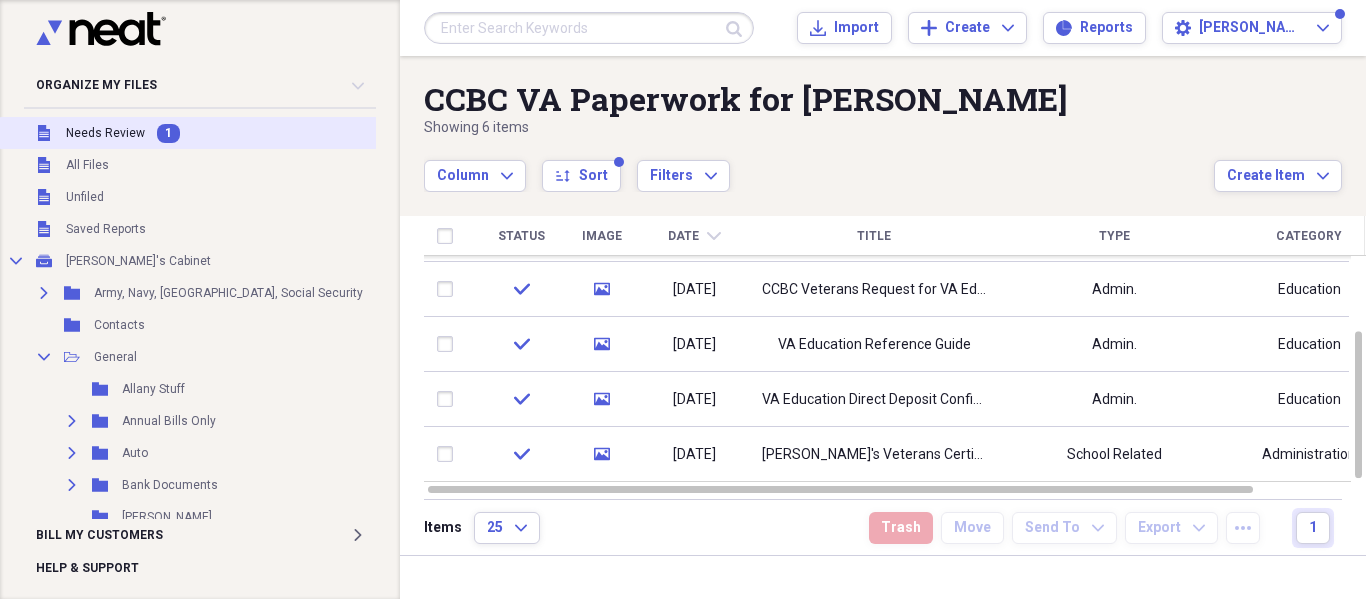 click on "Needs Review" at bounding box center (105, 133) 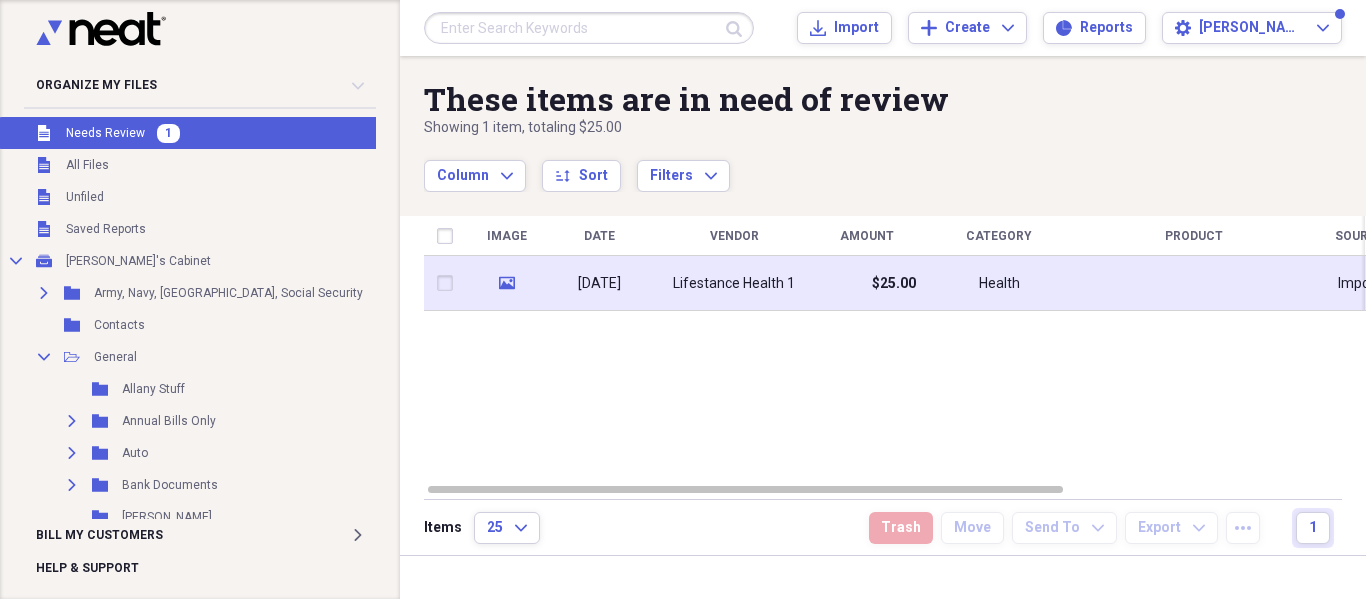 click on "$25.00" at bounding box center [866, 283] 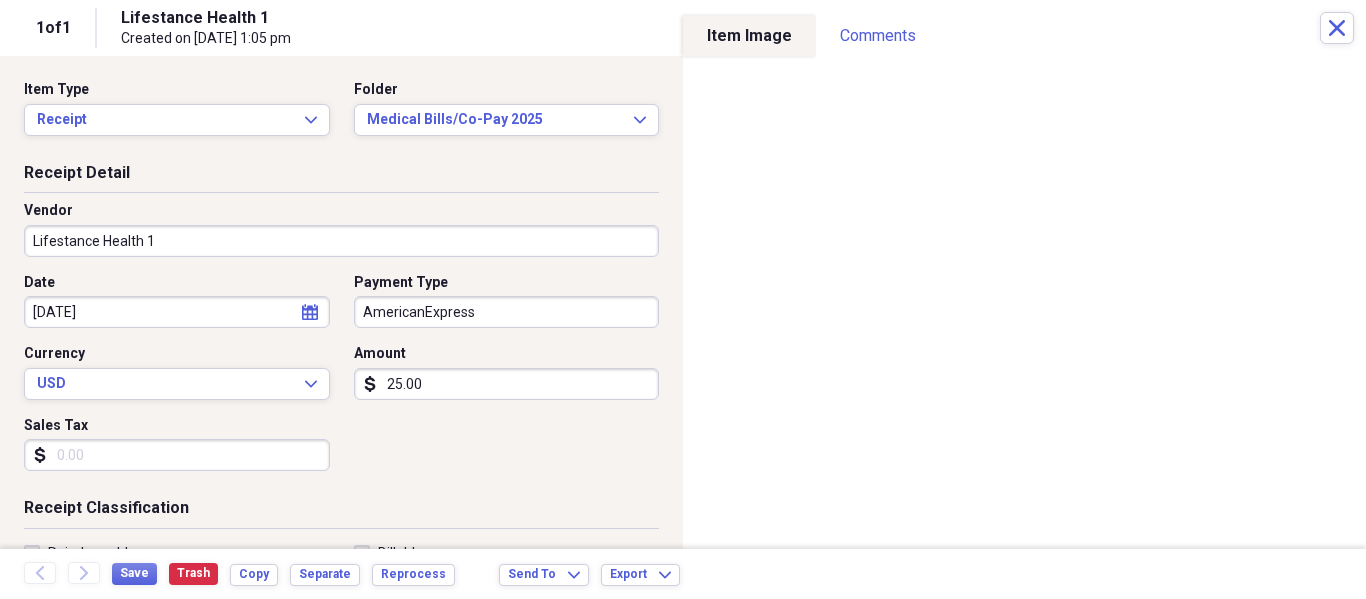 click on "Lifestance Health 1" at bounding box center [341, 241] 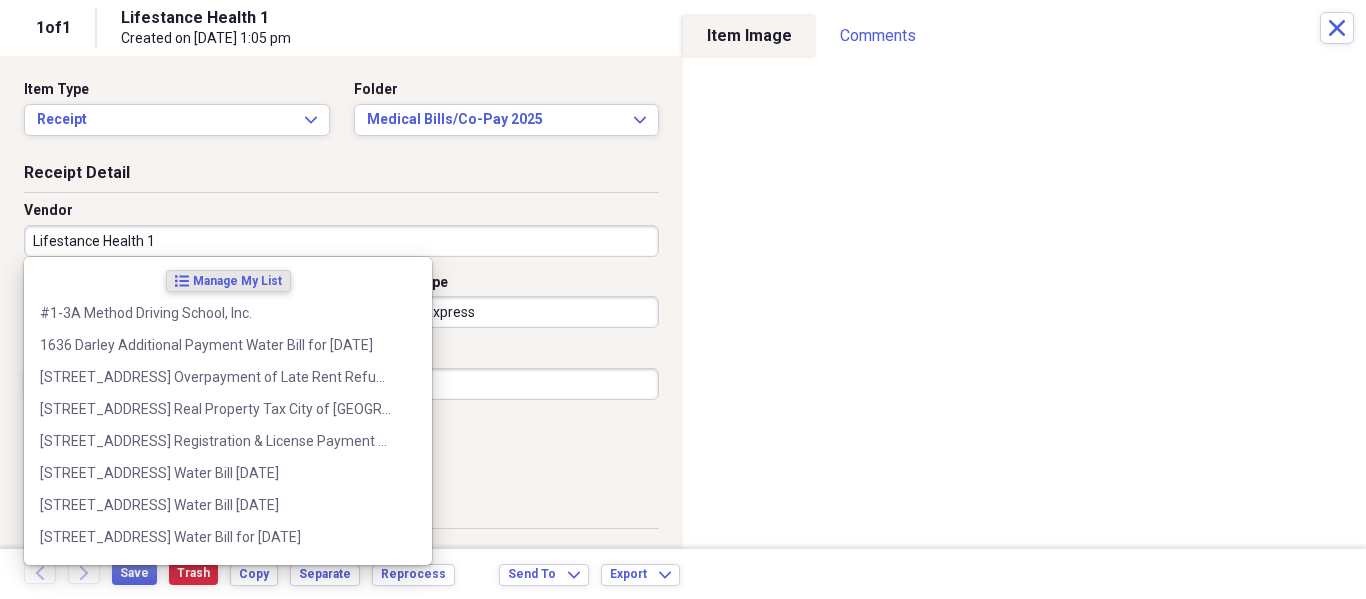 click on "Lifestance Health 1" at bounding box center [341, 241] 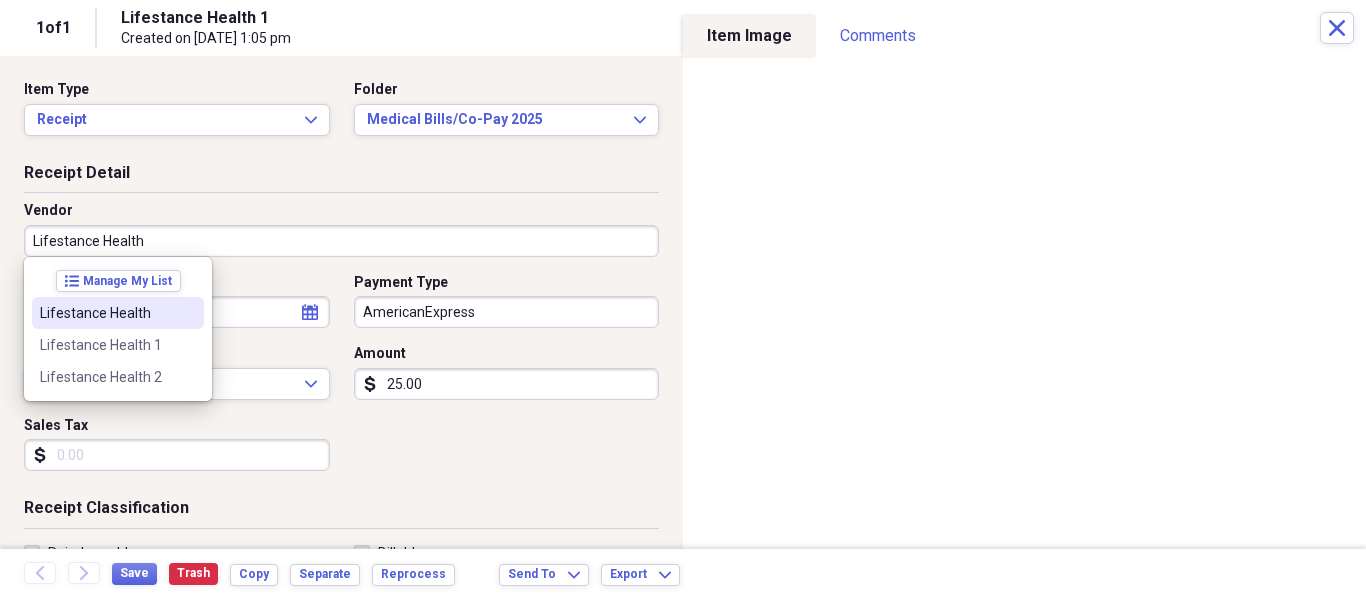 click on "Lifestance Health" at bounding box center (106, 313) 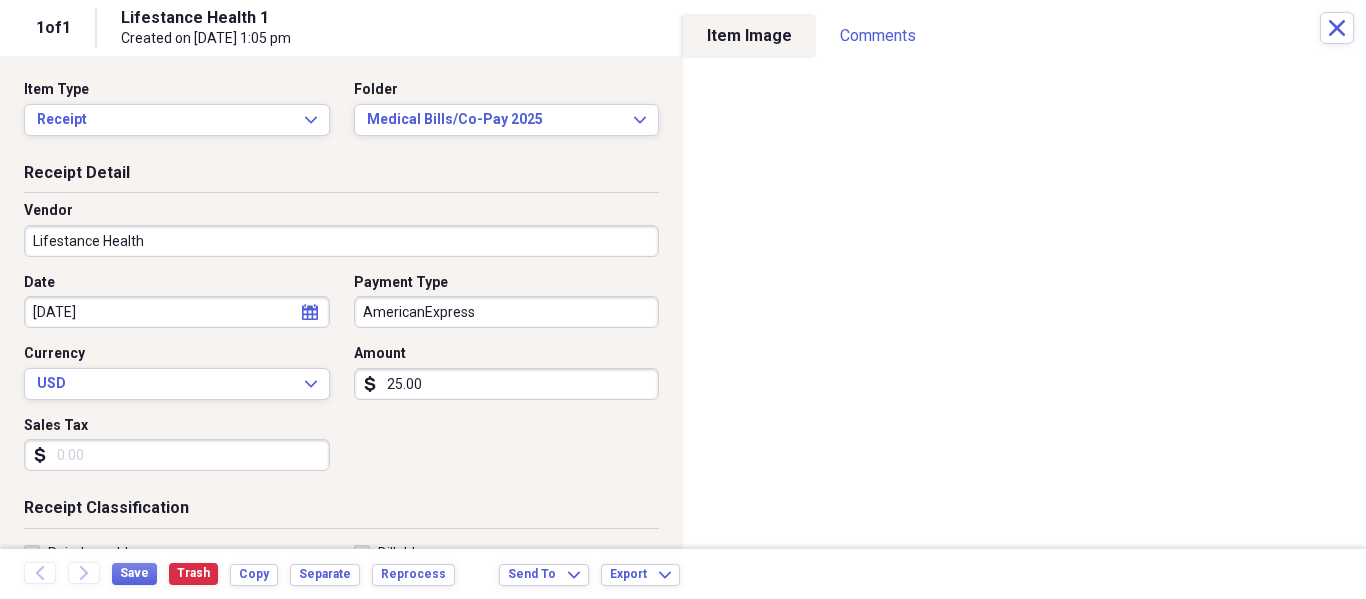 drag, startPoint x: 151, startPoint y: 232, endPoint x: 0, endPoint y: 242, distance: 151.33076 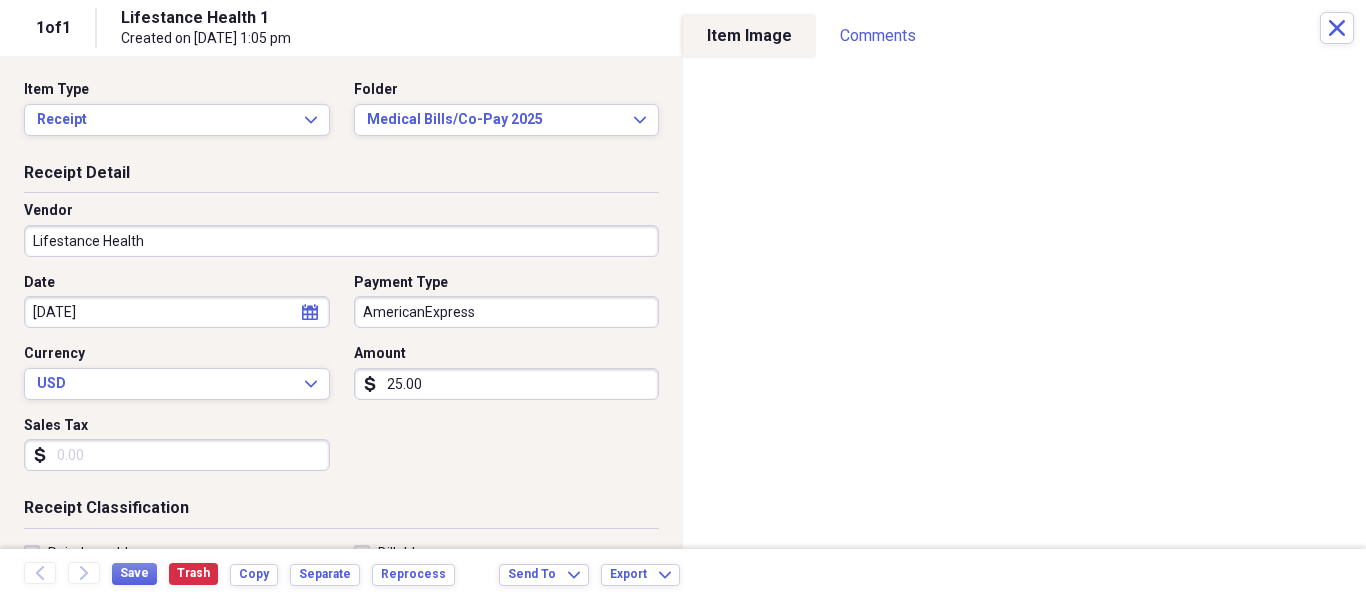 scroll, scrollTop: 500, scrollLeft: 0, axis: vertical 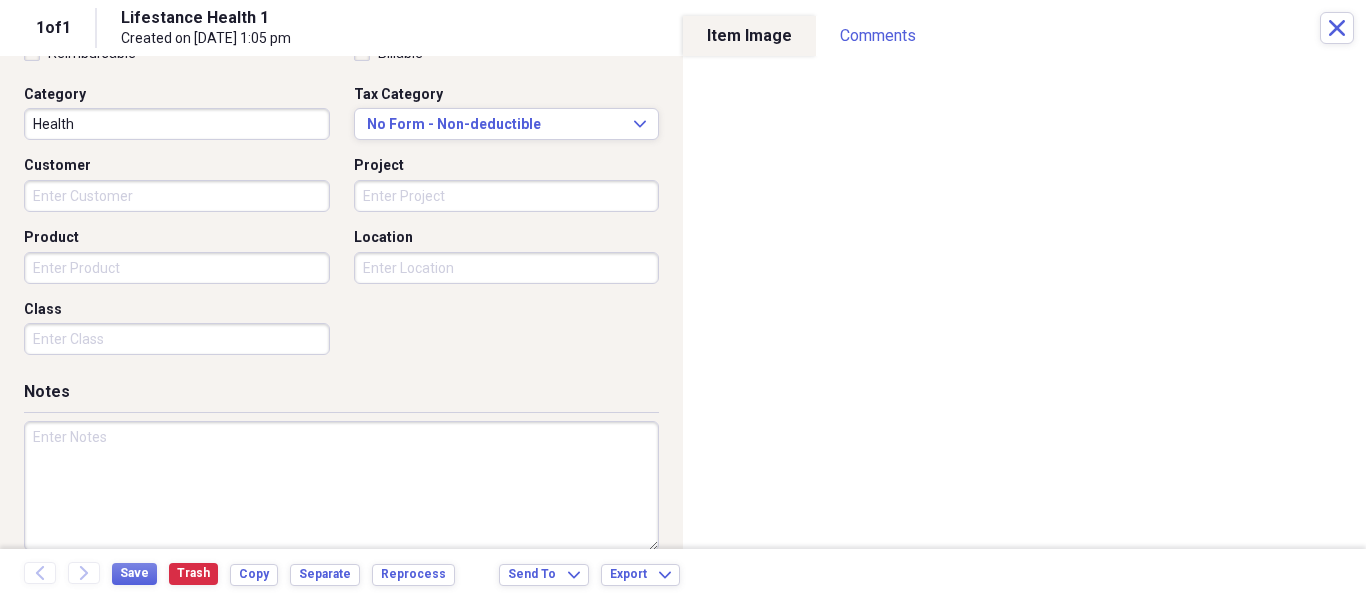 click at bounding box center (341, 486) 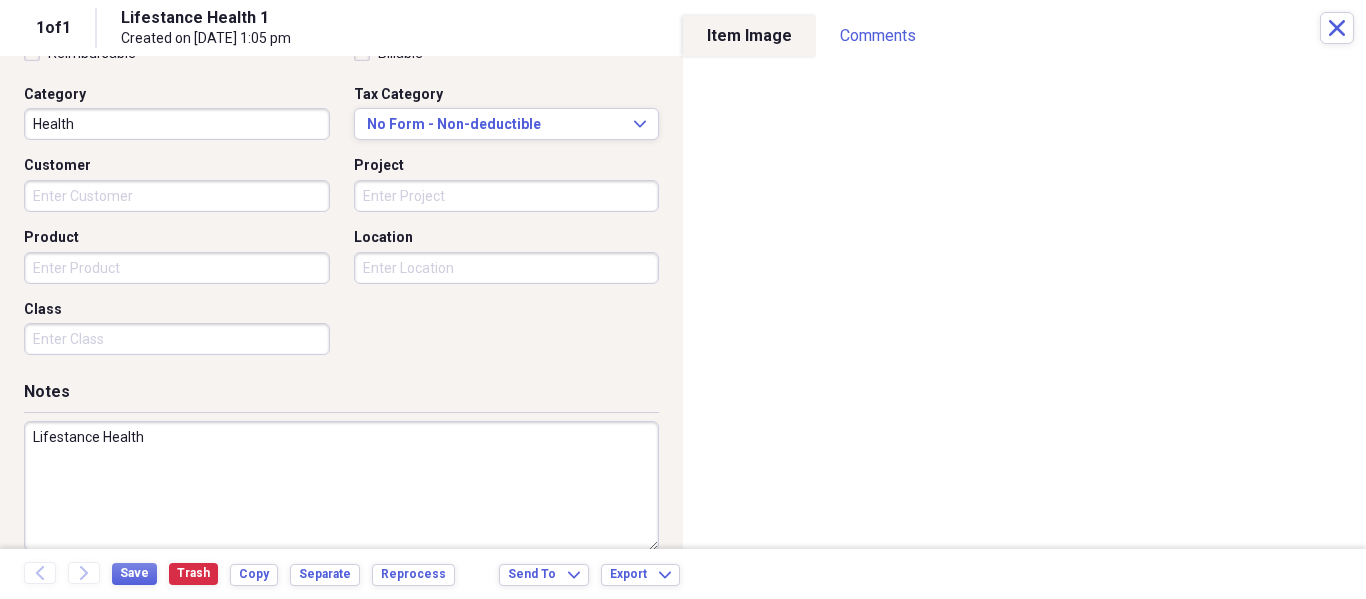 type on "Lifestance Health" 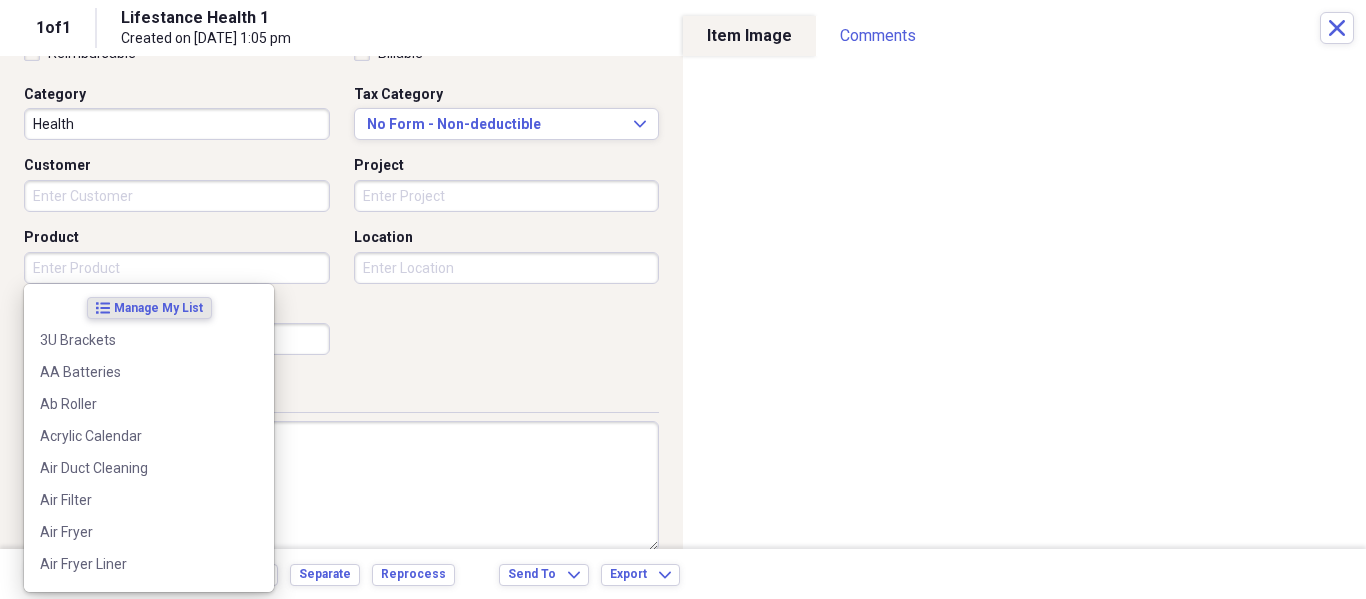 click on "Product" at bounding box center (177, 268) 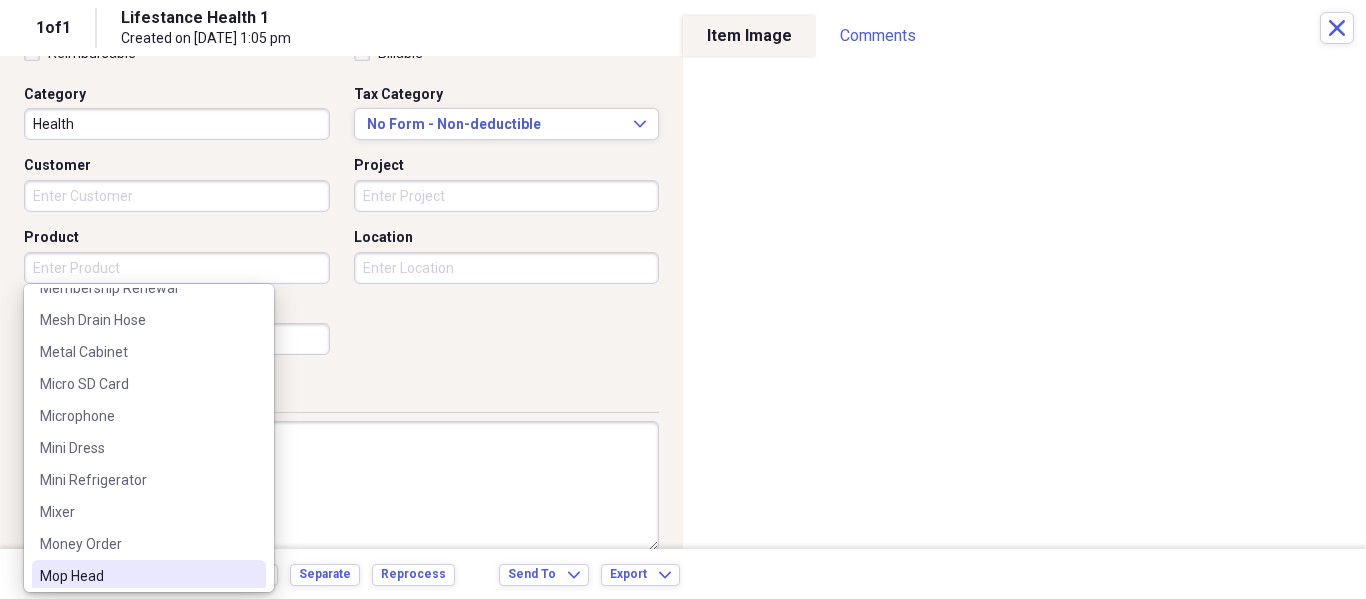 scroll, scrollTop: 11600, scrollLeft: 0, axis: vertical 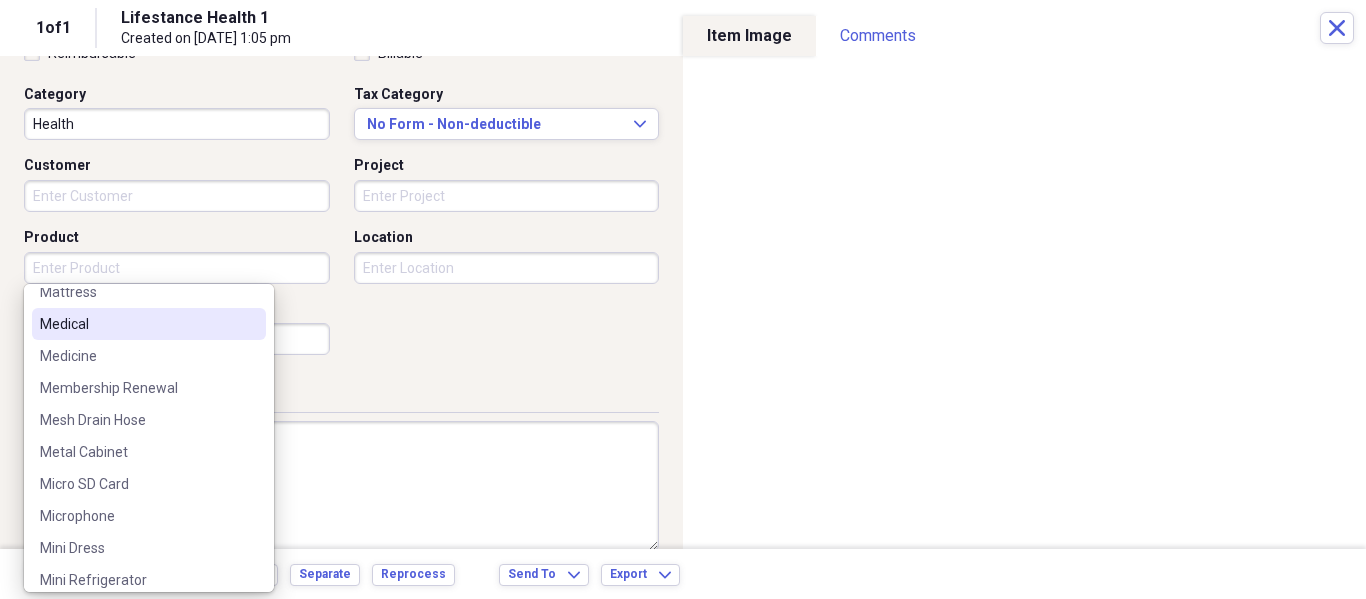 click on "Medical" at bounding box center (137, 324) 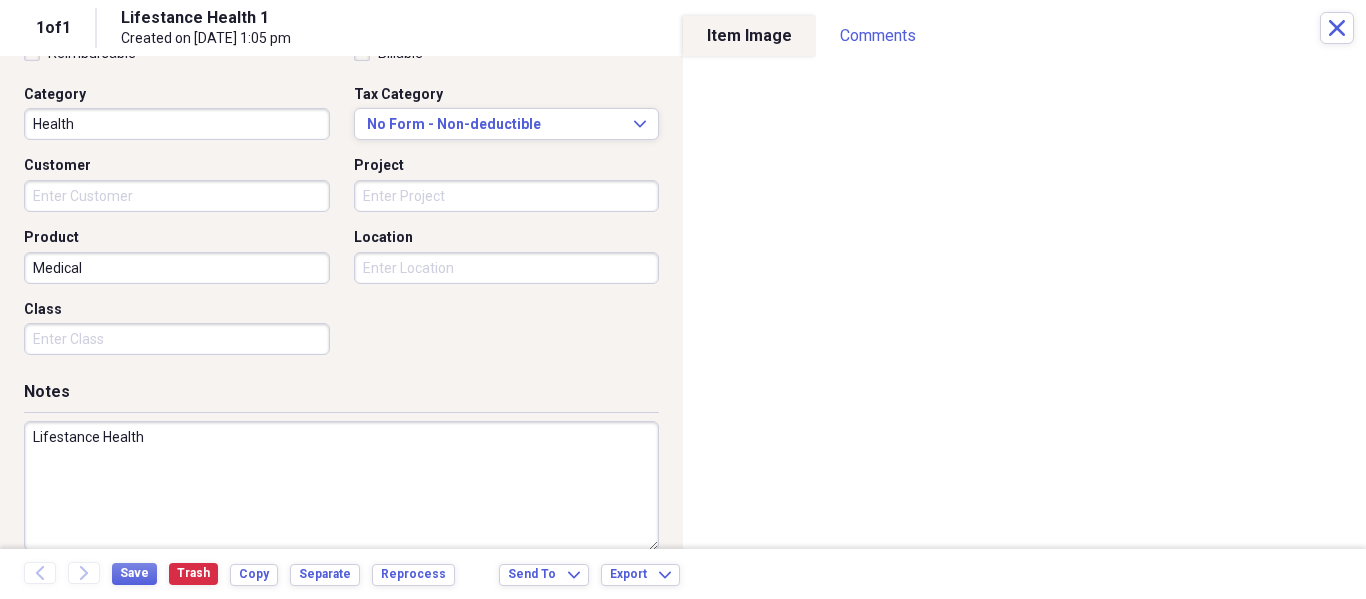 click on "Reimbursable Billable Category Health Tax Category No Form - Non-deductible Expand Customer Project Product Medical Location Class" at bounding box center [341, 204] 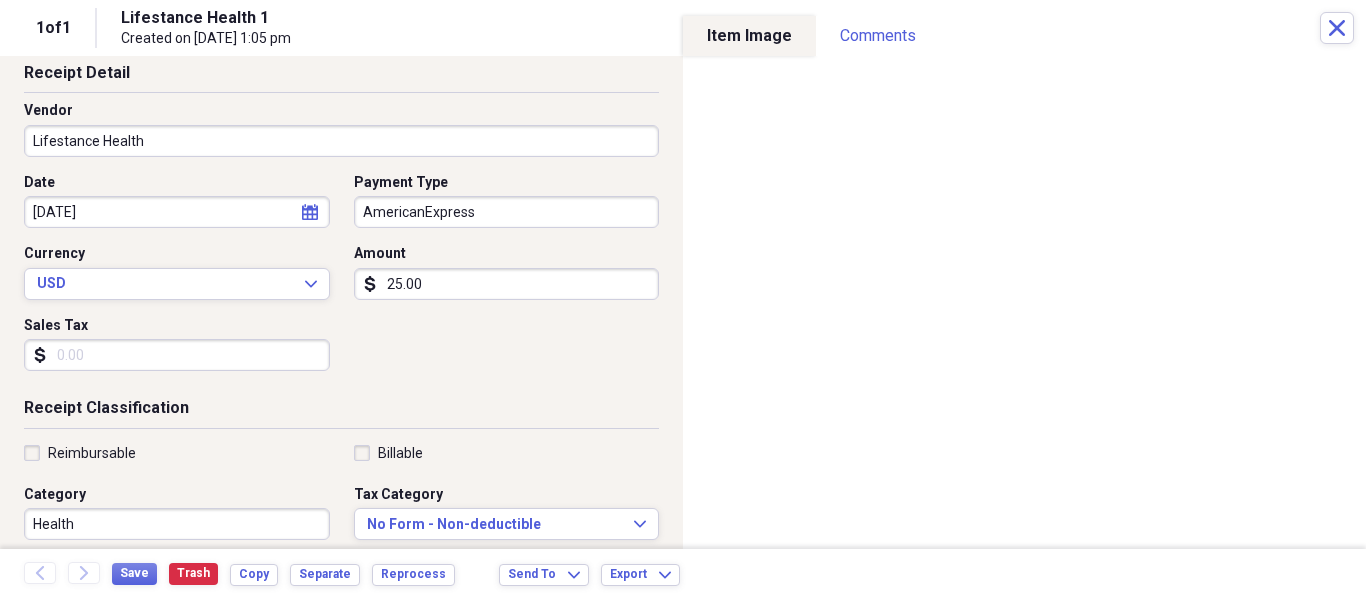 scroll, scrollTop: 0, scrollLeft: 0, axis: both 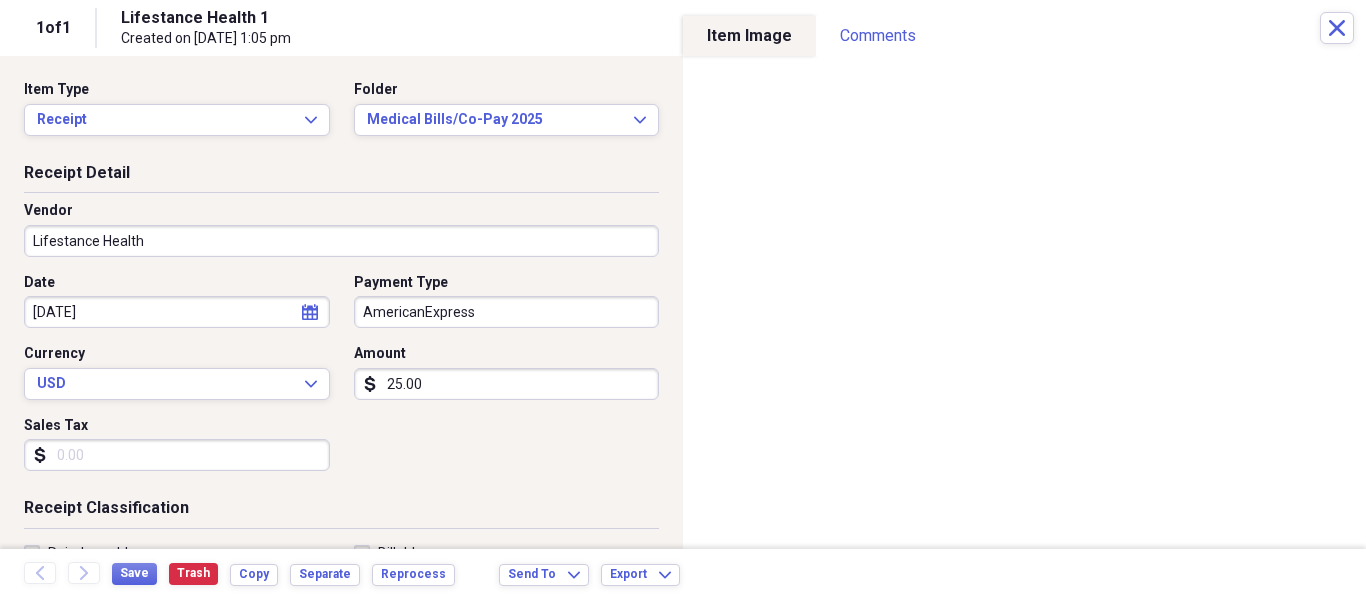 click on "Organize My Files Collapse Unfiled Needs Review Unfiled All Files Unfiled Unfiled Unfiled Saved Reports Collapse My Cabinet [PERSON_NAME]'s Cabinet Add Folder Expand Folder Army, Navy, [GEOGRAPHIC_DATA], Social Security Add Folder Folder Contacts Add Folder Collapse Open Folder General Add Folder Folder Allany Stuff Add Folder Expand Folder Annual Bills Only Add Folder Expand Folder Auto Add Folder Expand Folder Bank Documents Add Folder Folder [PERSON_NAME] Stuff Add Folder Expand Folder Bills Add Folder Expand Folder [PERSON_NAME] Stuff Add Folder Expand Folder Christmas Add Folder Expand Folder Church Stuff Add Folder Folder Claims Add Folder Expand Folder Clothes Add Folder Expand Folder College Stuff Add Folder Folder Computer Stuff  i.e. Hardware, Software etc. Add Folder Folder Court Documents Add Folder Folder Credit Report/Dispute Stuff Add Folder Expand Folder Currently Working On Stuff Add Folder Collapse Open Folder Daddy & Mommy Stuff Add Folder Expand Folder [PERSON_NAME] House Sale Stuff Add Folder Expand Folder Add Folder 25" at bounding box center (683, 299) 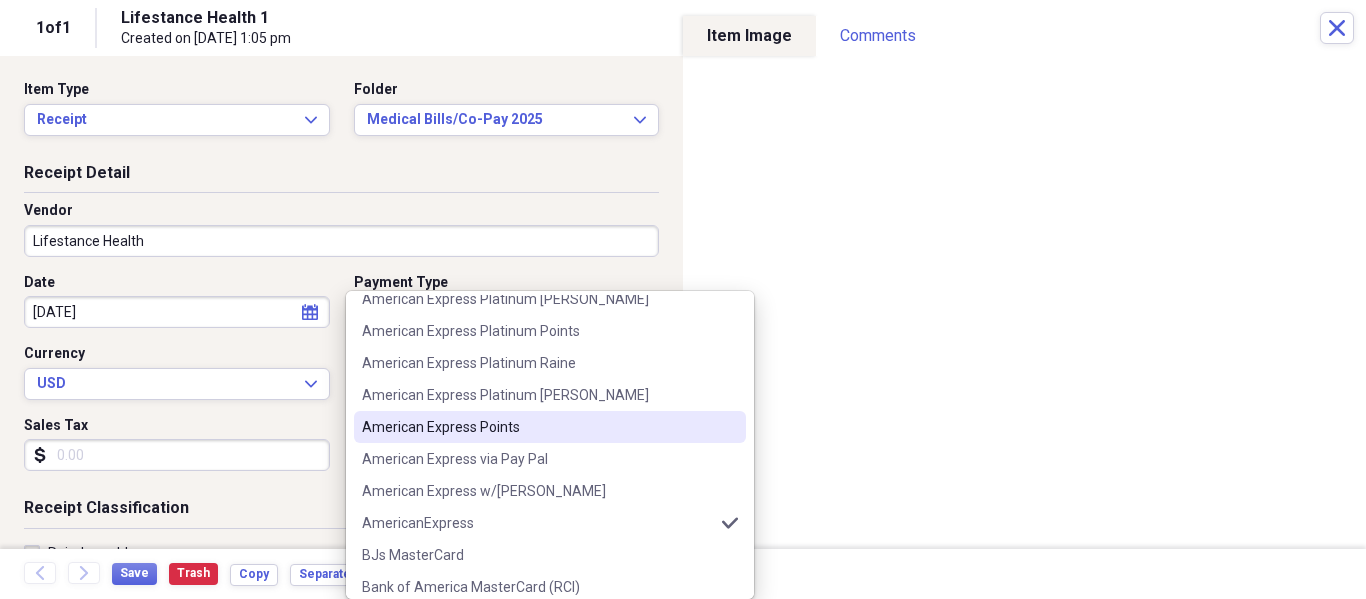 scroll, scrollTop: 300, scrollLeft: 0, axis: vertical 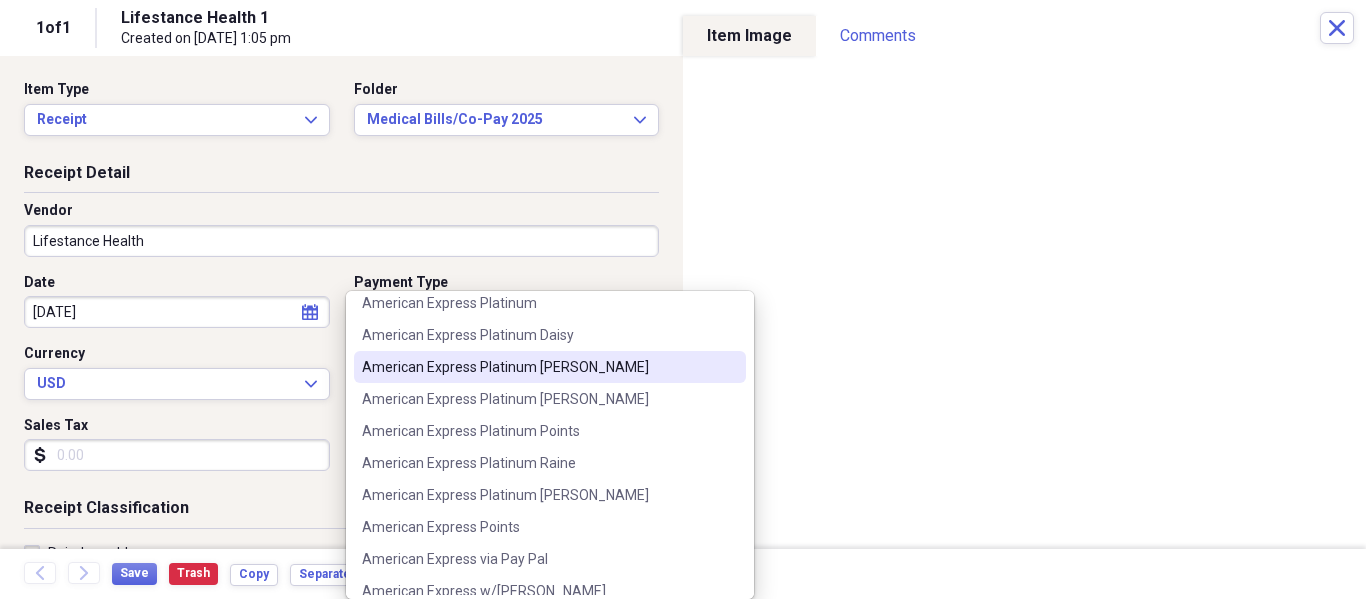 click on "American Express Platinum [PERSON_NAME]" at bounding box center [538, 367] 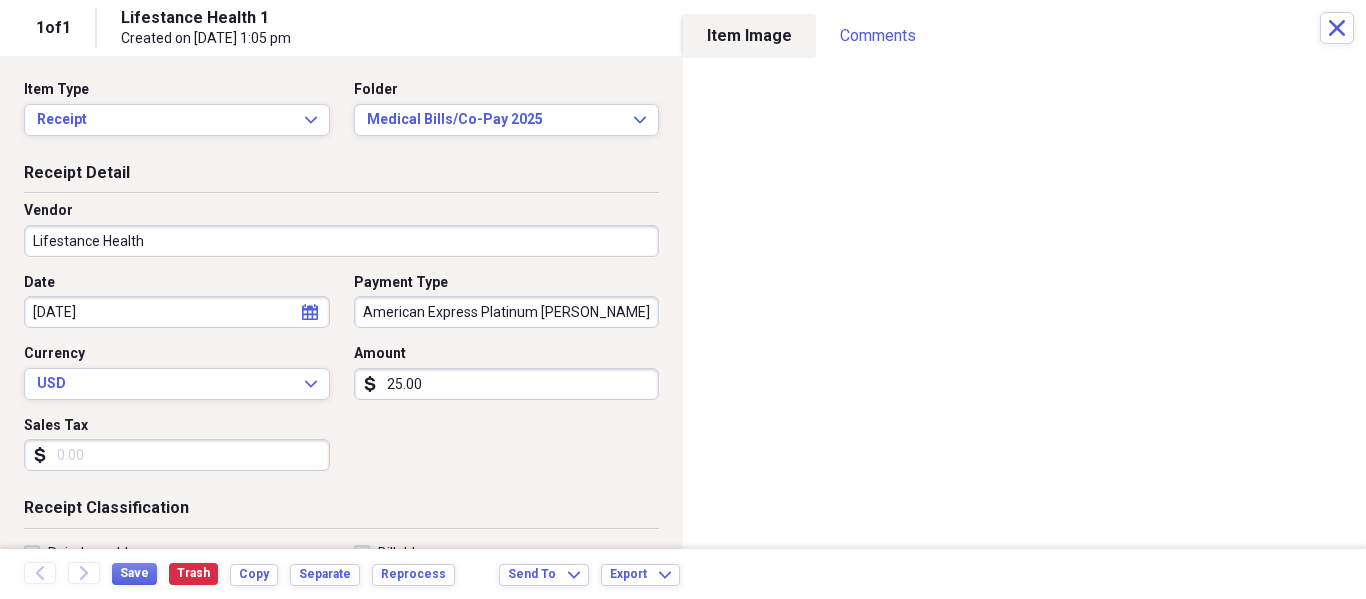 click on "Date [DATE] calendar Calendar Payment Type American Express Platinum [PERSON_NAME] Currency USD Expand Amount dollar-sign 25.00 Sales Tax dollar-sign" at bounding box center [341, 380] 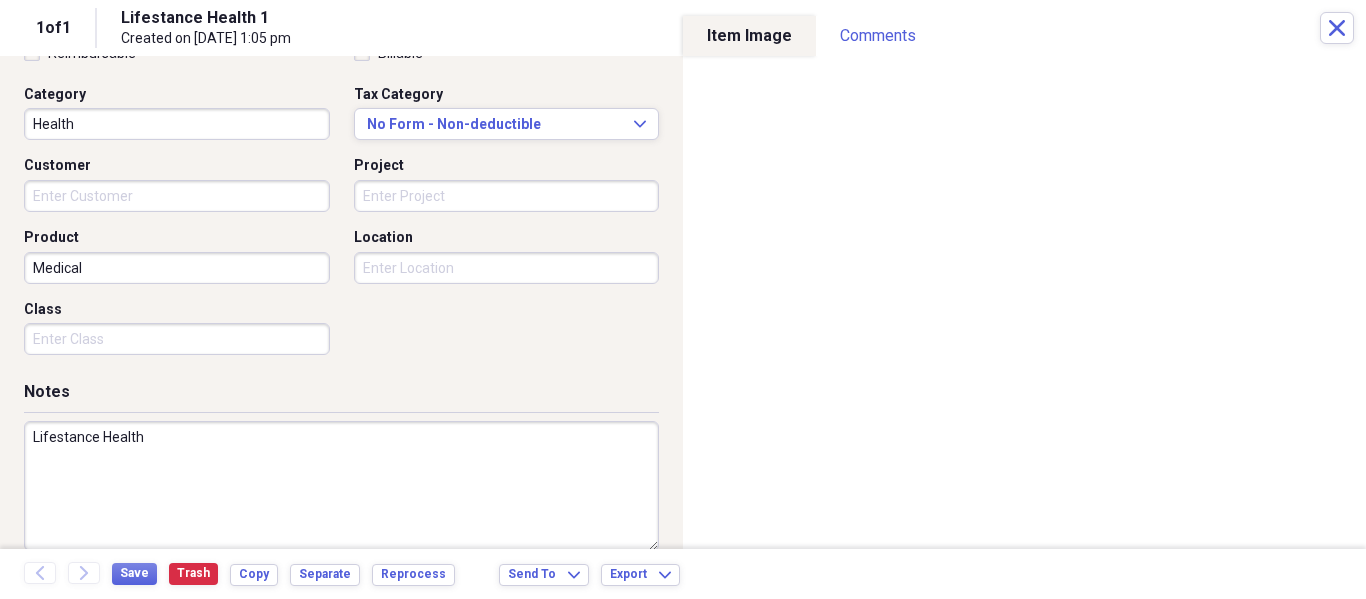 scroll, scrollTop: 528, scrollLeft: 0, axis: vertical 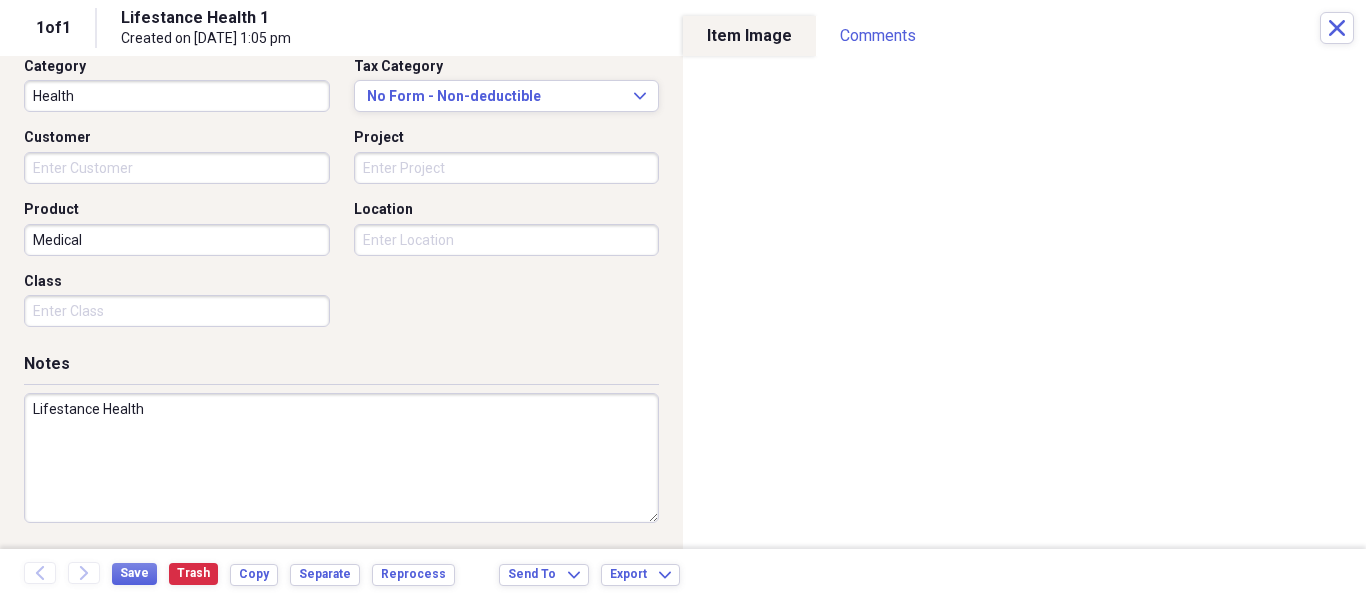click on "Lifestance Health" at bounding box center (341, 458) 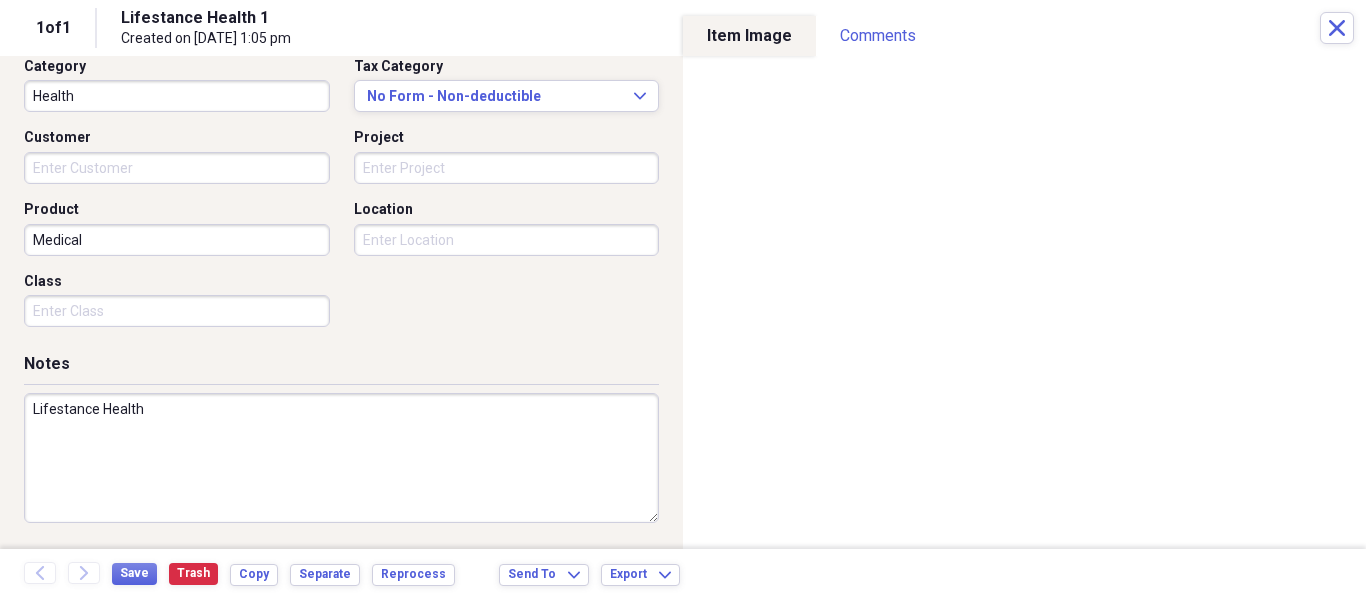 scroll, scrollTop: 0, scrollLeft: 0, axis: both 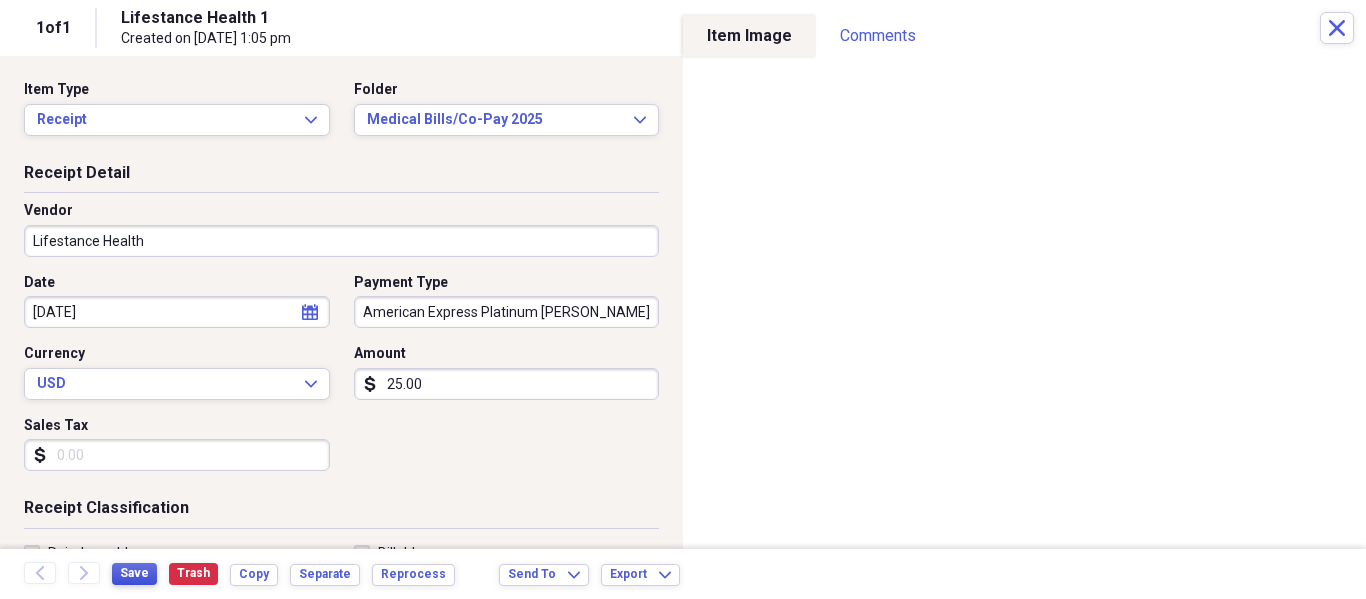 click on "Save" at bounding box center (134, 573) 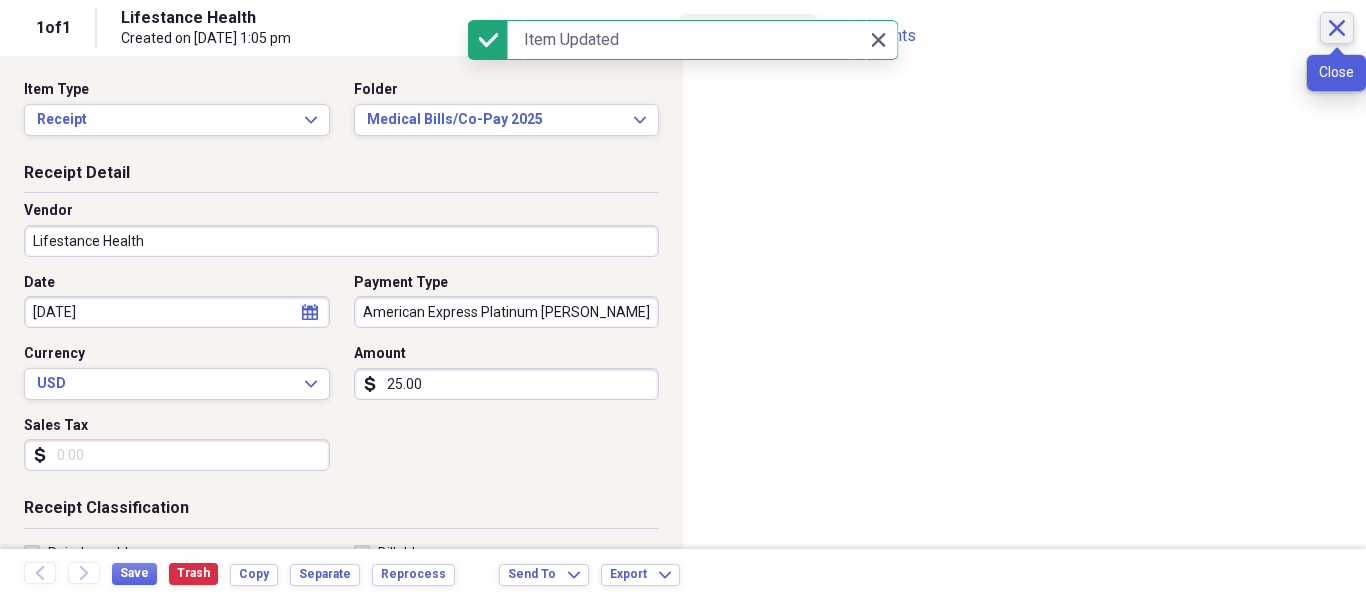 click on "Close" at bounding box center [1337, 28] 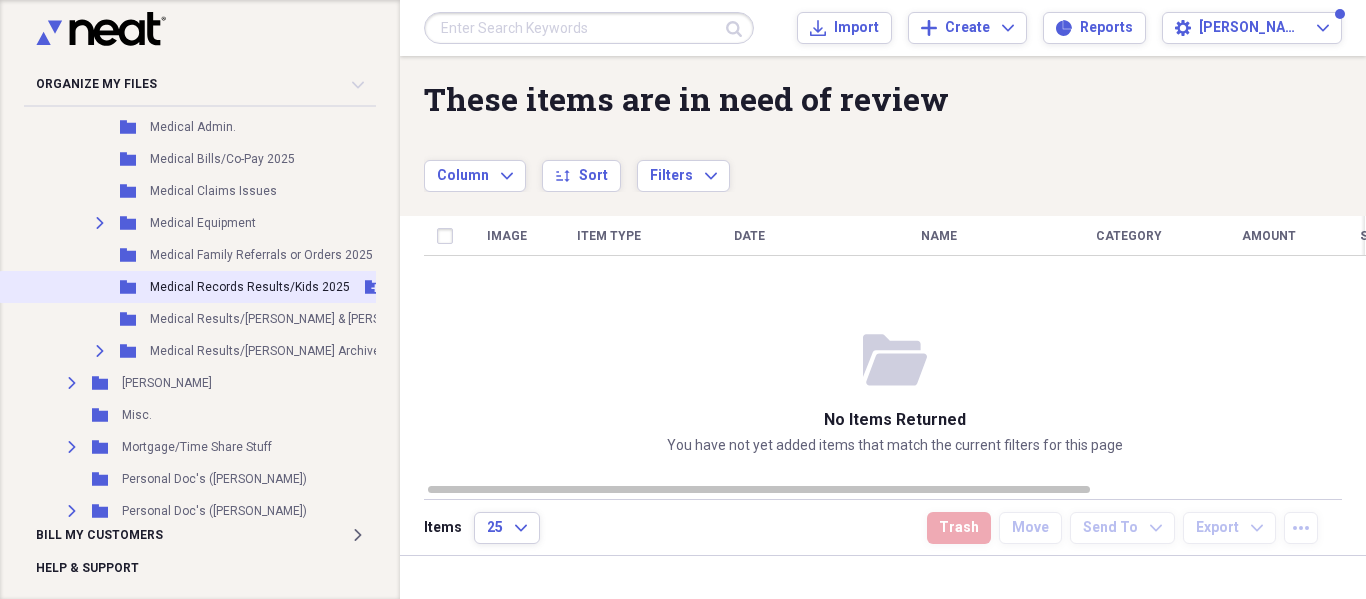 scroll, scrollTop: 2400, scrollLeft: 0, axis: vertical 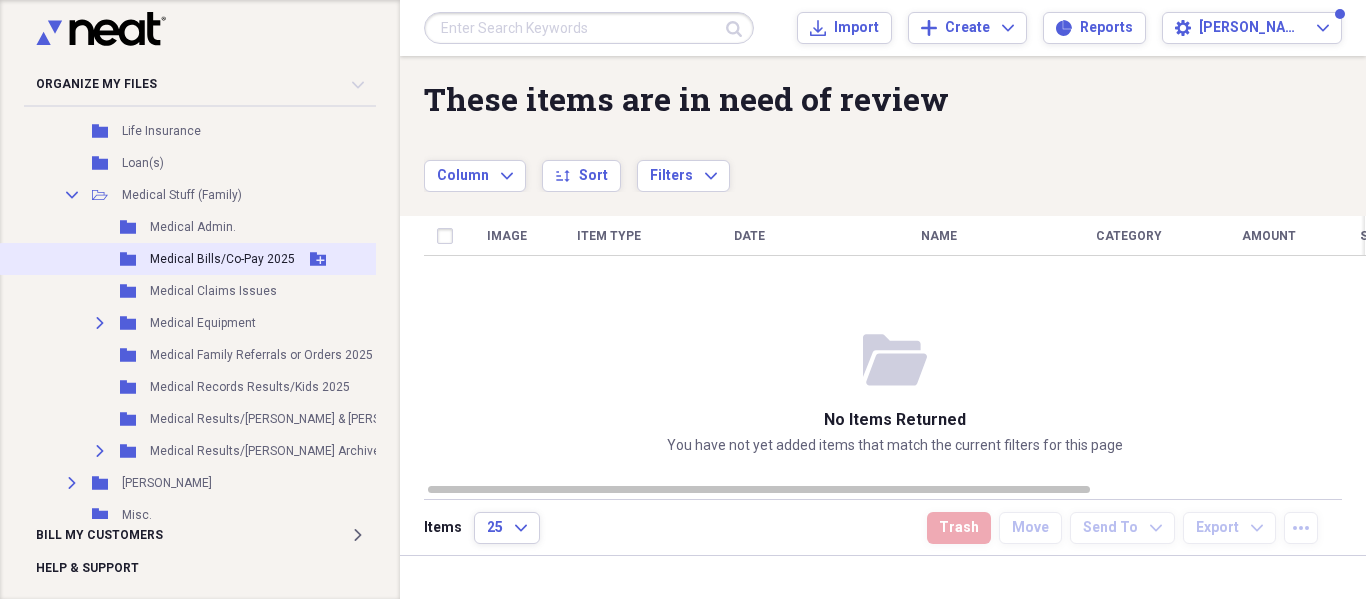 click on "Medical Bills/Co-Pay 2025" at bounding box center [222, 259] 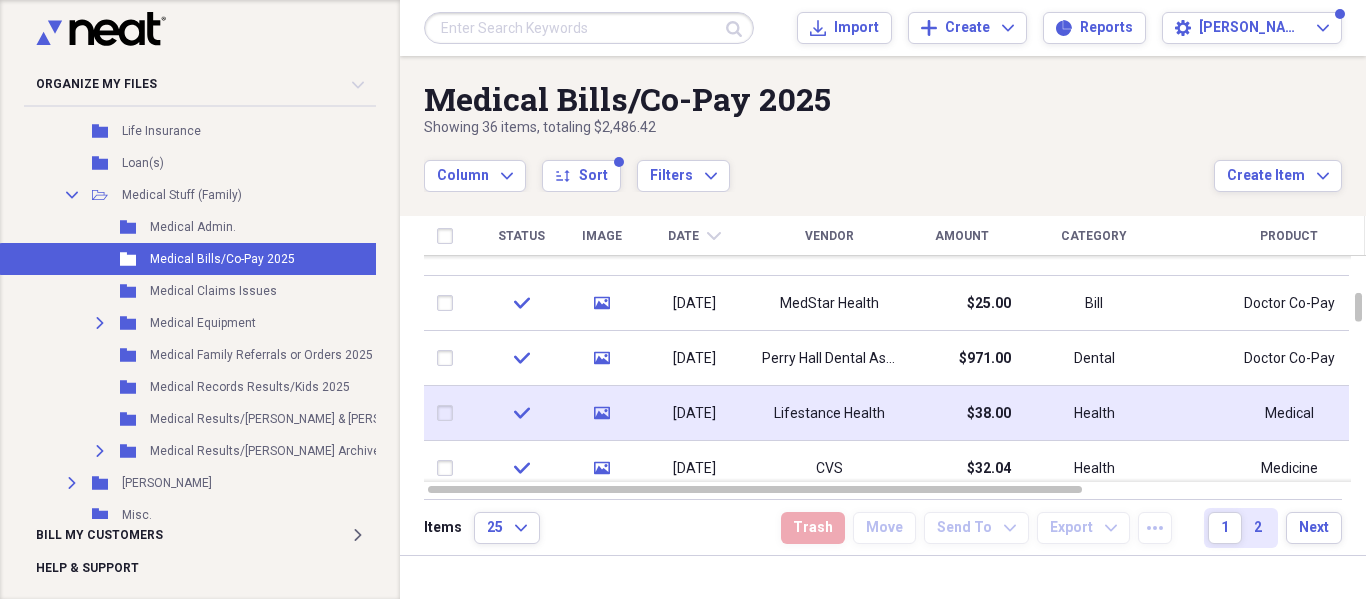 click on "[DATE]" at bounding box center [694, 414] 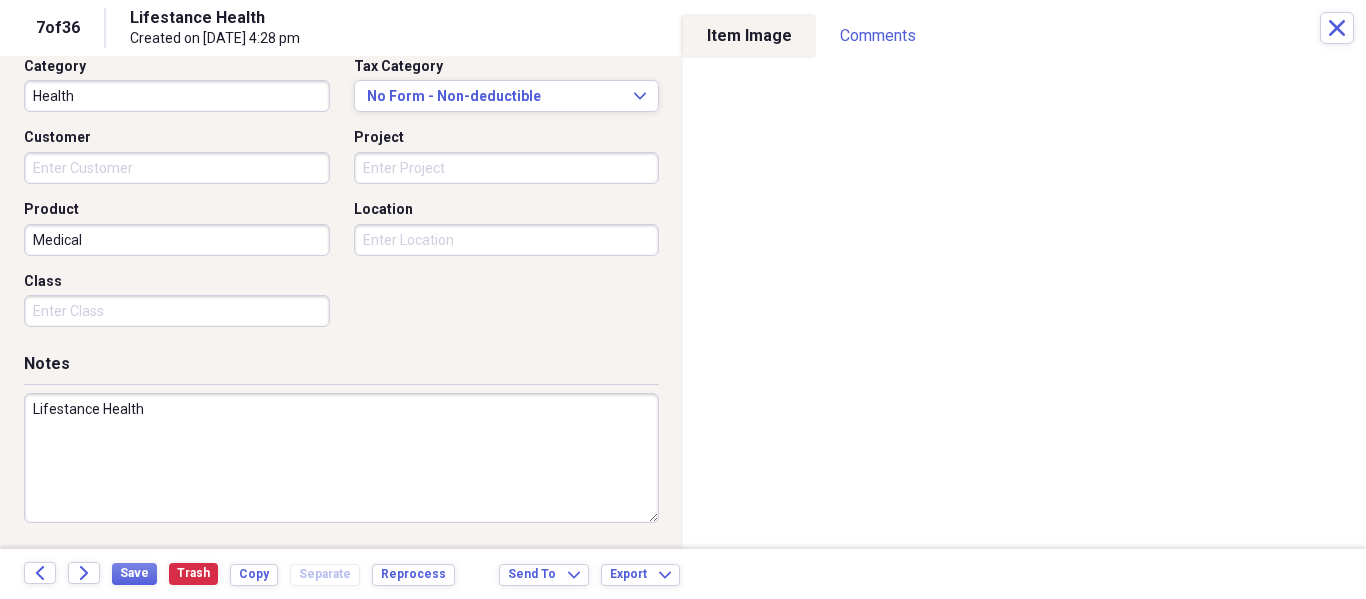 scroll, scrollTop: 0, scrollLeft: 0, axis: both 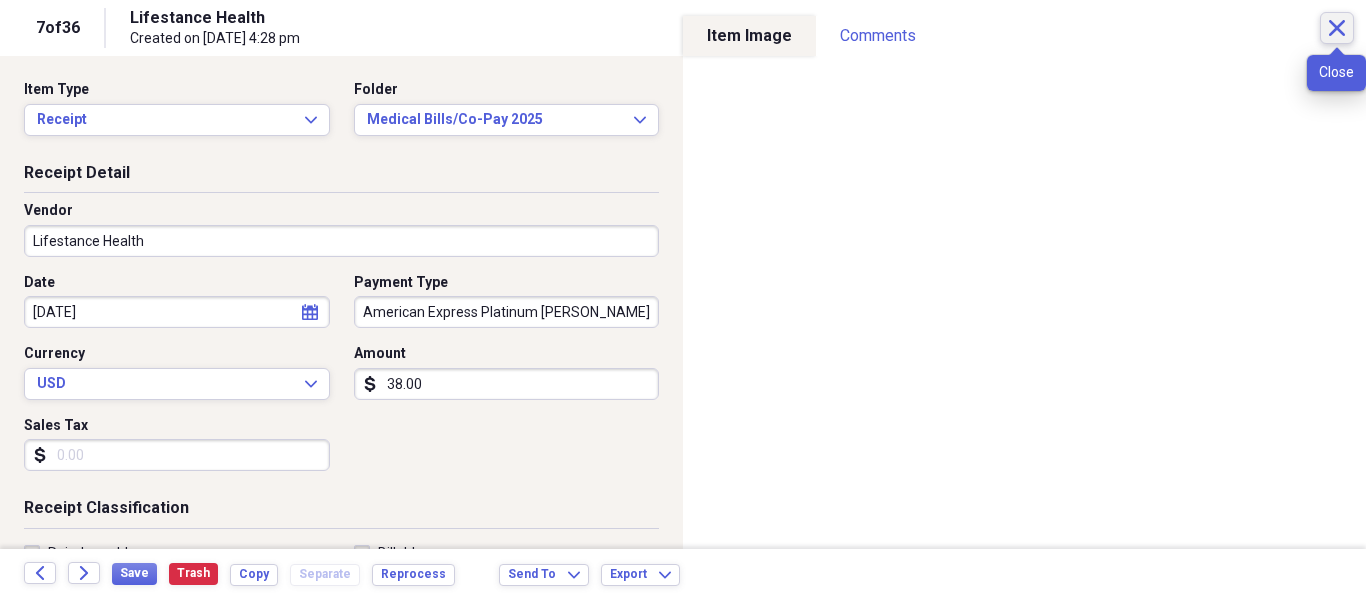 click on "Close" 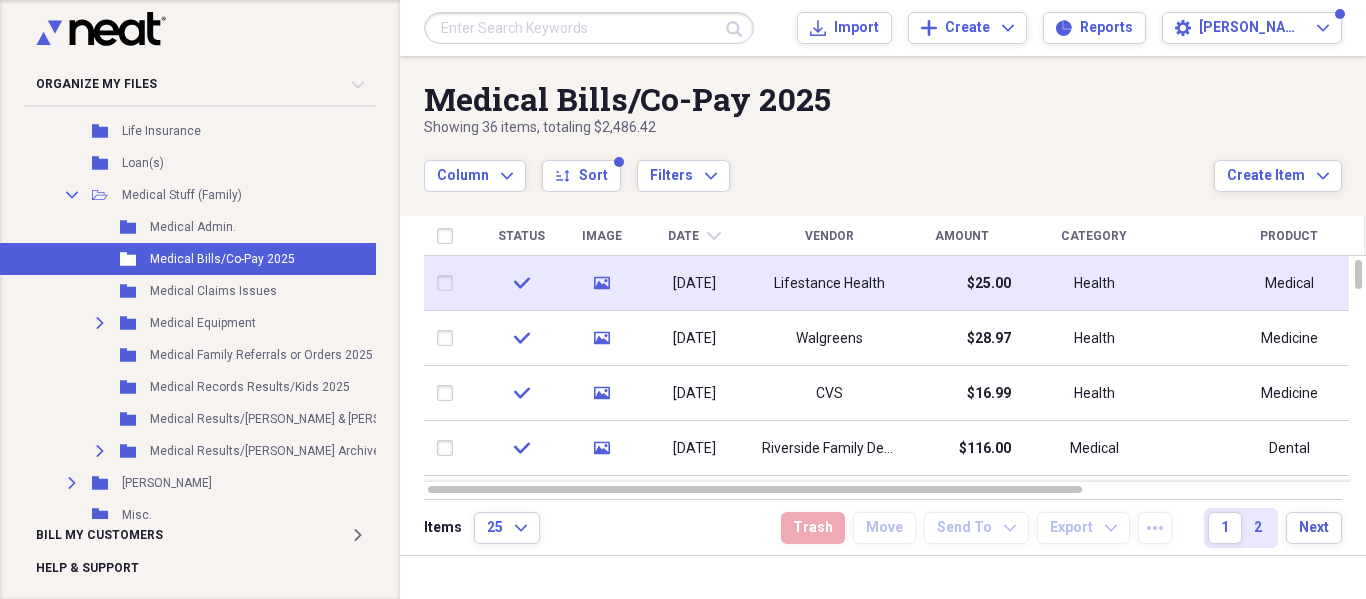 click on "Lifestance Health" at bounding box center (829, 284) 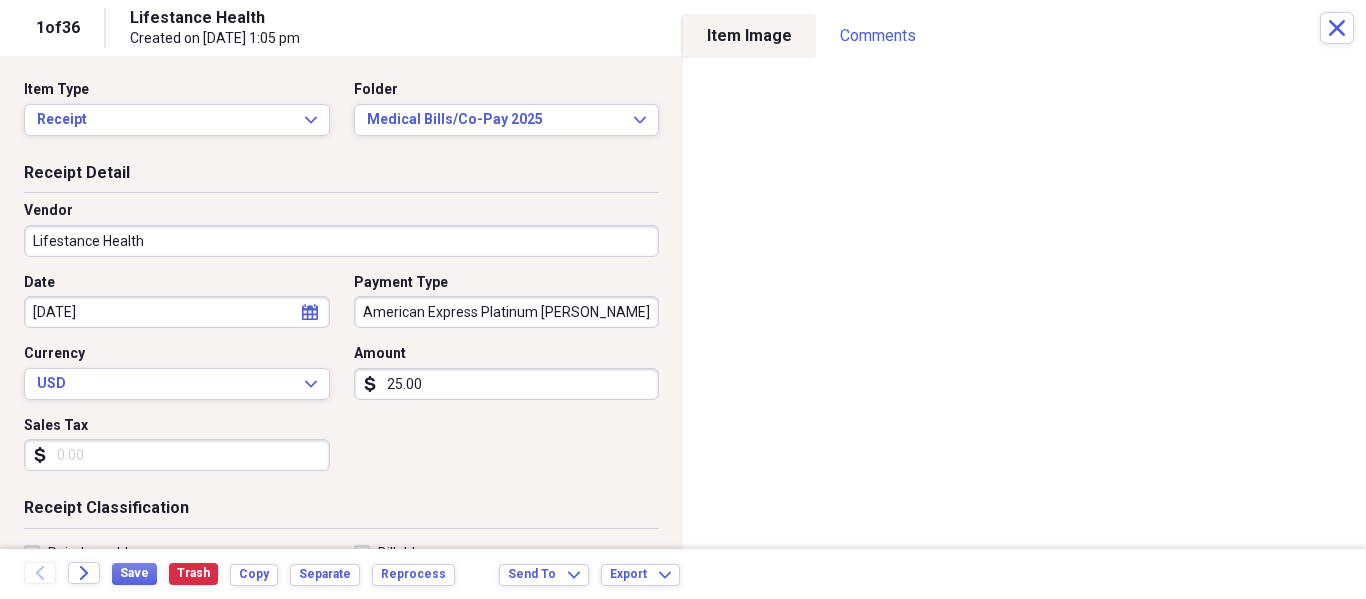 scroll, scrollTop: 528, scrollLeft: 0, axis: vertical 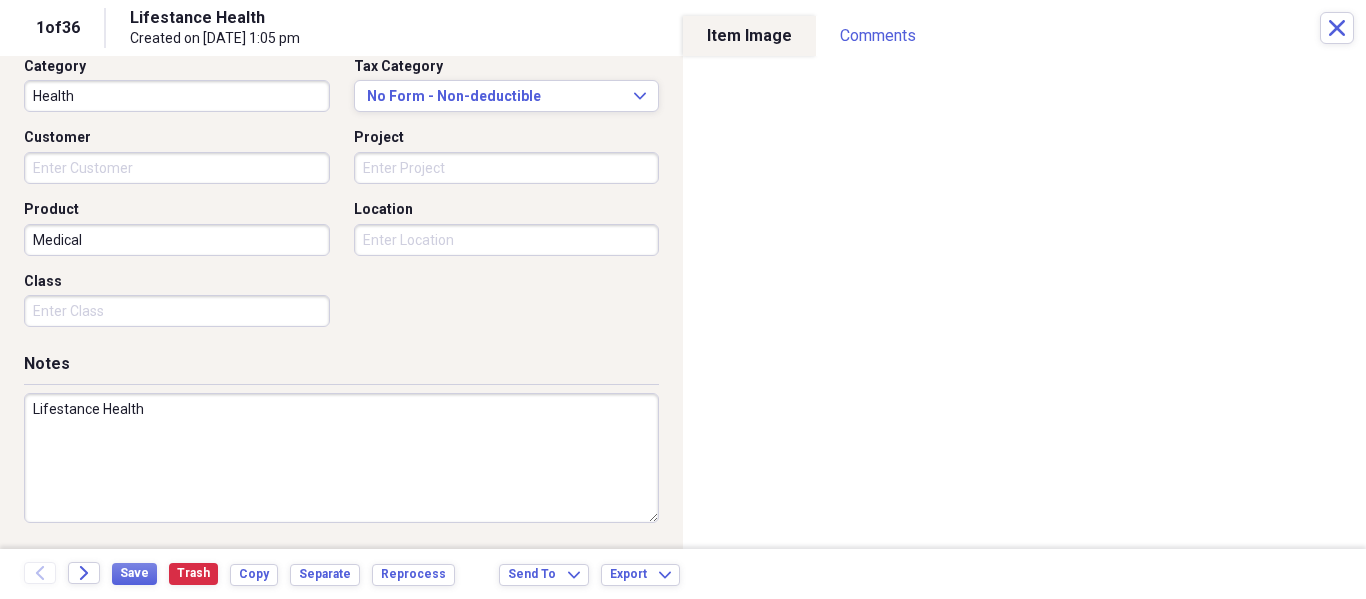 click on "Lifestance Health" at bounding box center (341, 458) 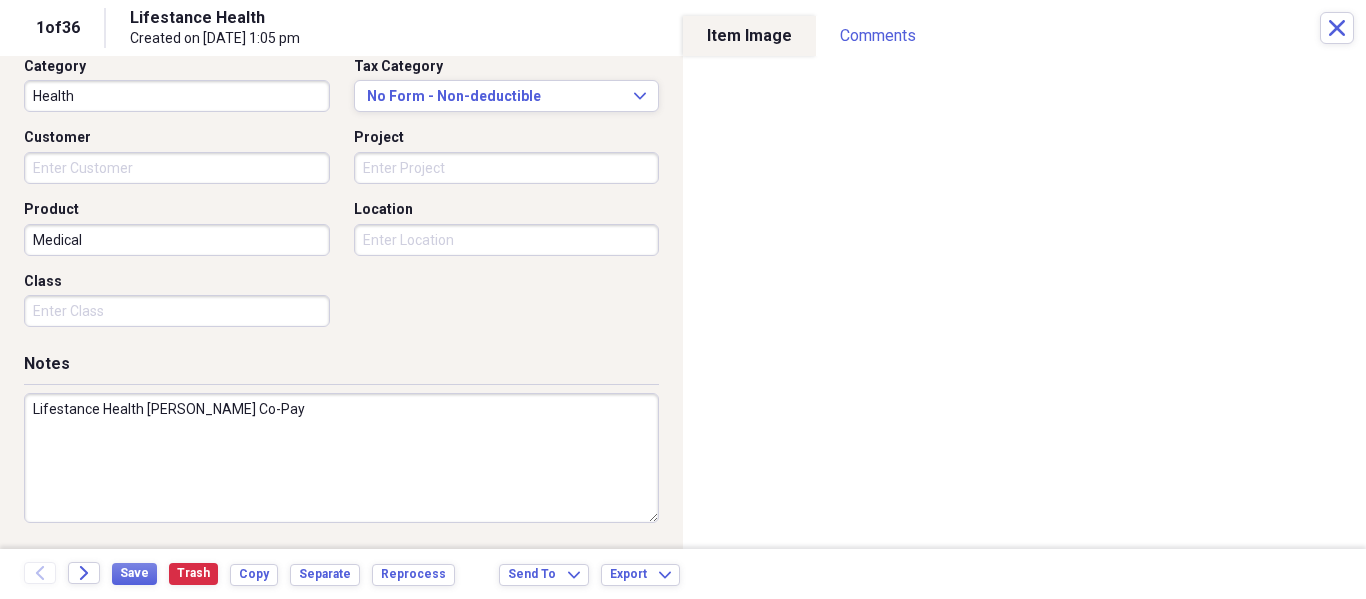 drag, startPoint x: 247, startPoint y: 410, endPoint x: 197, endPoint y: 419, distance: 50.803543 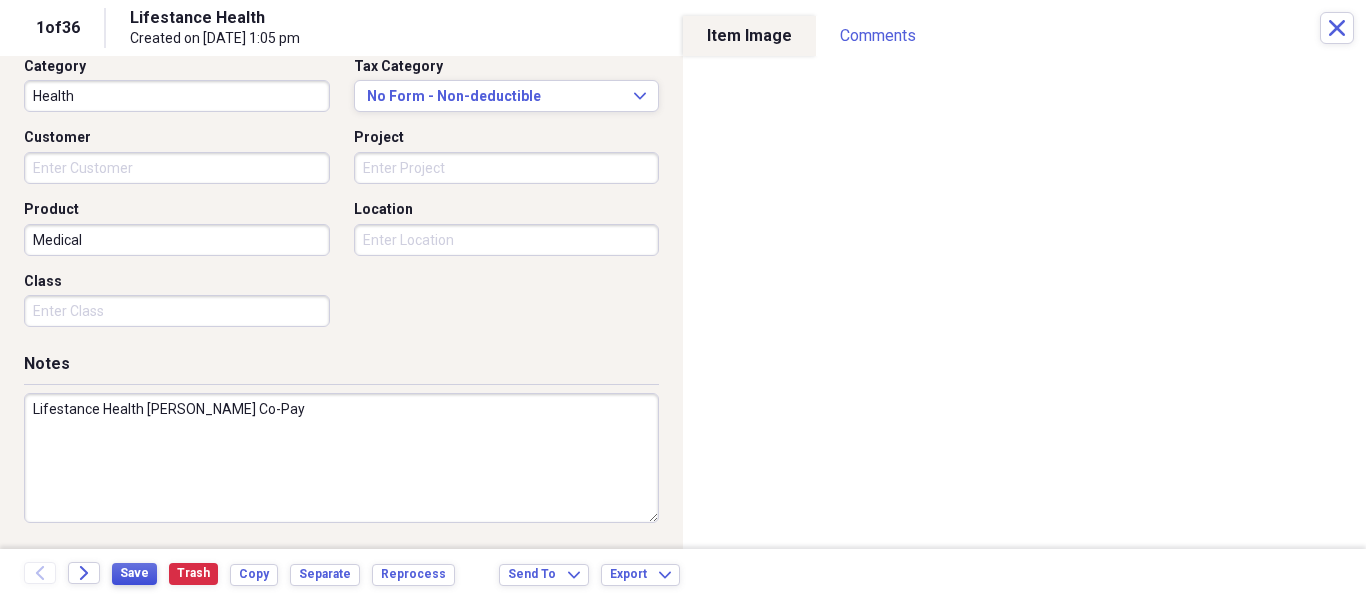 type on "Lifestance Health [PERSON_NAME] Co-Pay" 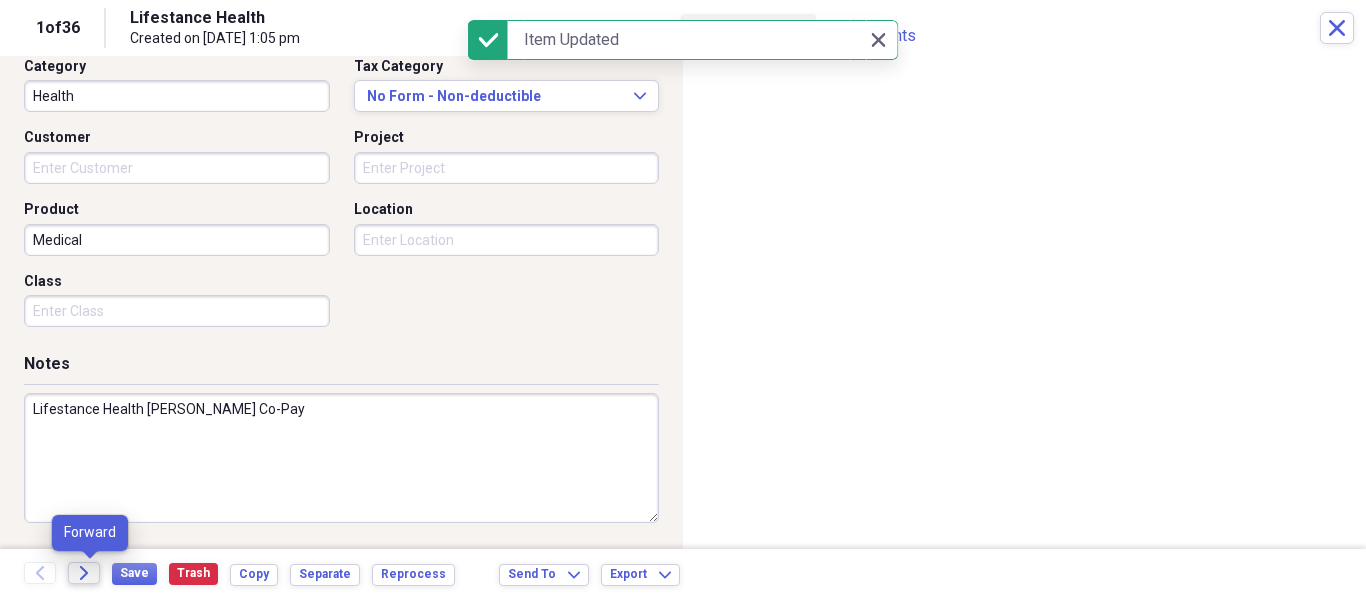 click on "Forward" 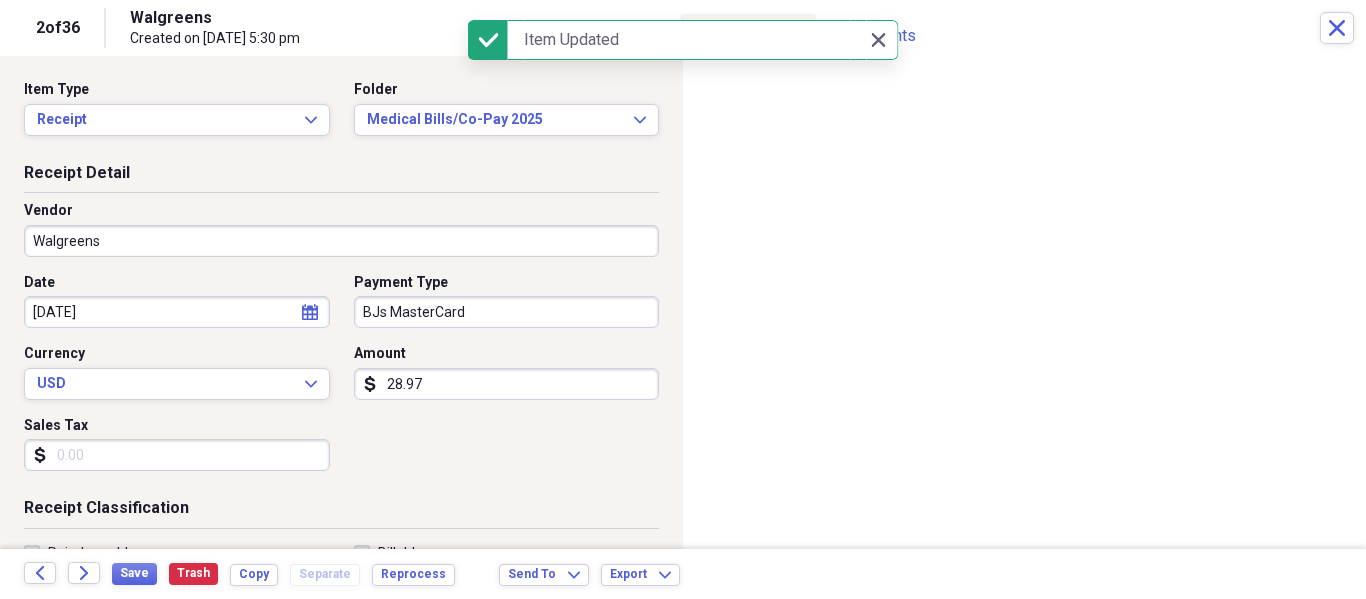 scroll, scrollTop: 528, scrollLeft: 0, axis: vertical 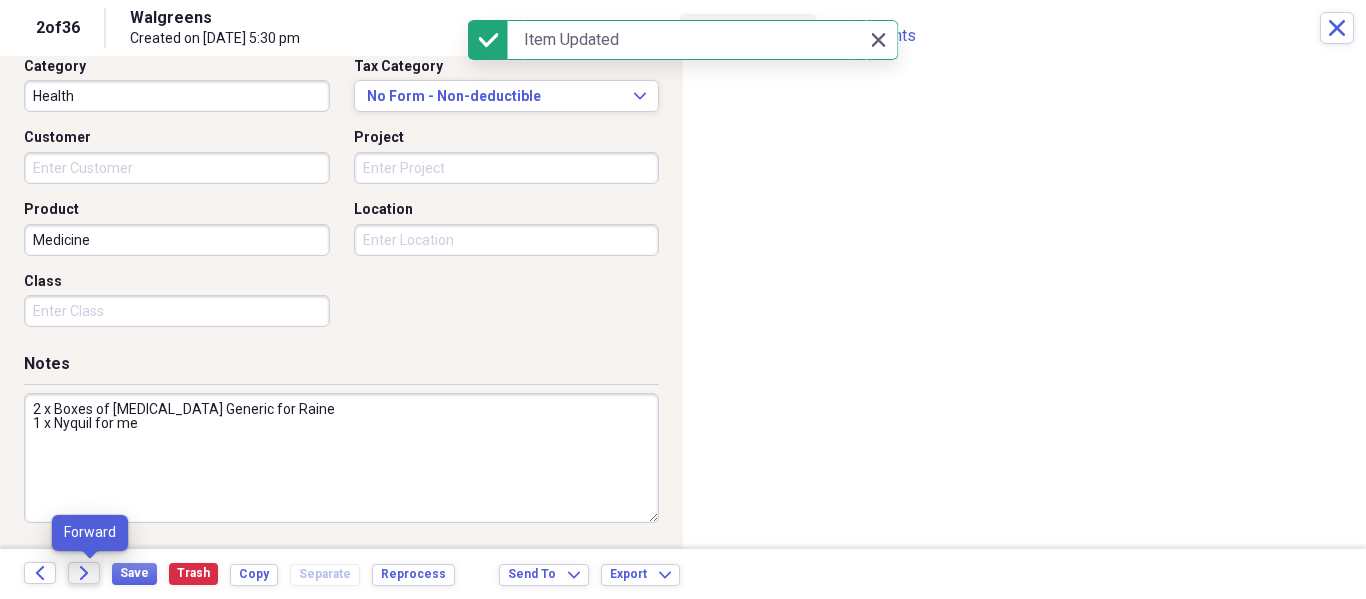 click on "Forward" 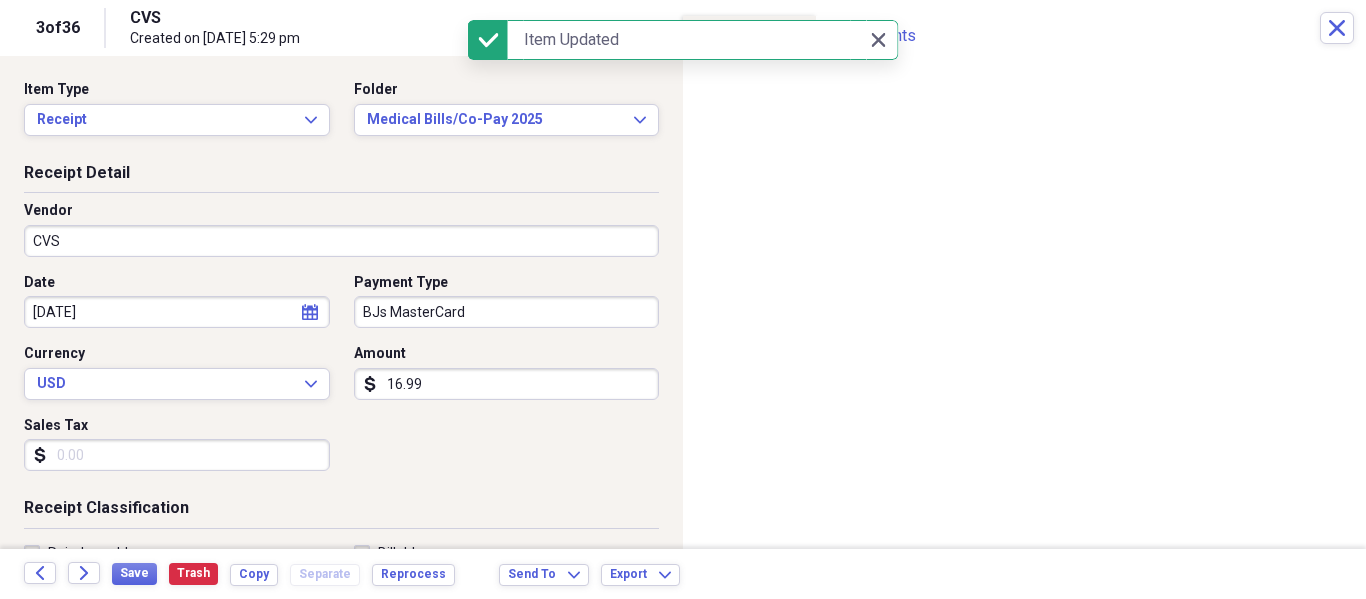 scroll, scrollTop: 528, scrollLeft: 0, axis: vertical 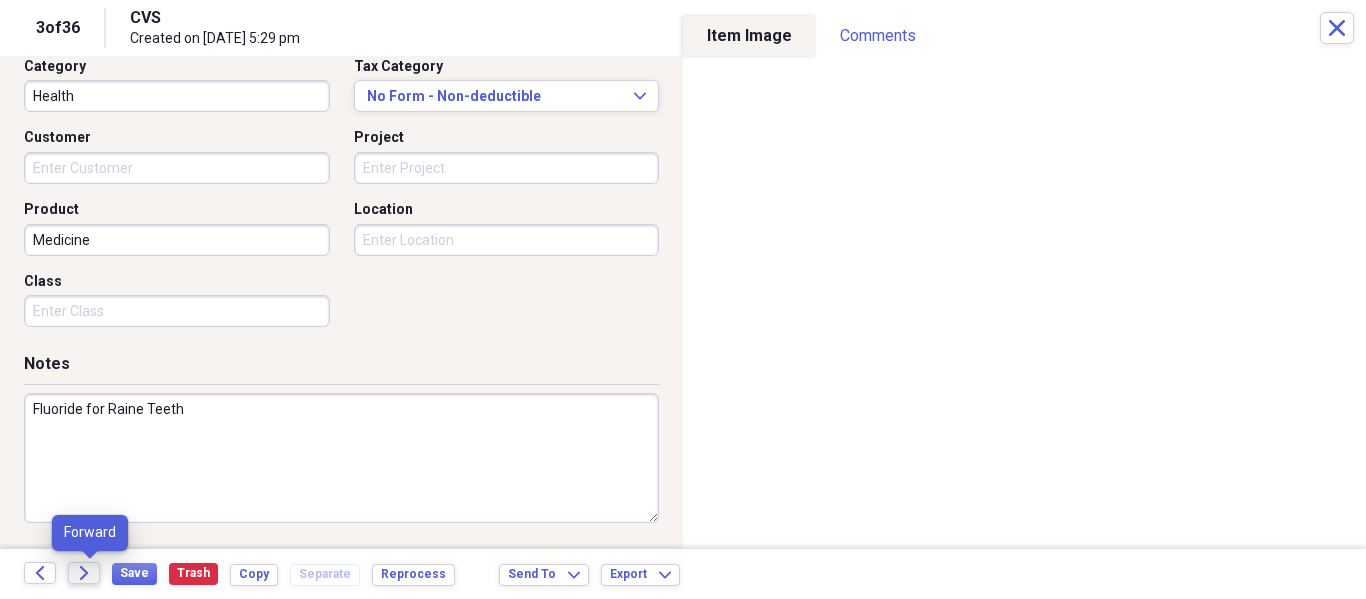 click on "Forward" at bounding box center (84, 573) 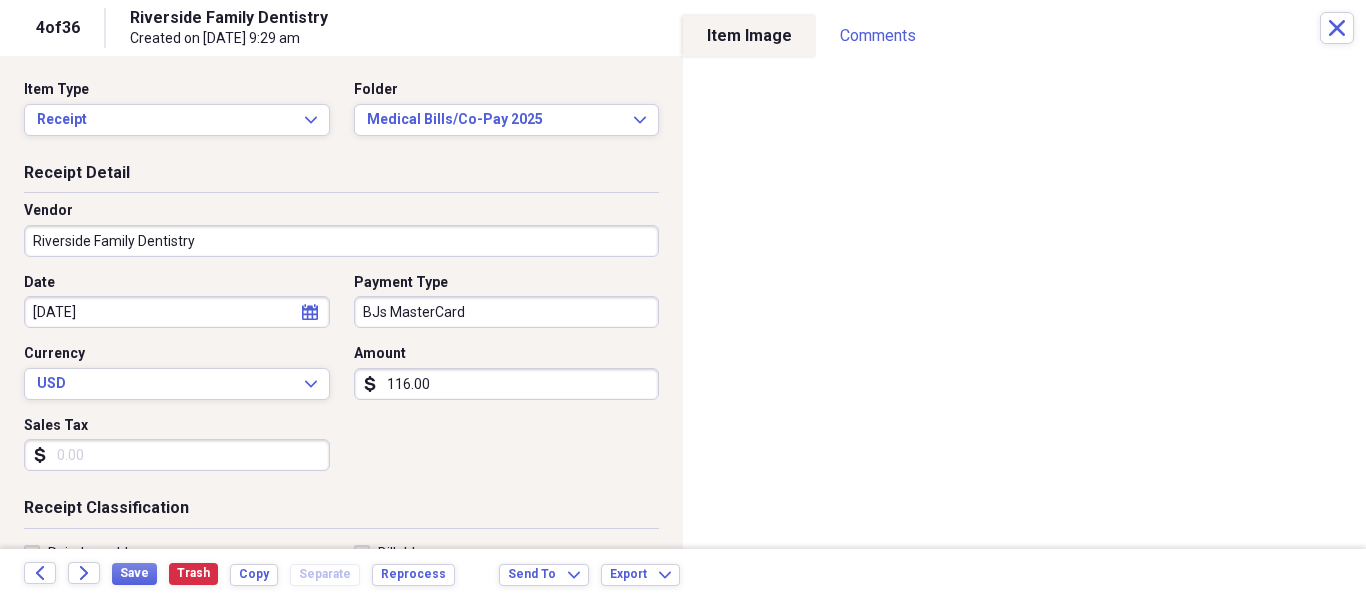scroll, scrollTop: 528, scrollLeft: 0, axis: vertical 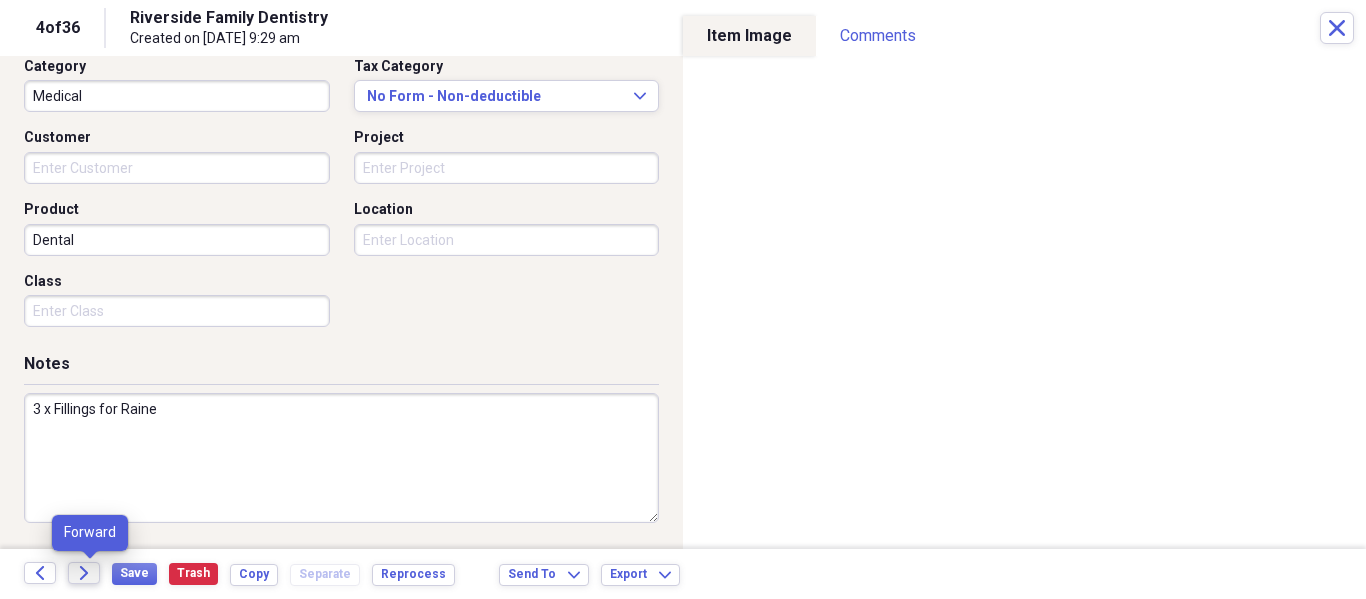 click on "Forward" 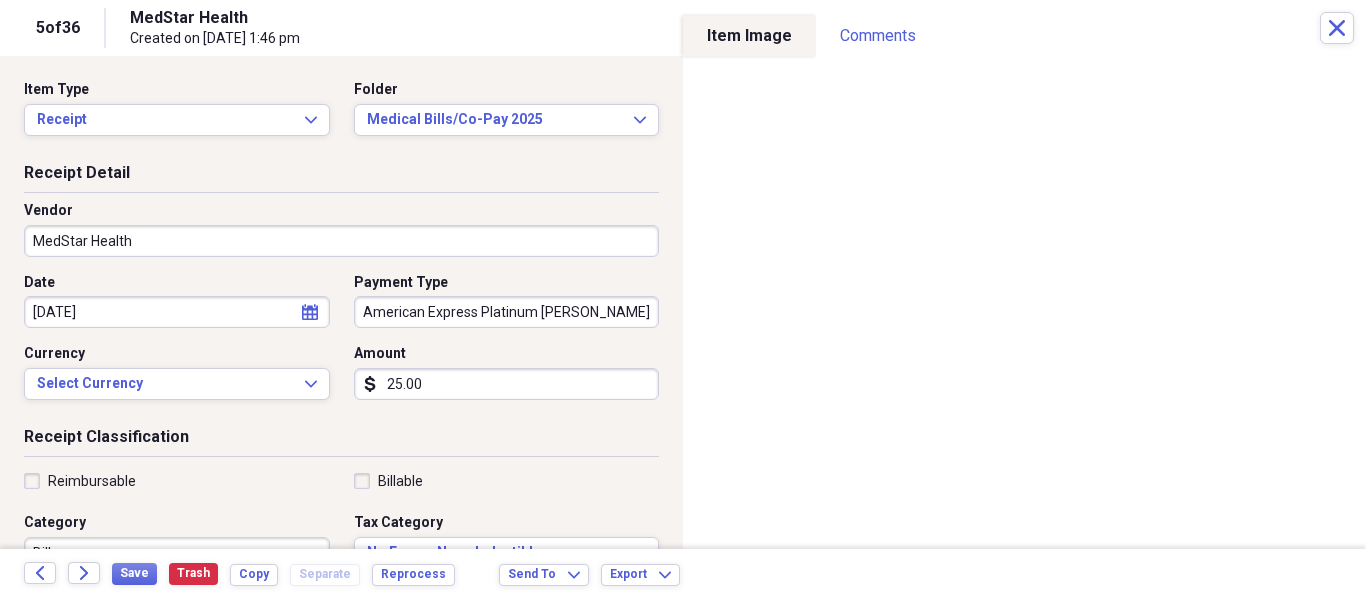 scroll, scrollTop: 456, scrollLeft: 0, axis: vertical 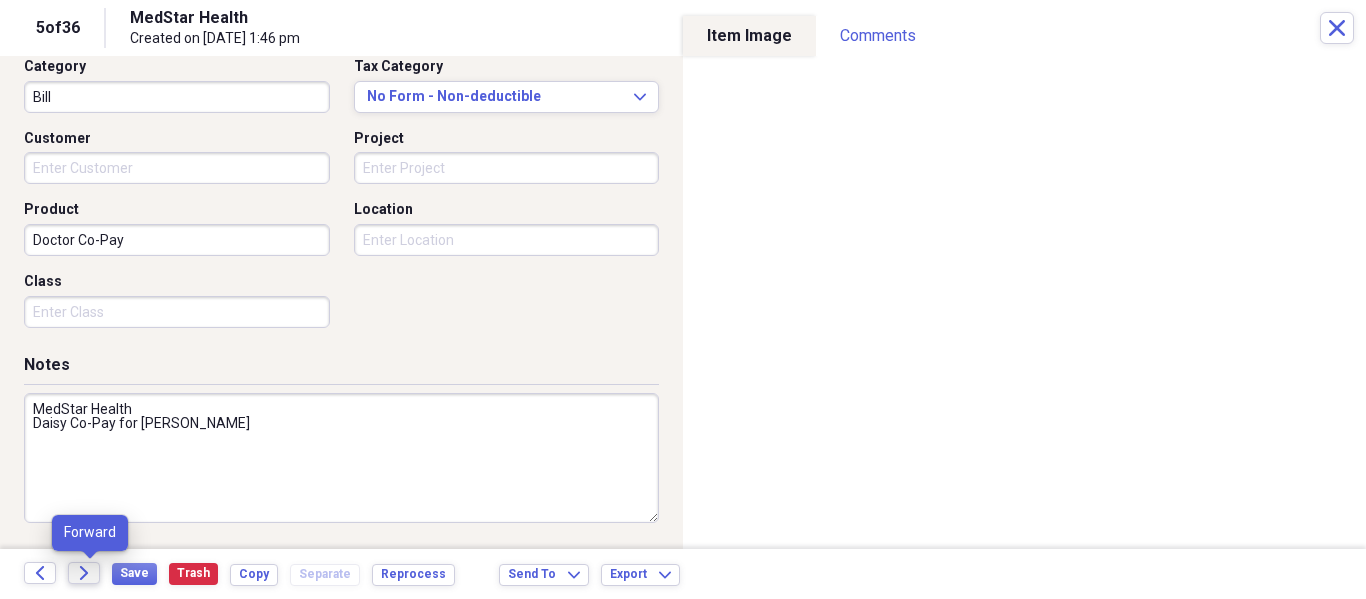 click on "Forward" 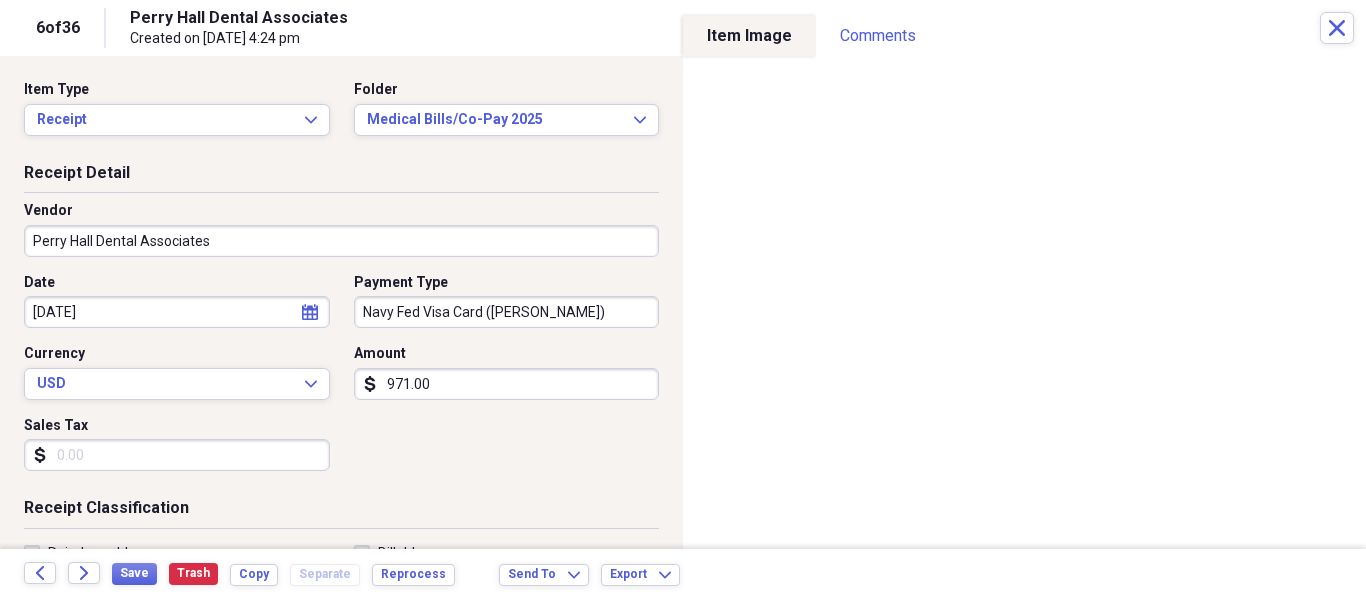 scroll, scrollTop: 528, scrollLeft: 0, axis: vertical 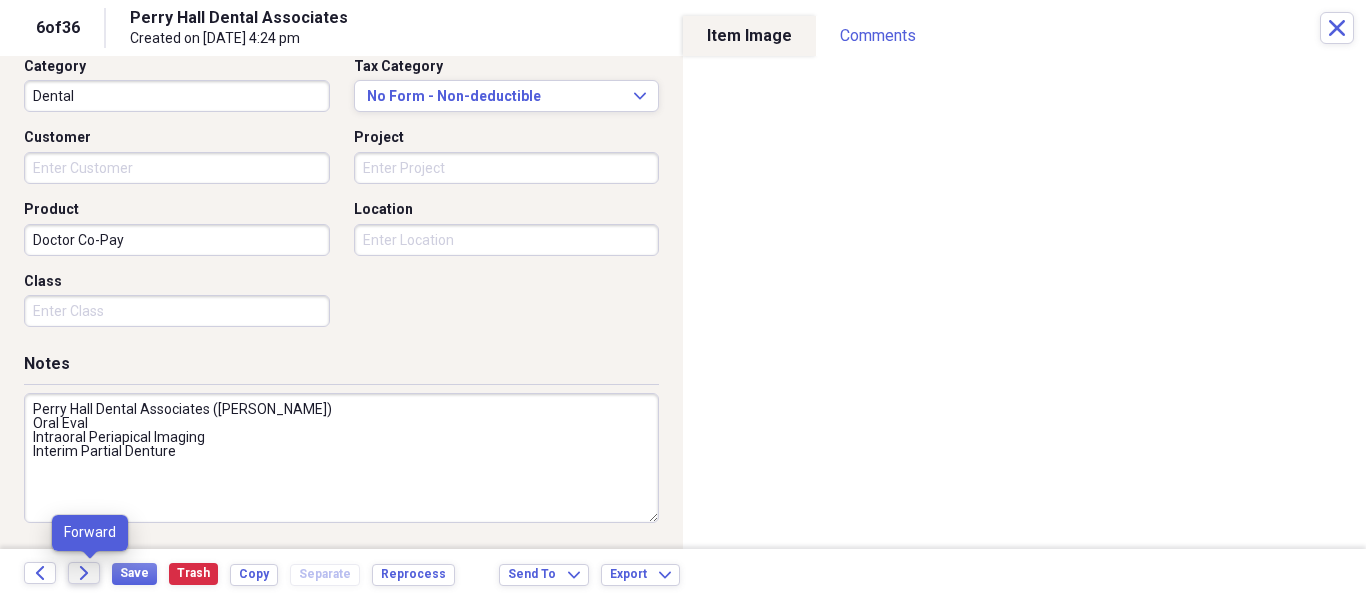 click on "Forward" 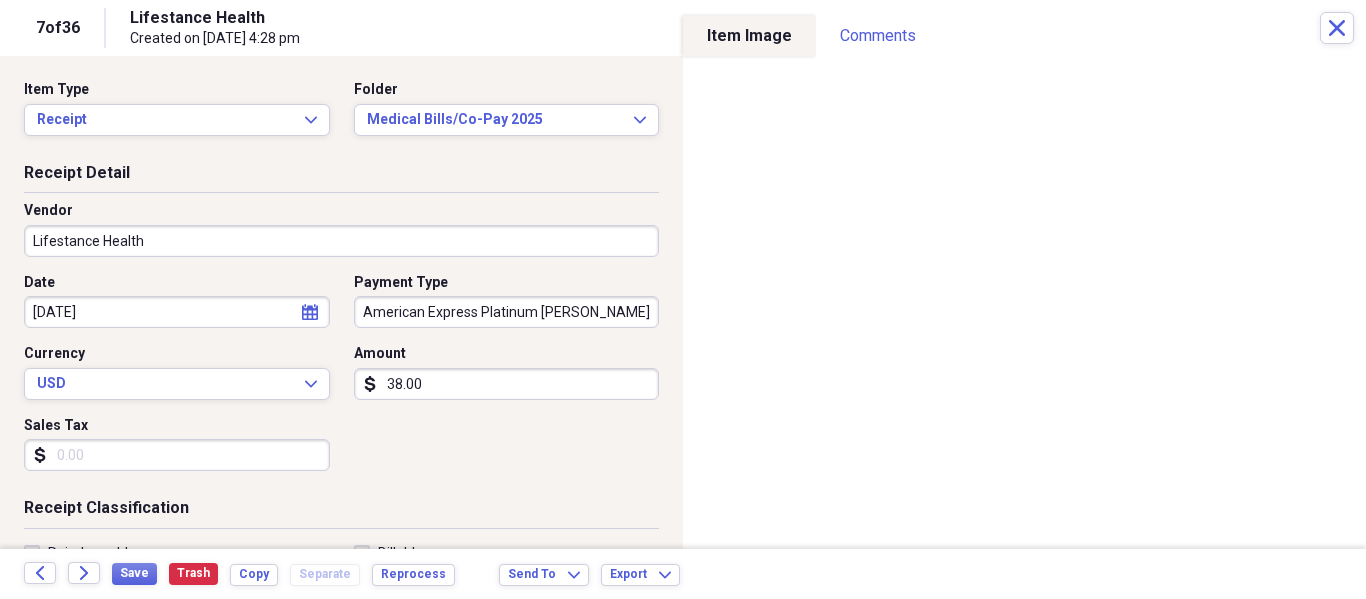 scroll, scrollTop: 528, scrollLeft: 0, axis: vertical 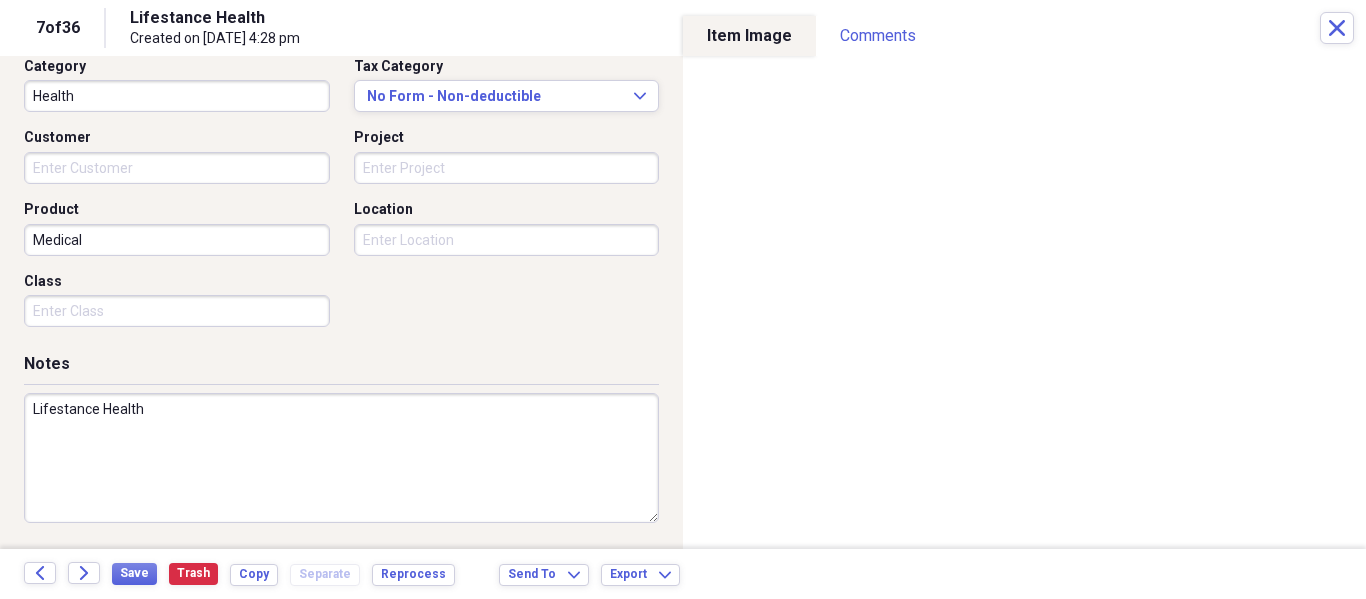 click on "Lifestance Health" at bounding box center (341, 458) 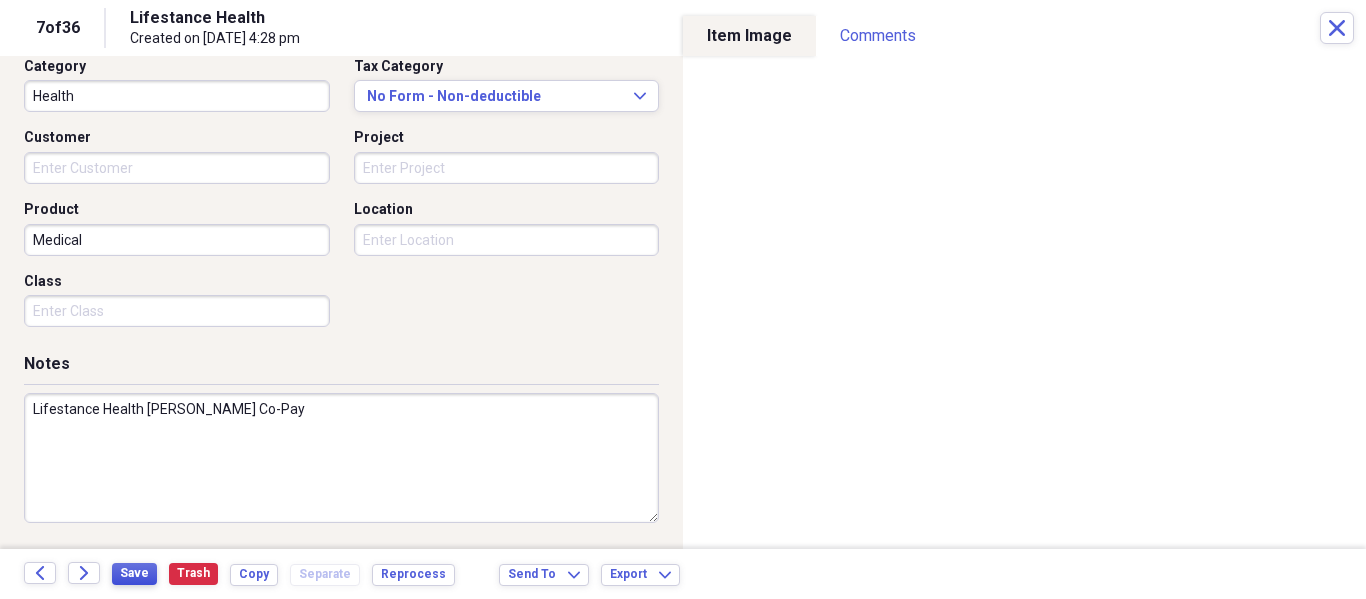 type on "Lifestance Health [PERSON_NAME] Co-Pay" 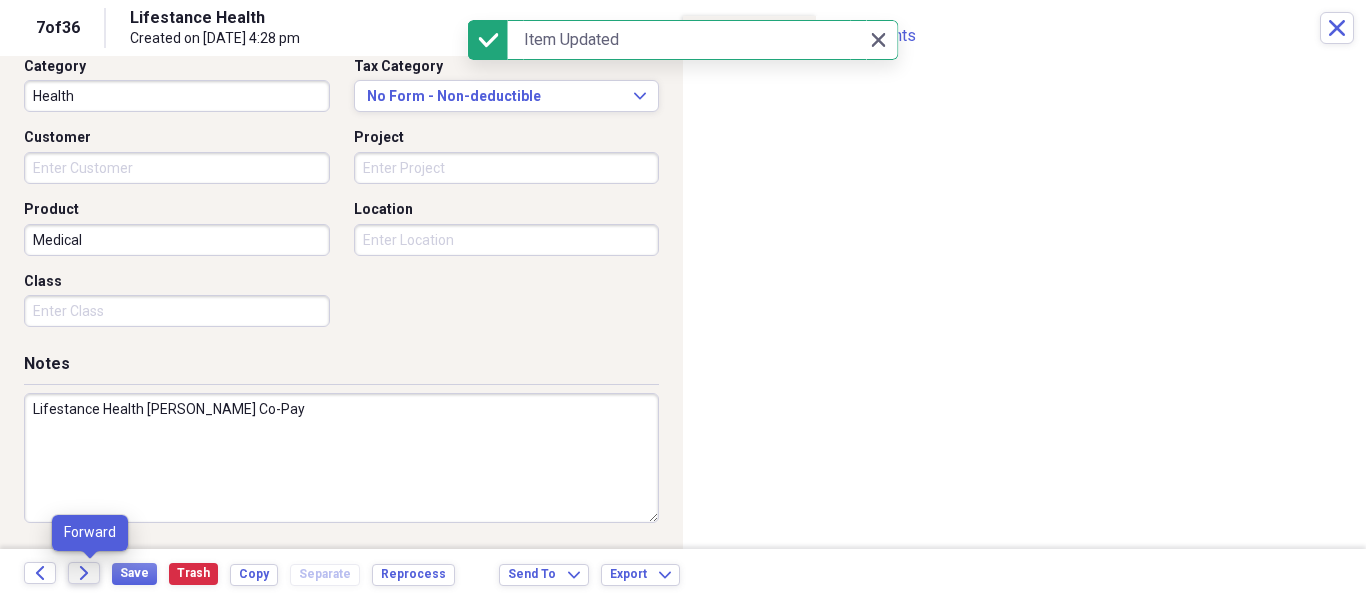 click on "Forward" at bounding box center [84, 573] 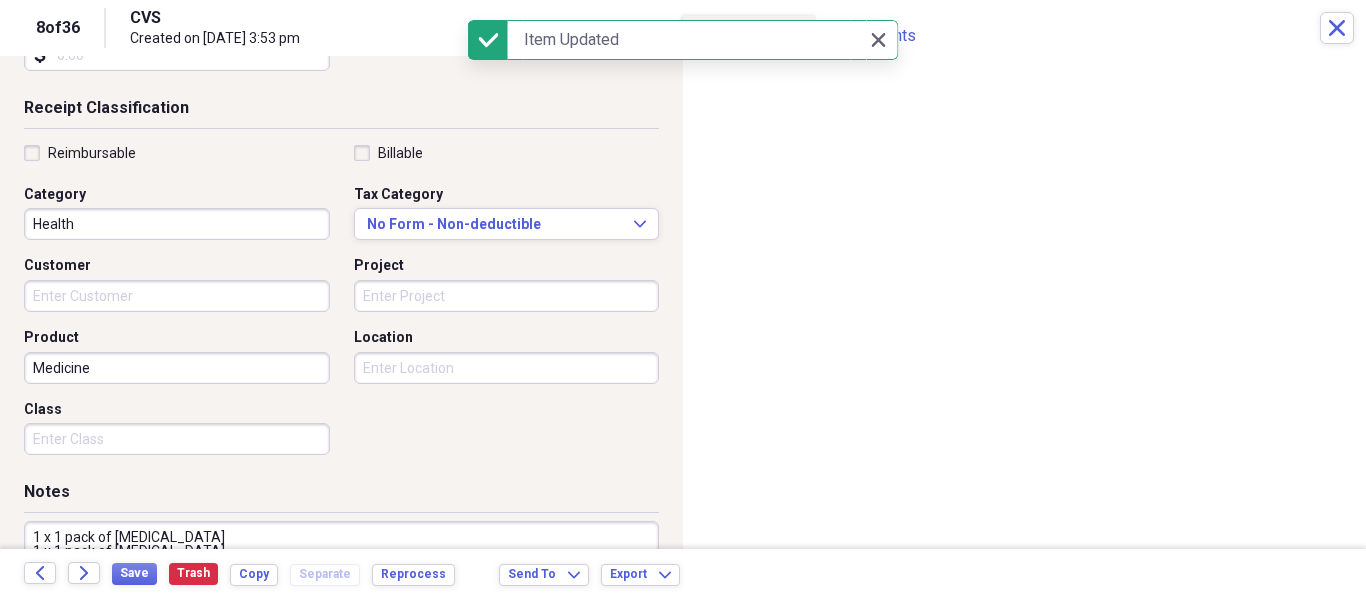 scroll, scrollTop: 528, scrollLeft: 0, axis: vertical 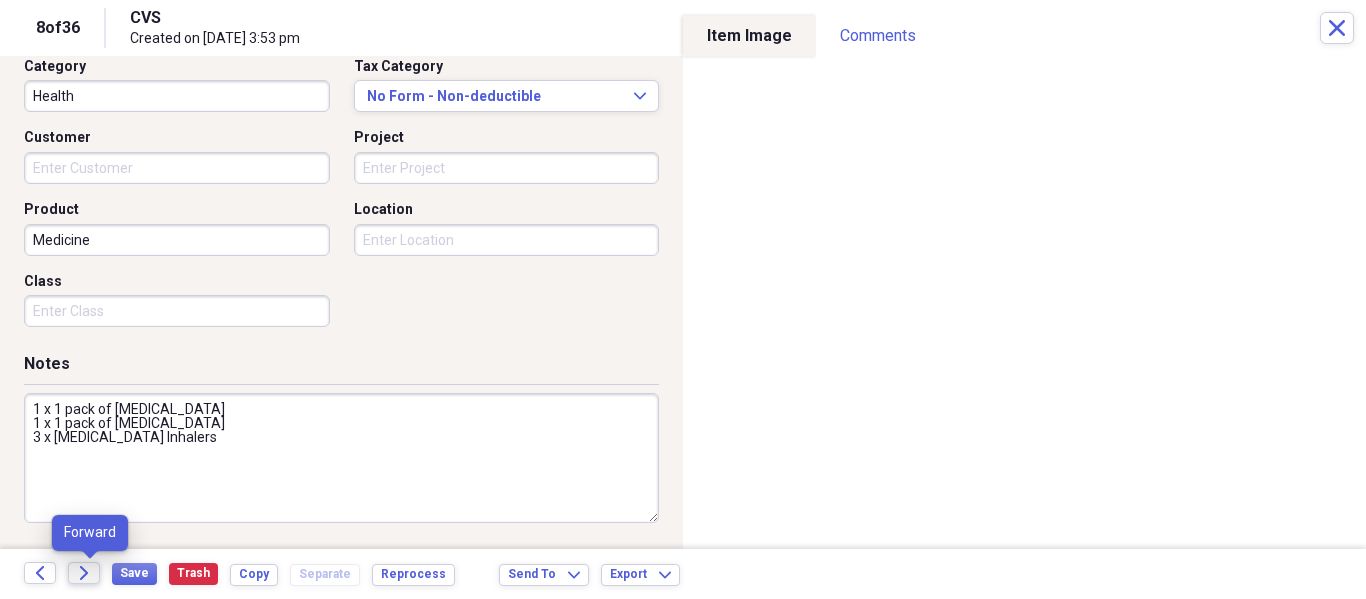 click 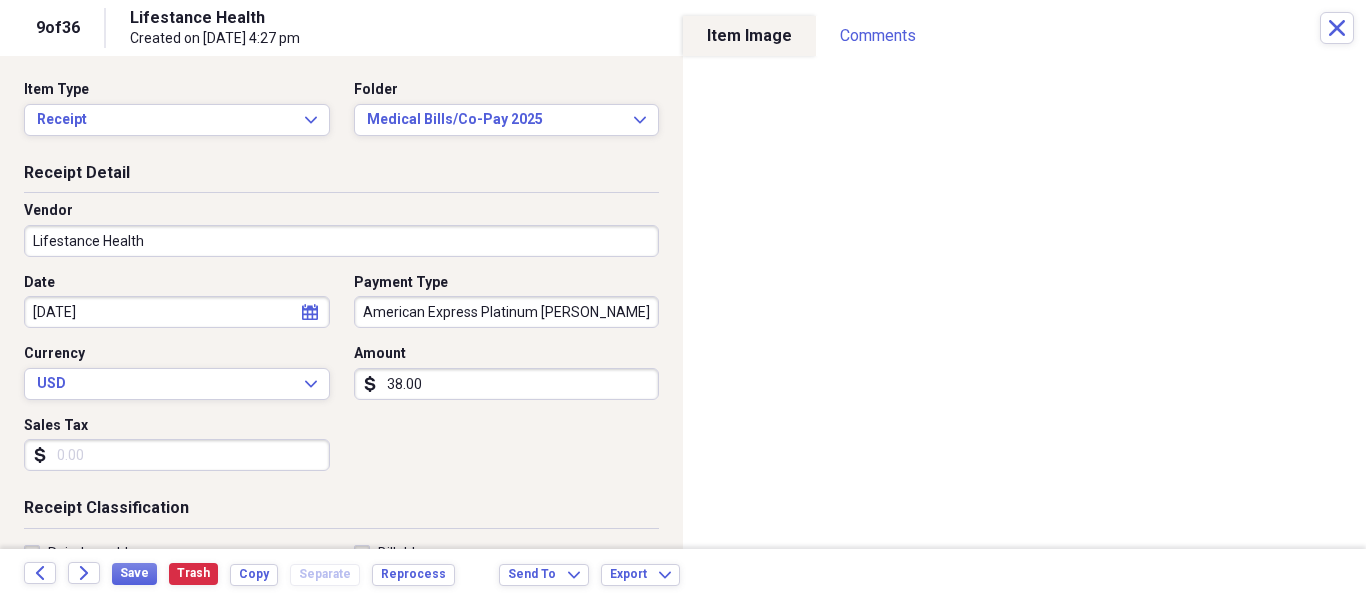 scroll, scrollTop: 528, scrollLeft: 0, axis: vertical 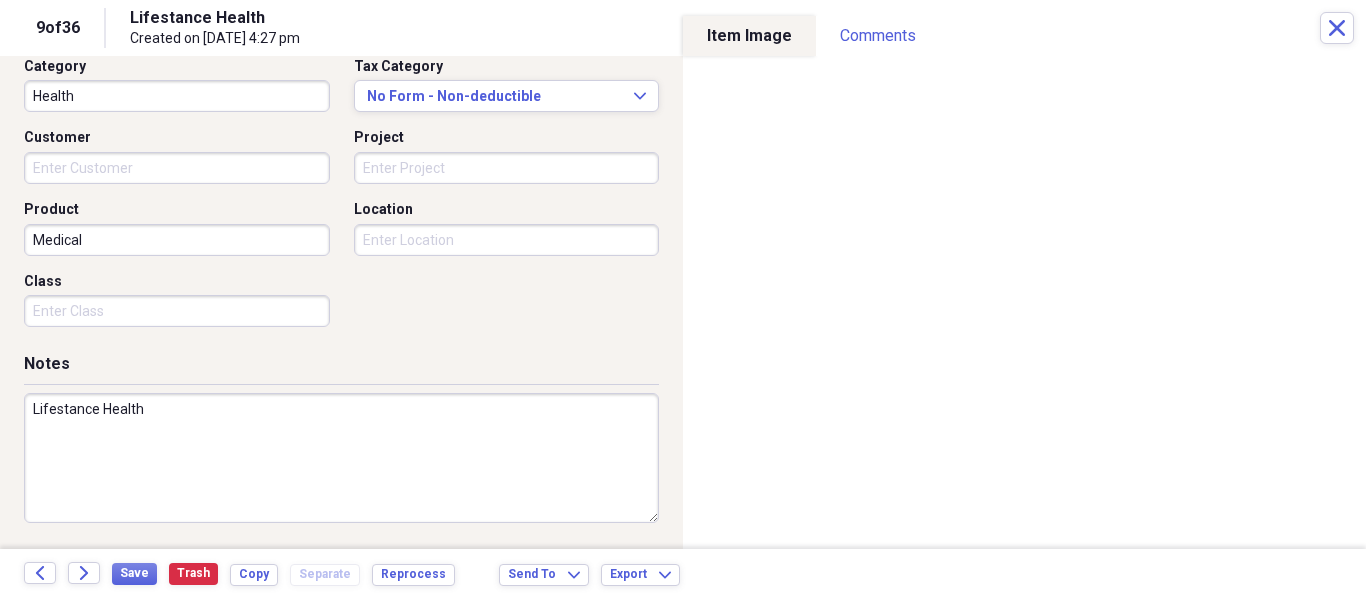 click on "Lifestance Health" at bounding box center (341, 458) 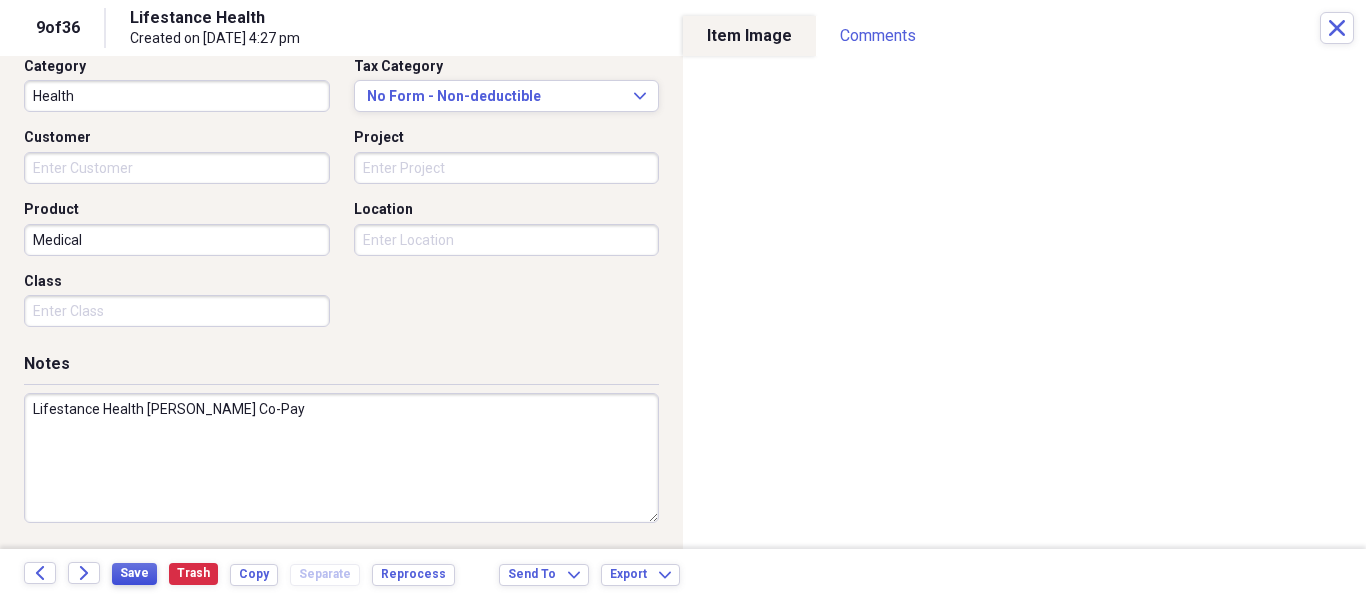 type on "Lifestance Health [PERSON_NAME] Co-Pay" 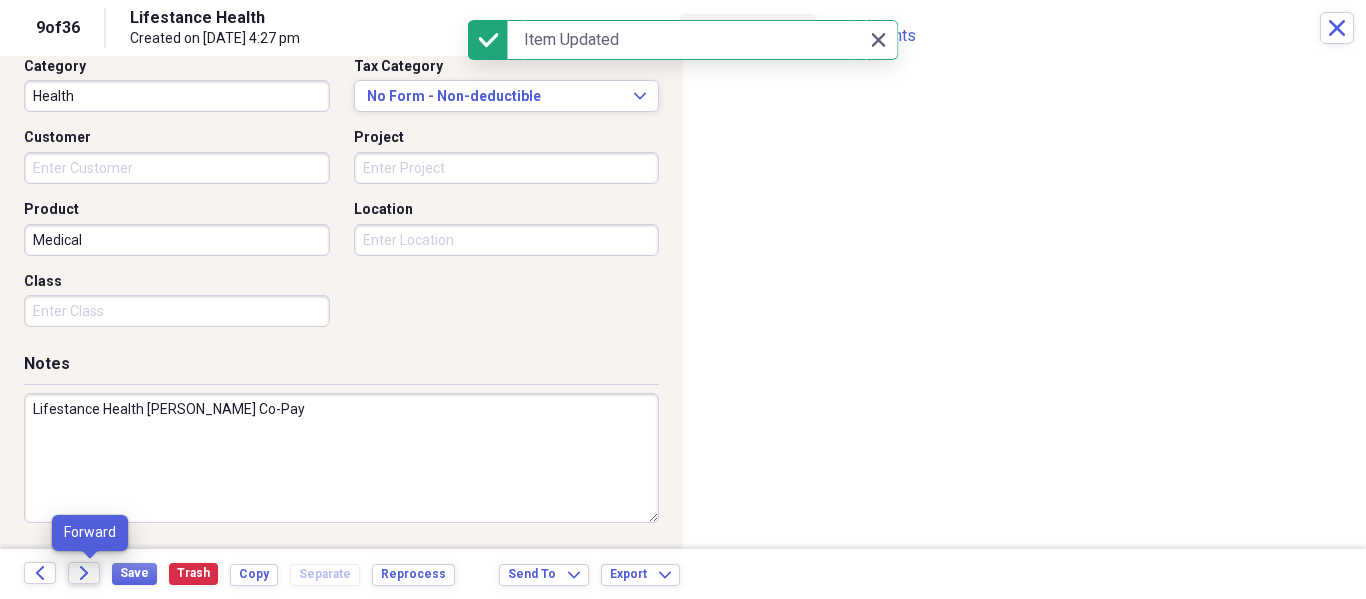 click on "Forward" 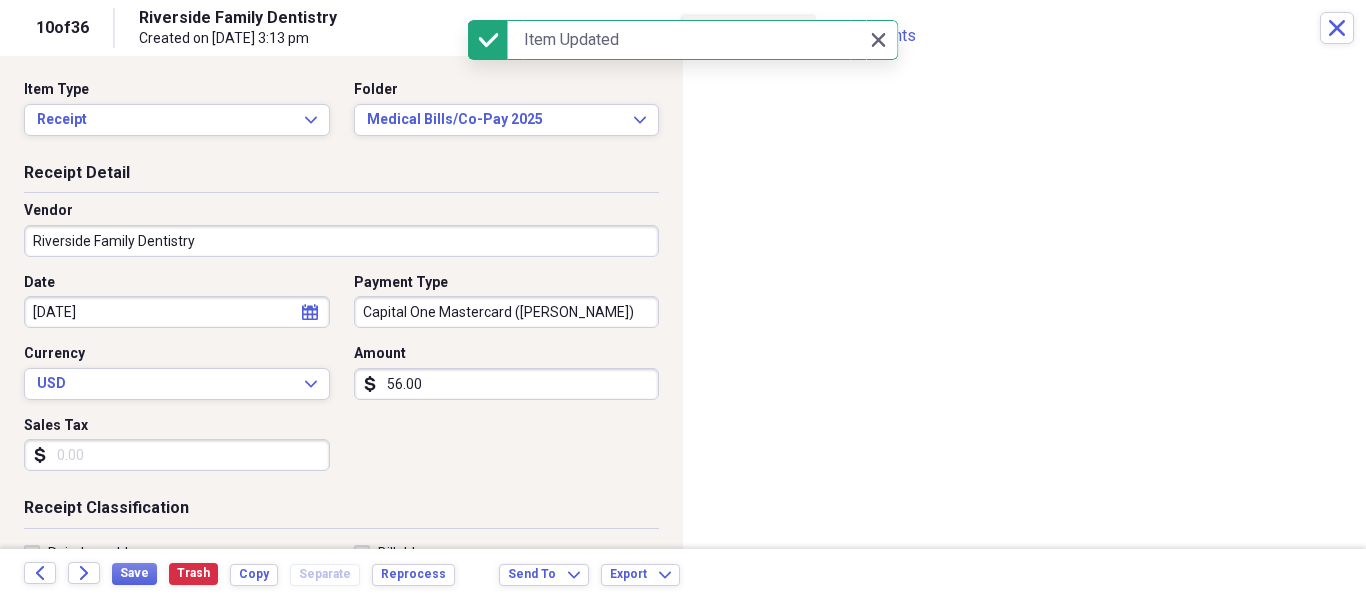 scroll, scrollTop: 528, scrollLeft: 0, axis: vertical 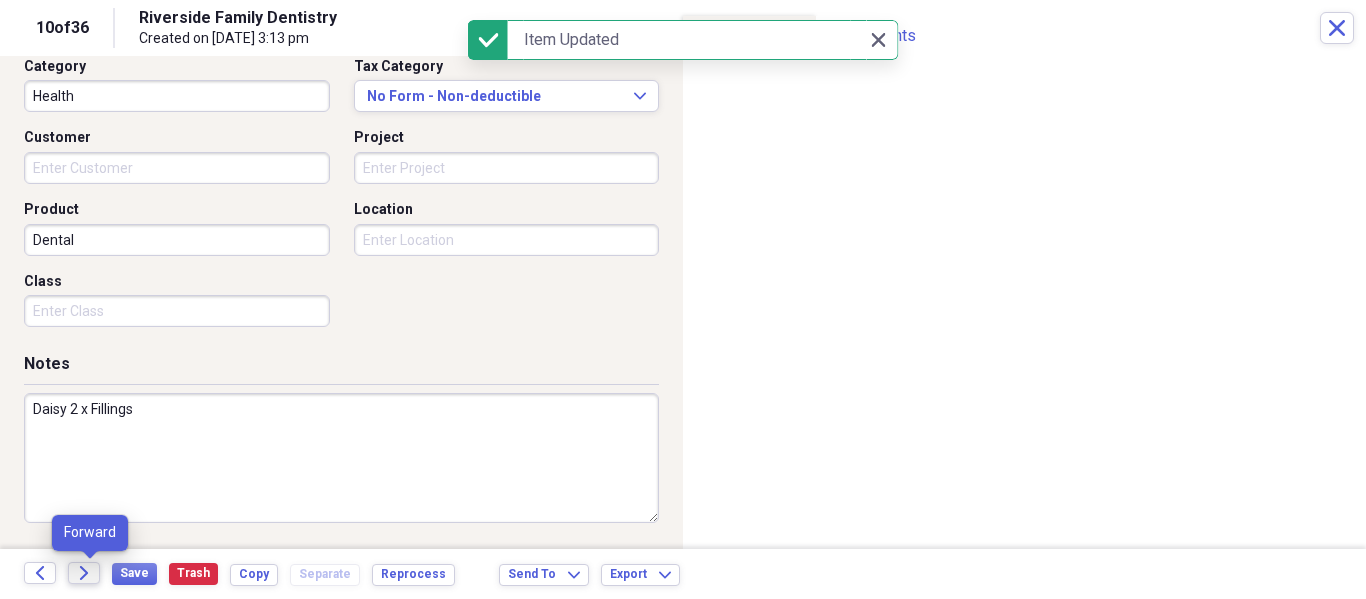 click on "Forward" 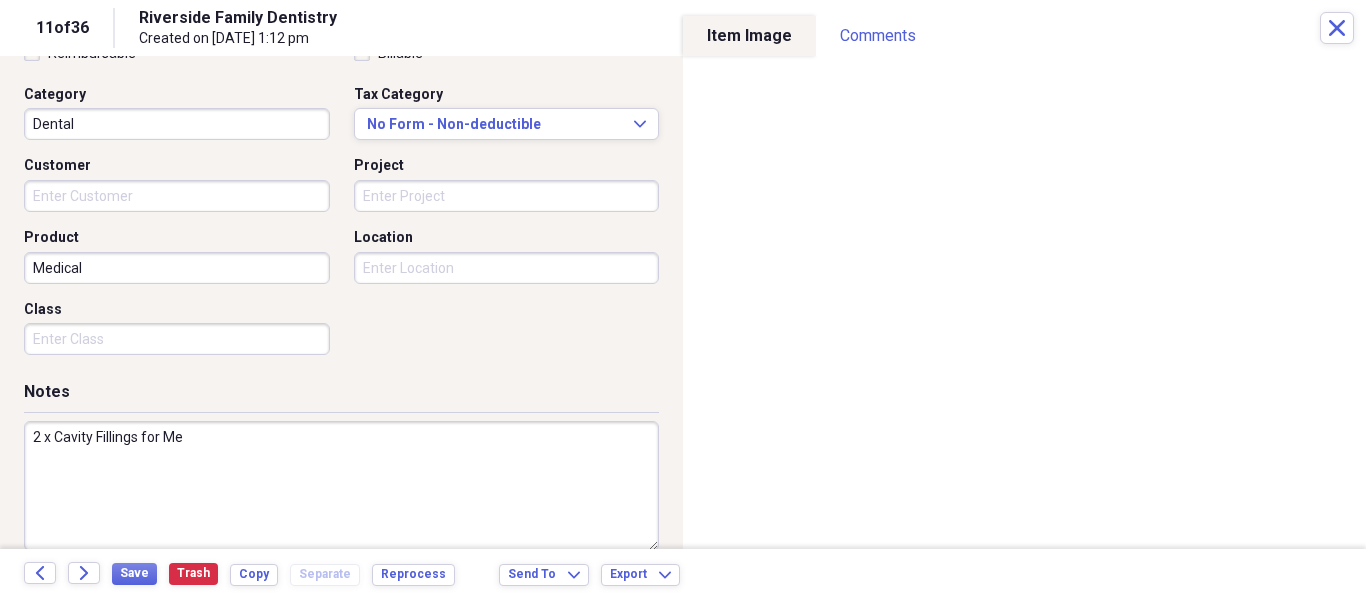 scroll, scrollTop: 528, scrollLeft: 0, axis: vertical 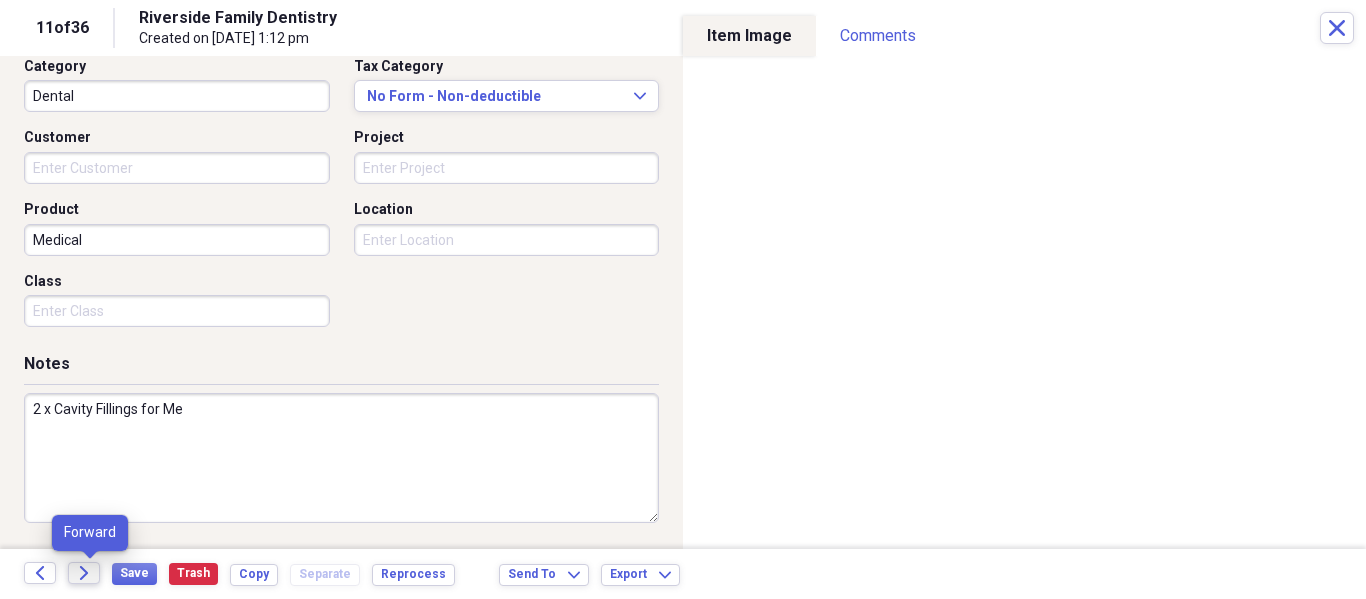 click on "Forward" 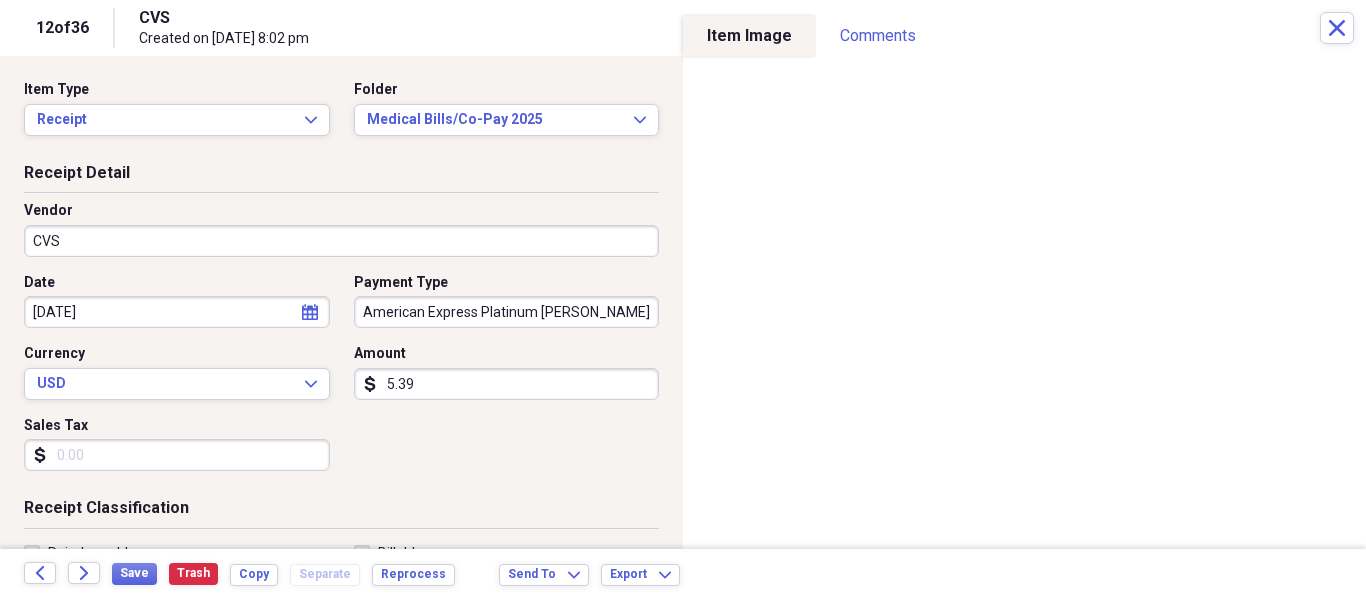 scroll, scrollTop: 528, scrollLeft: 0, axis: vertical 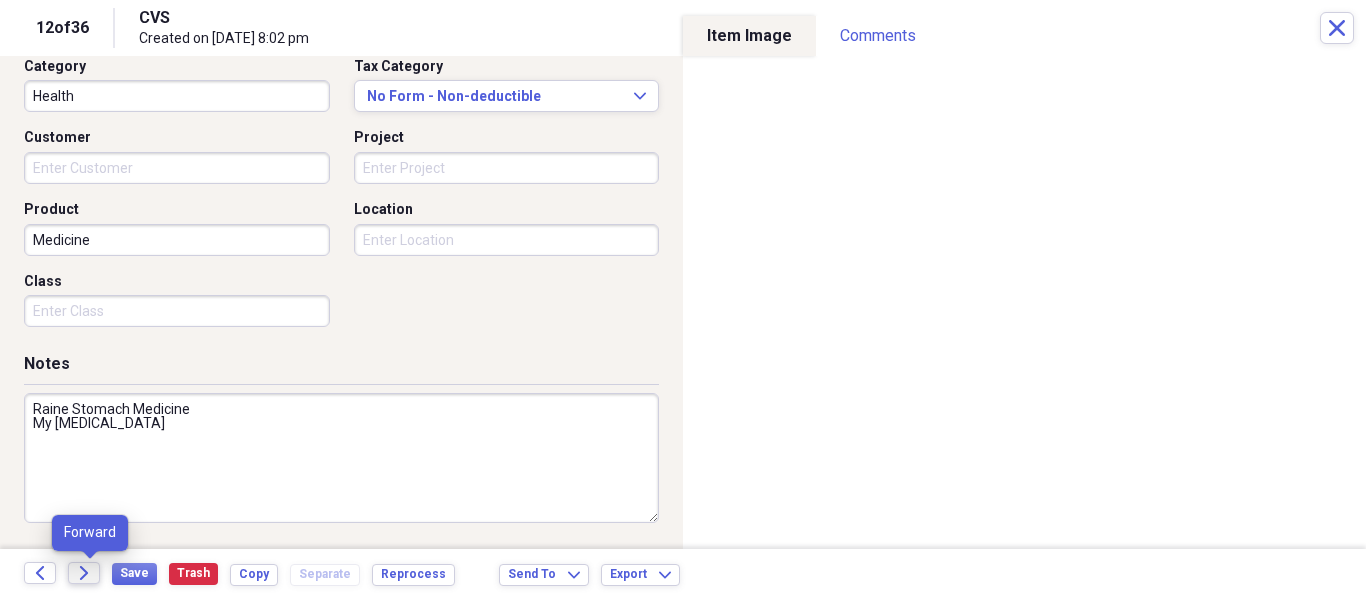 click on "Forward" at bounding box center [84, 573] 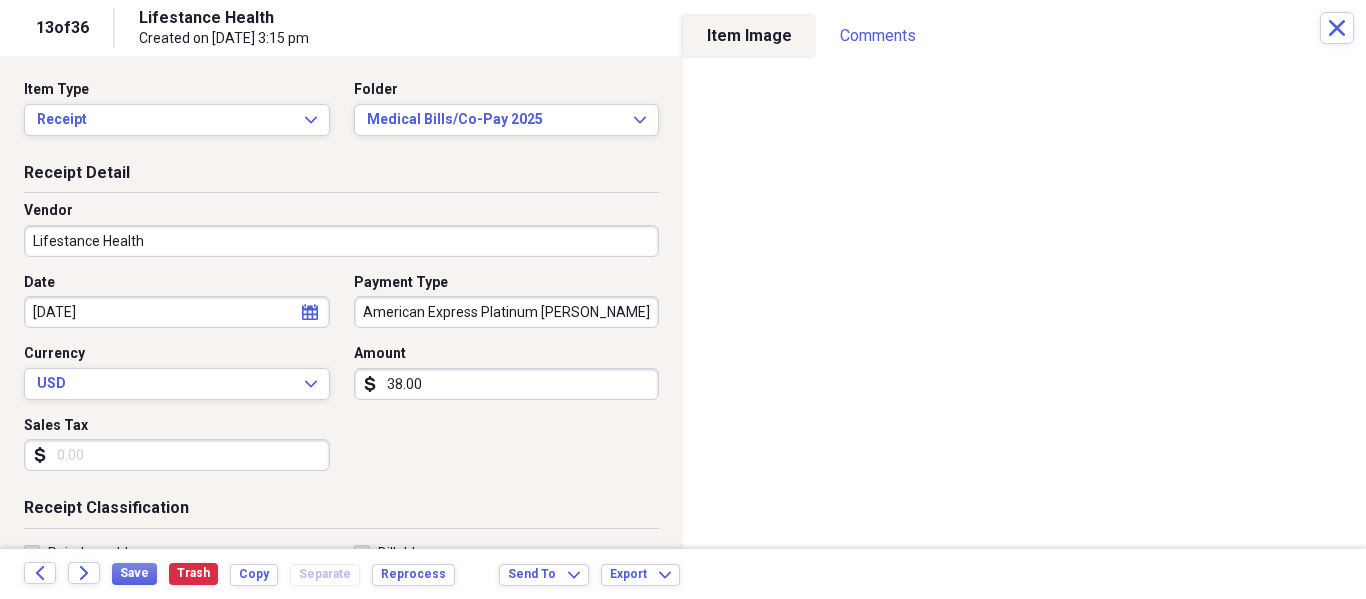 scroll, scrollTop: 528, scrollLeft: 0, axis: vertical 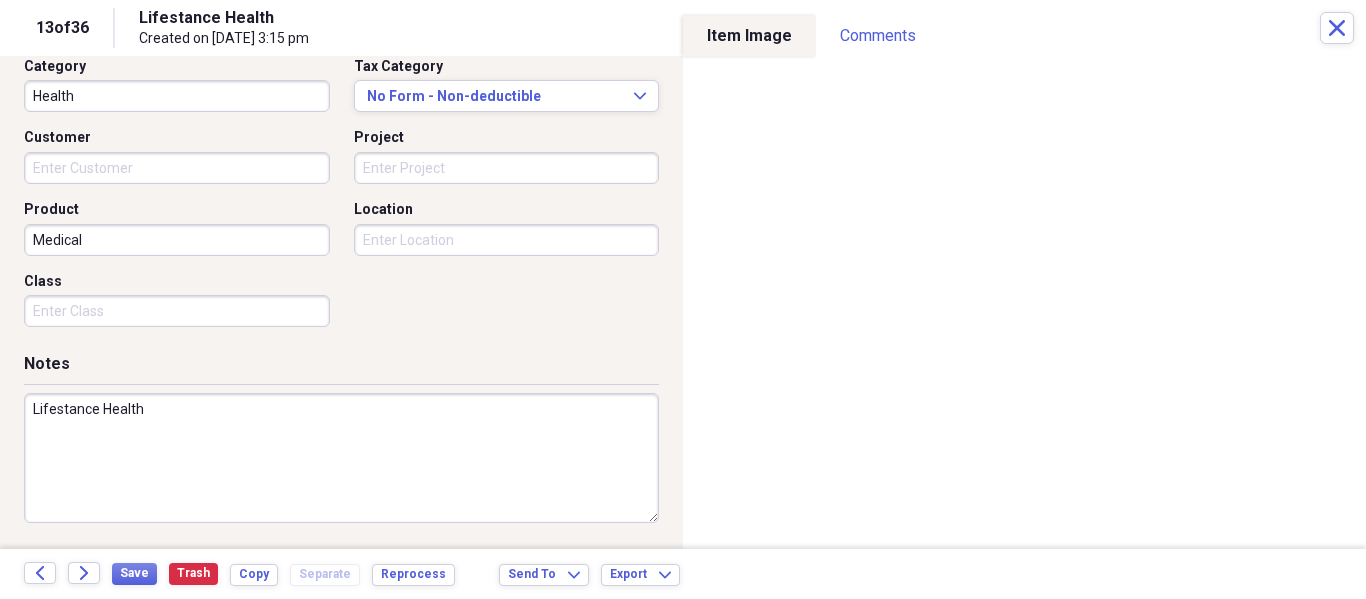 click on "Lifestance Health" at bounding box center [341, 458] 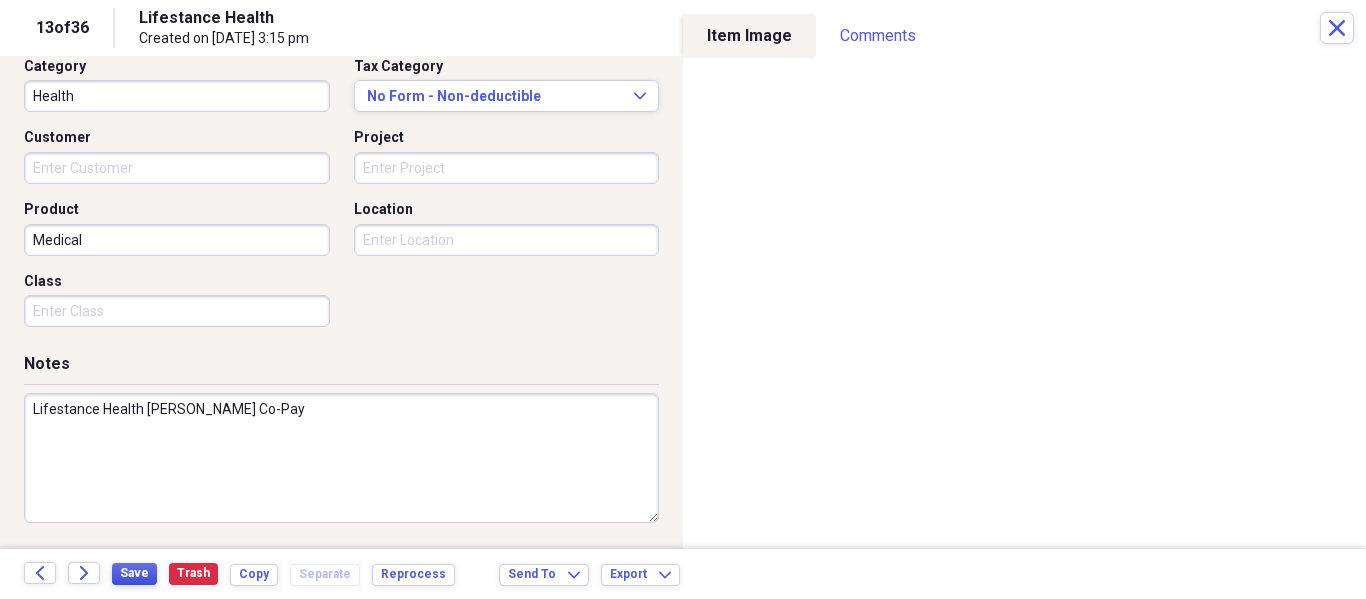type on "Lifestance Health [PERSON_NAME] Co-Pay" 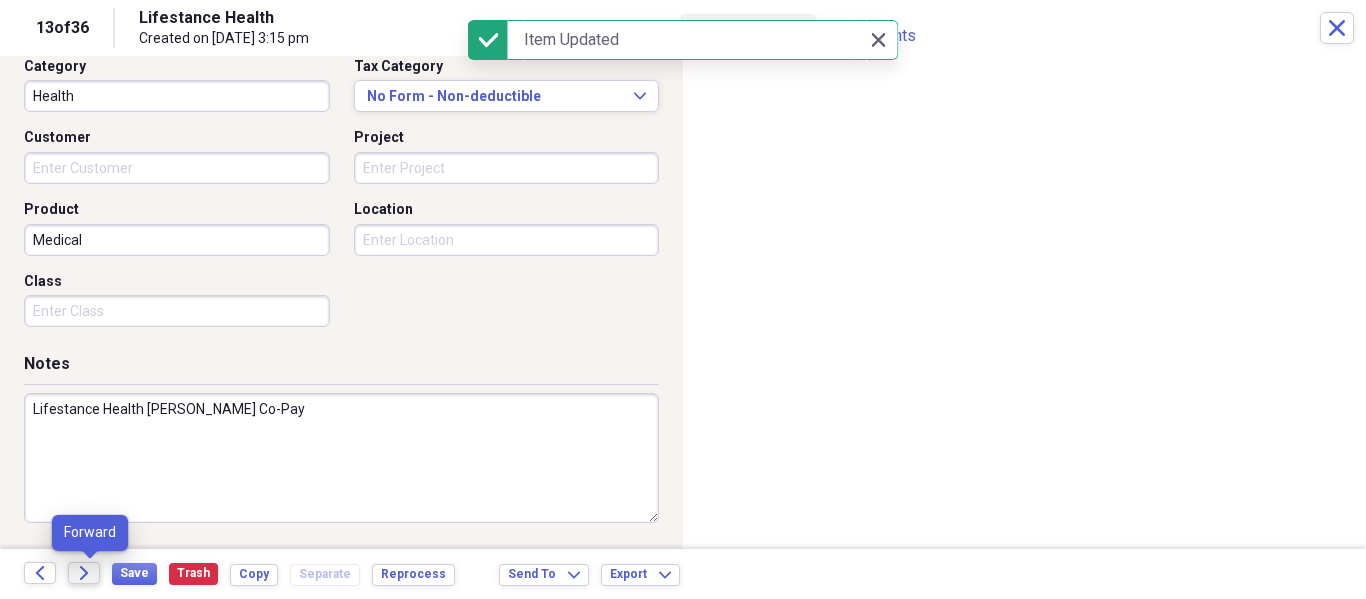 click on "Forward" 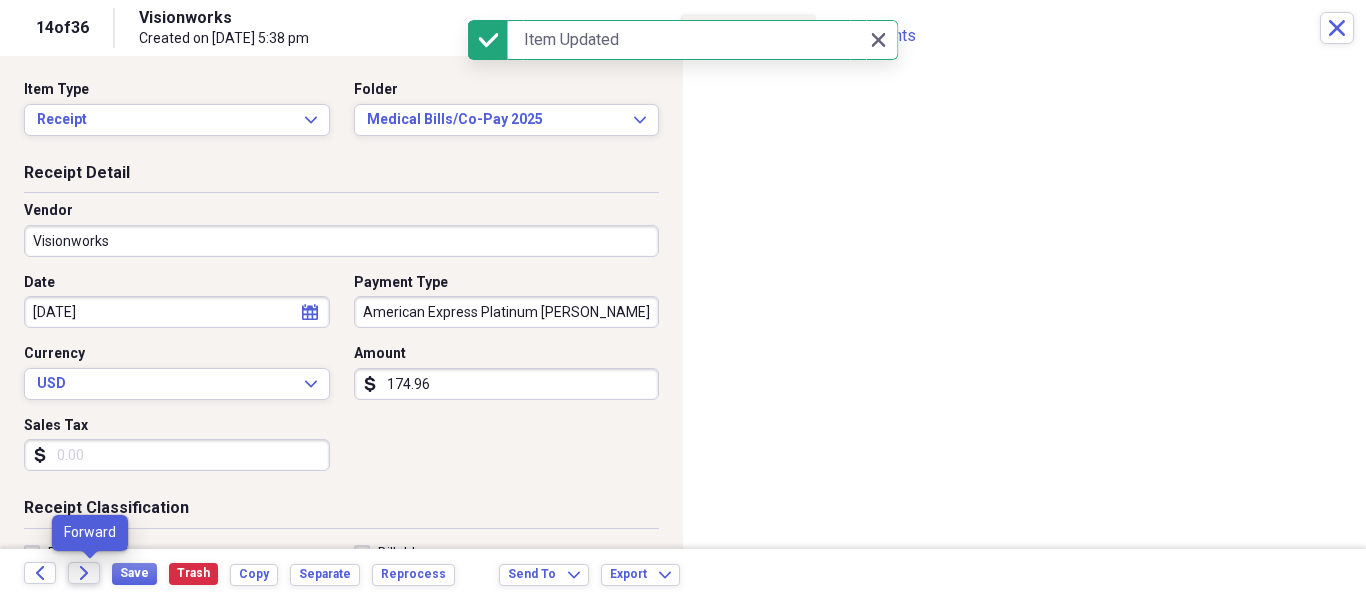 click on "Forward" 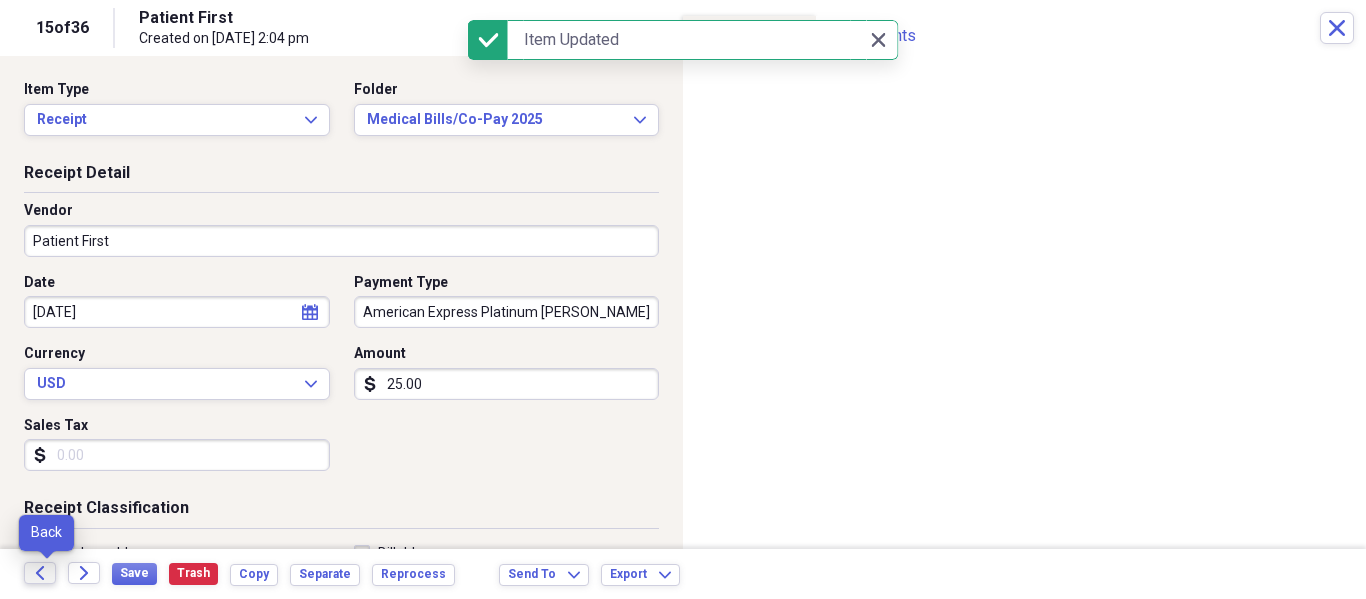 click on "Back" at bounding box center (40, 573) 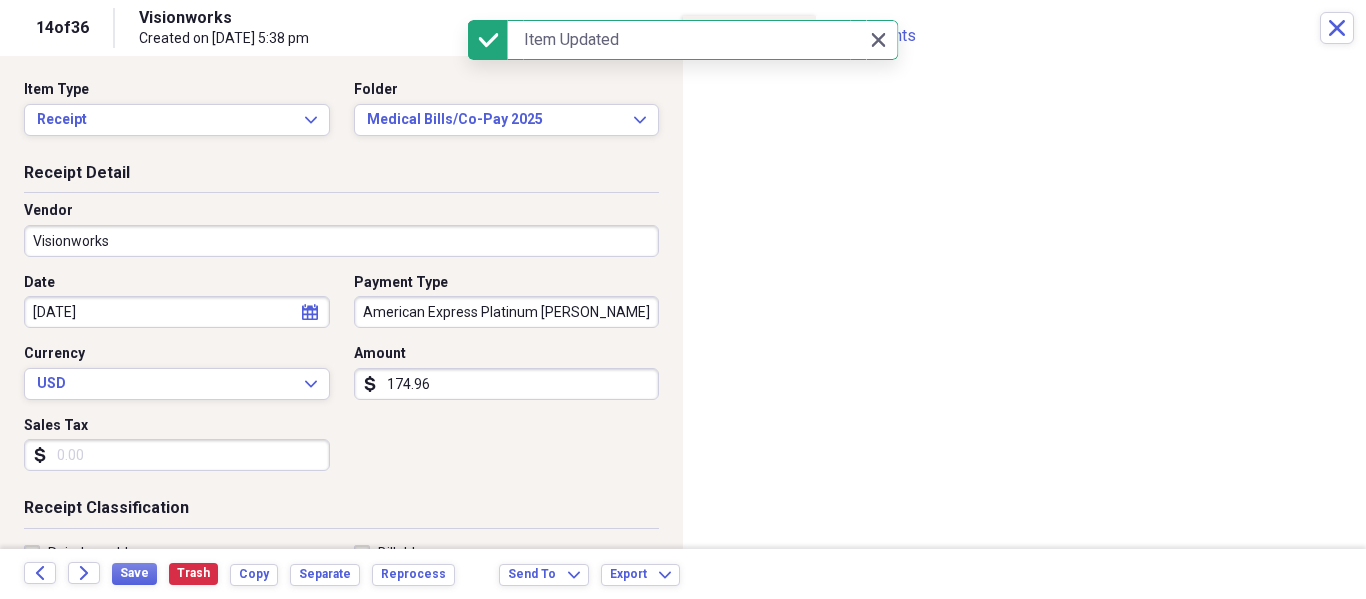 scroll, scrollTop: 528, scrollLeft: 0, axis: vertical 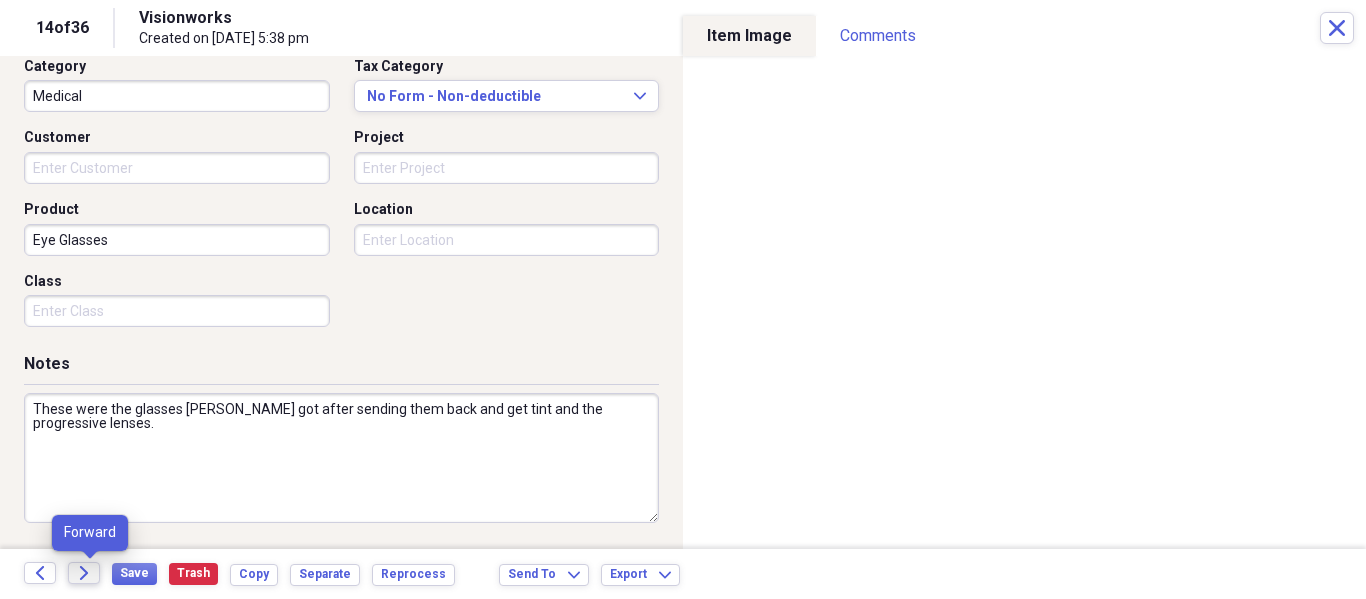 click on "Forward" 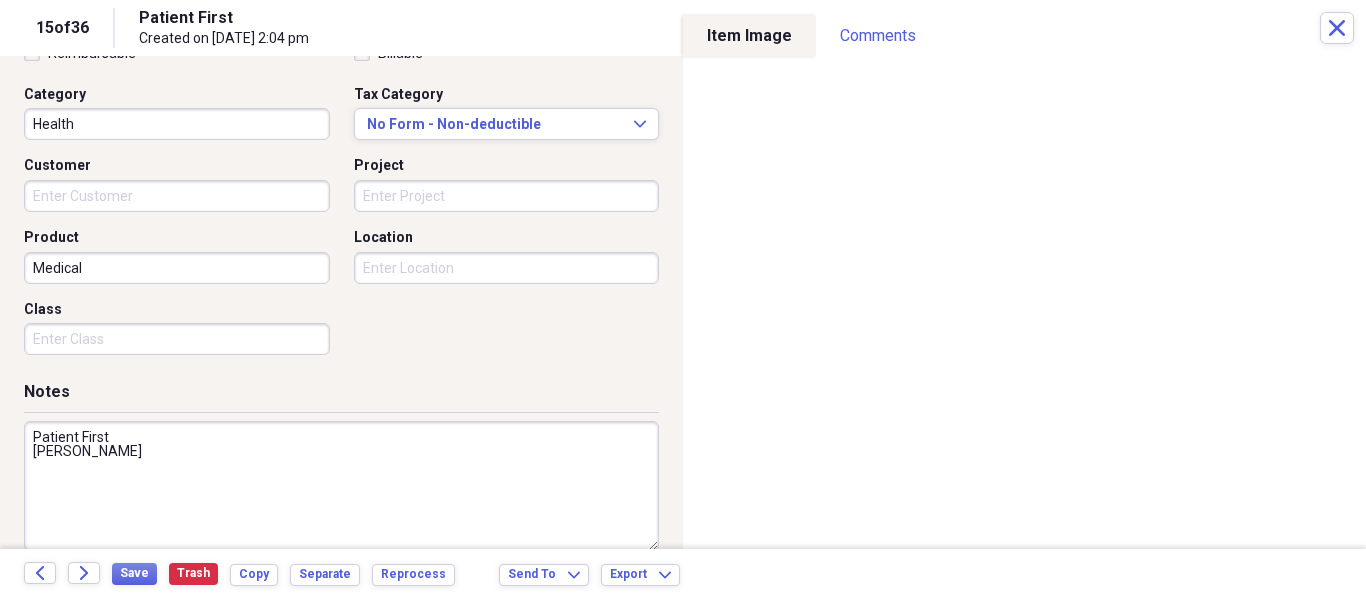 scroll, scrollTop: 528, scrollLeft: 0, axis: vertical 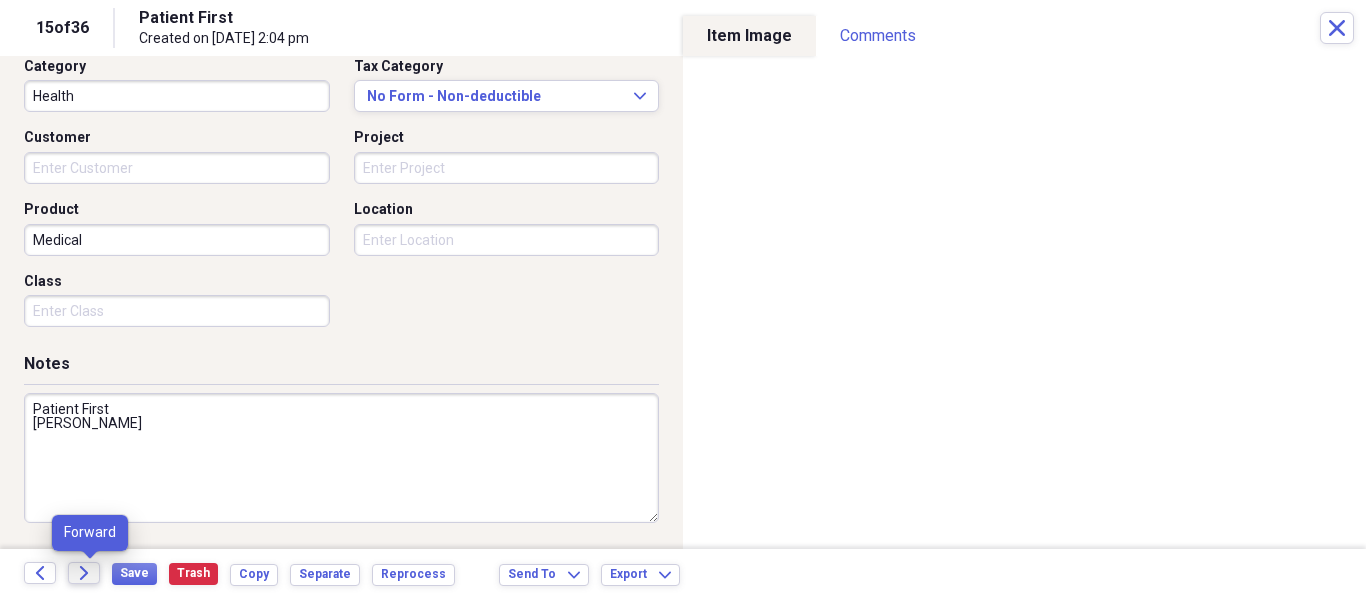 click on "Forward" 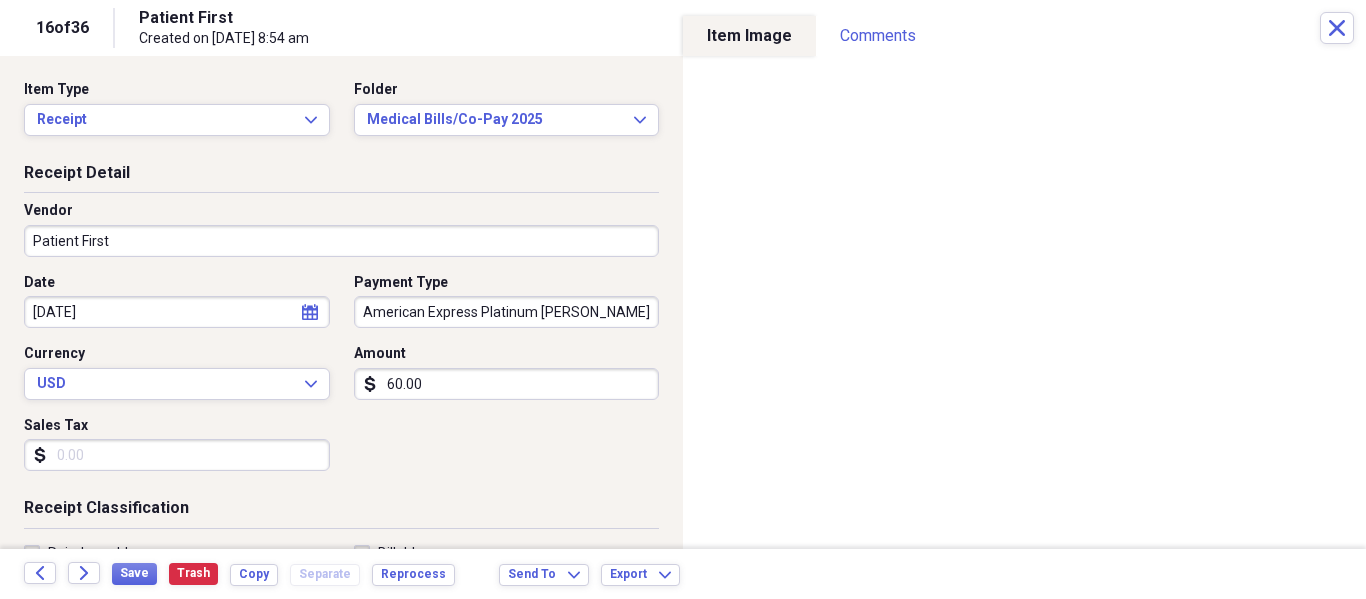 scroll, scrollTop: 528, scrollLeft: 0, axis: vertical 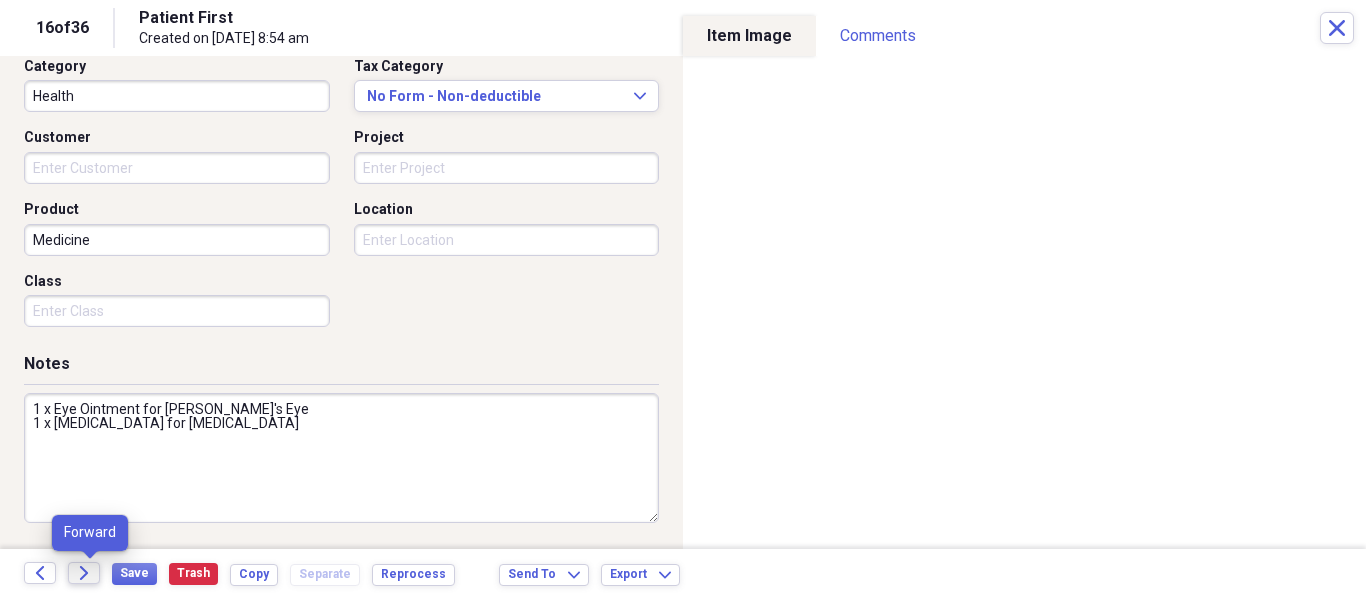 click on "Forward" at bounding box center [84, 573] 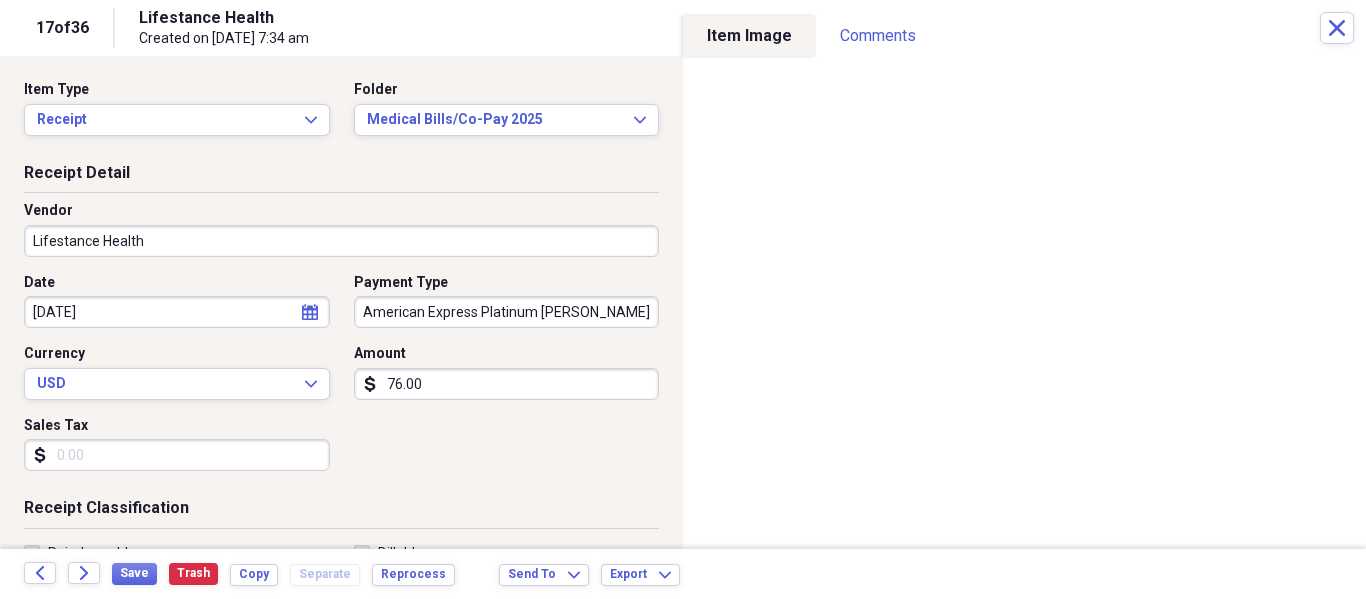 scroll, scrollTop: 528, scrollLeft: 0, axis: vertical 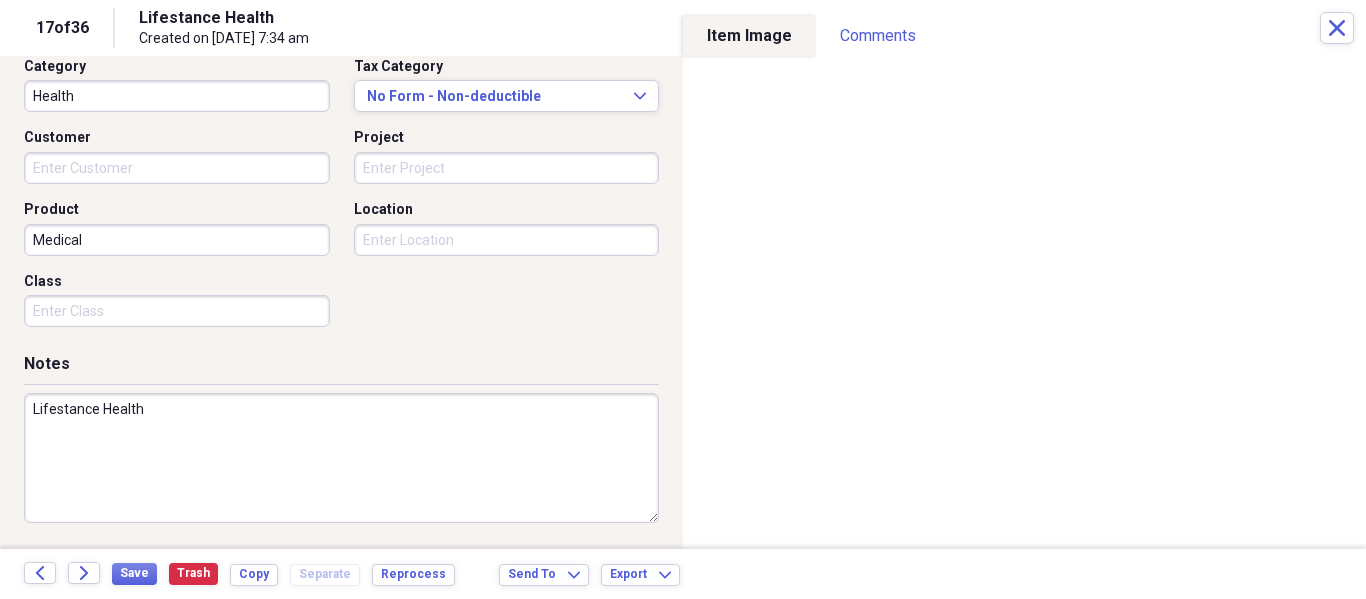 click on "Lifestance Health" at bounding box center (341, 458) 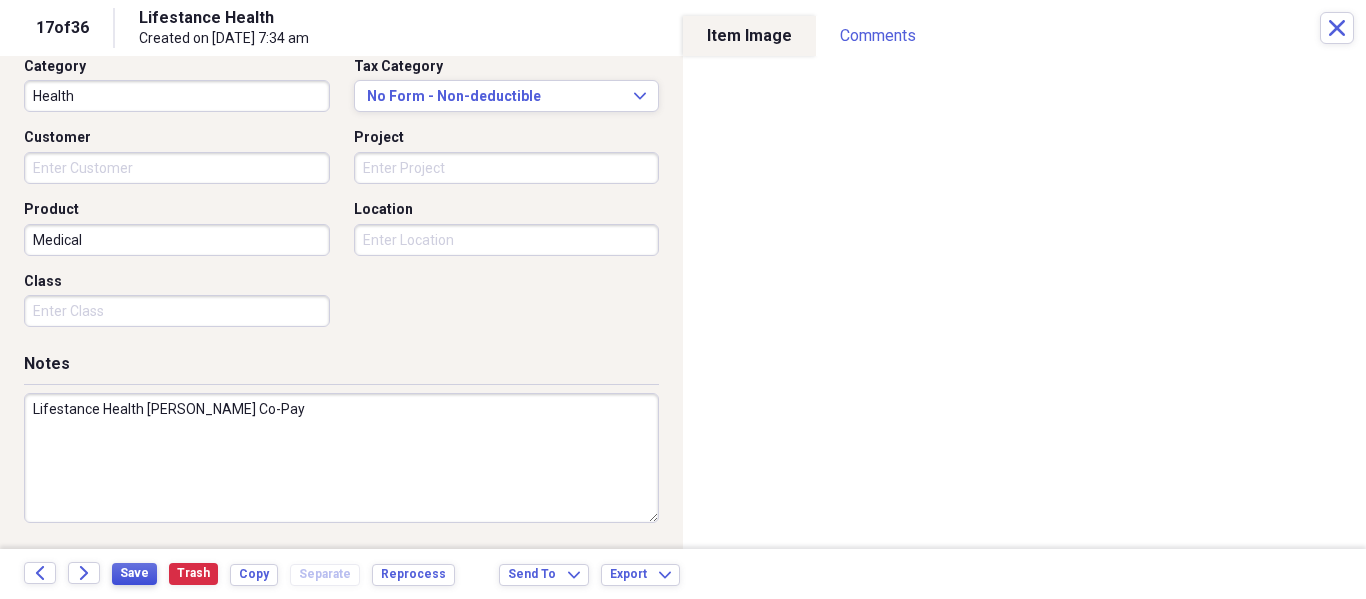 type on "Lifestance Health [PERSON_NAME] Co-Pay" 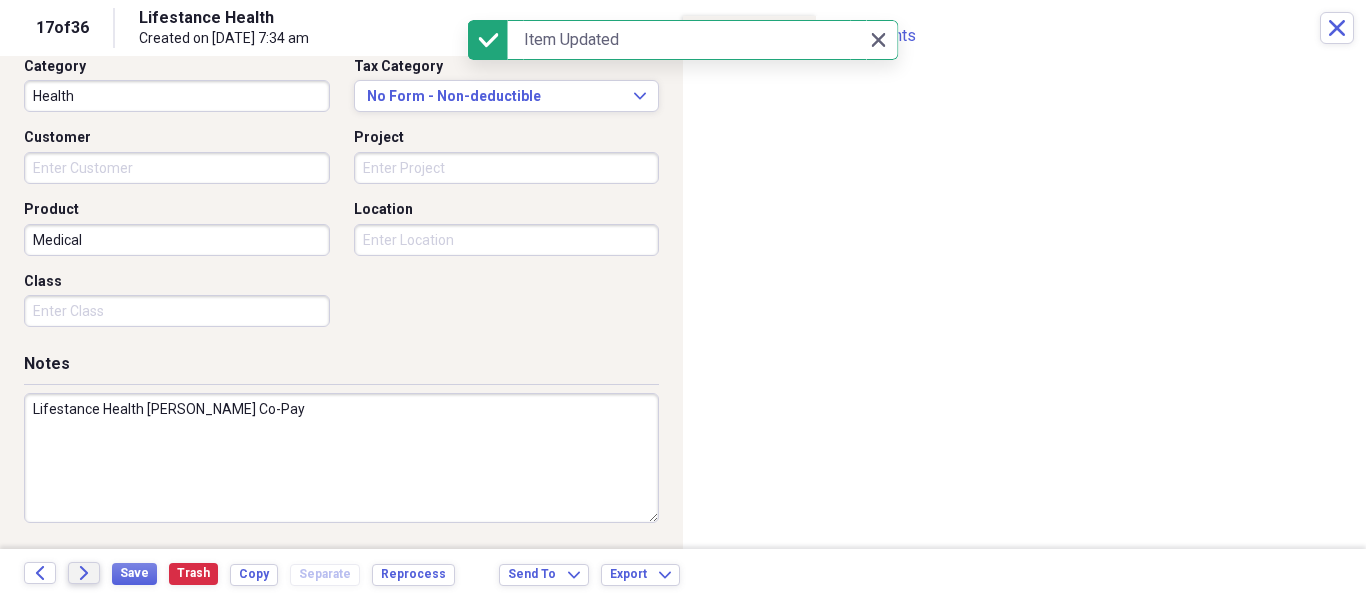 click on "Forward" at bounding box center [84, 573] 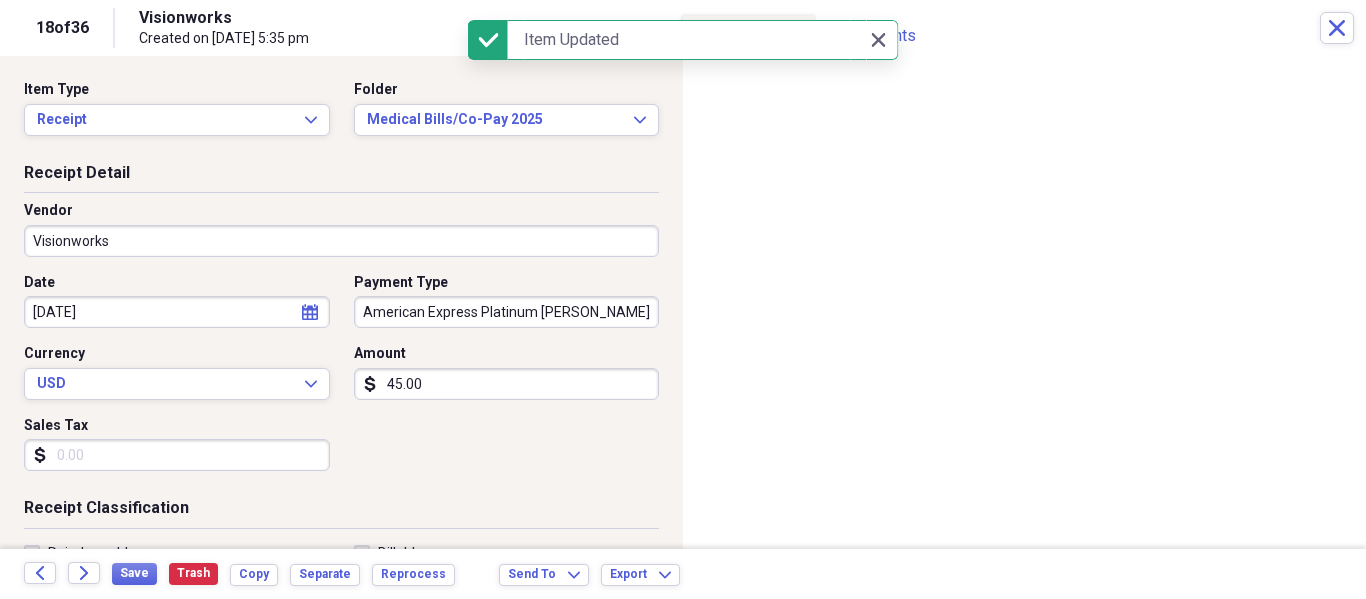 scroll, scrollTop: 528, scrollLeft: 0, axis: vertical 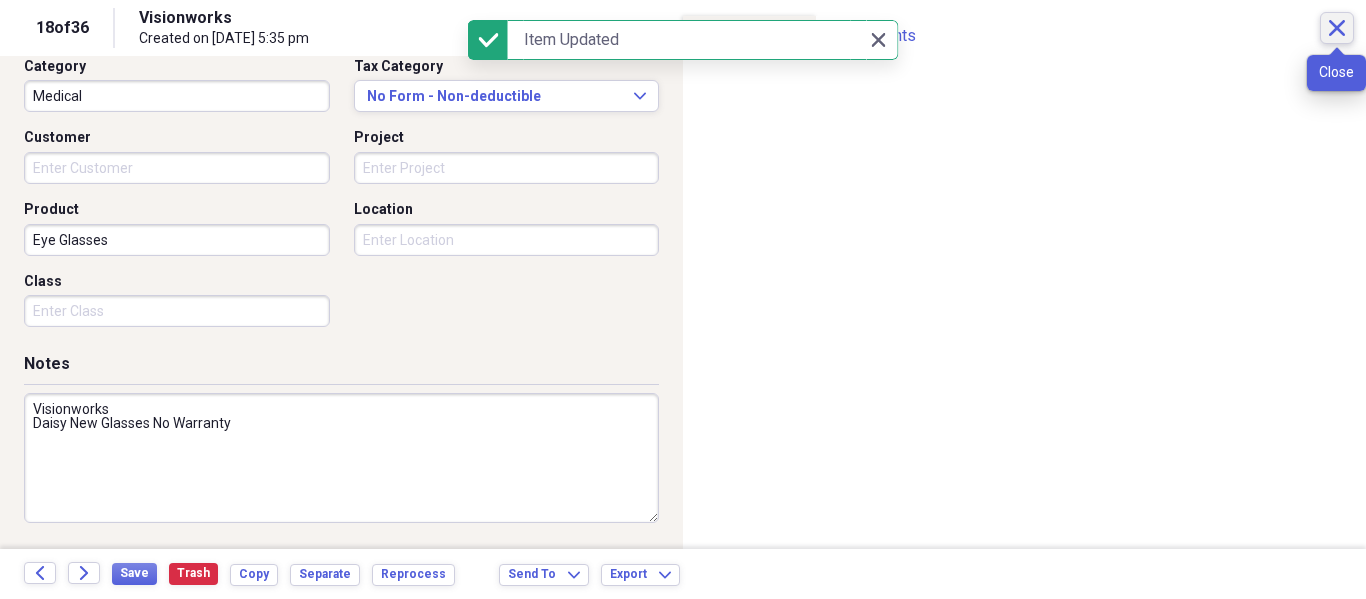 click on "Close" at bounding box center [1337, 28] 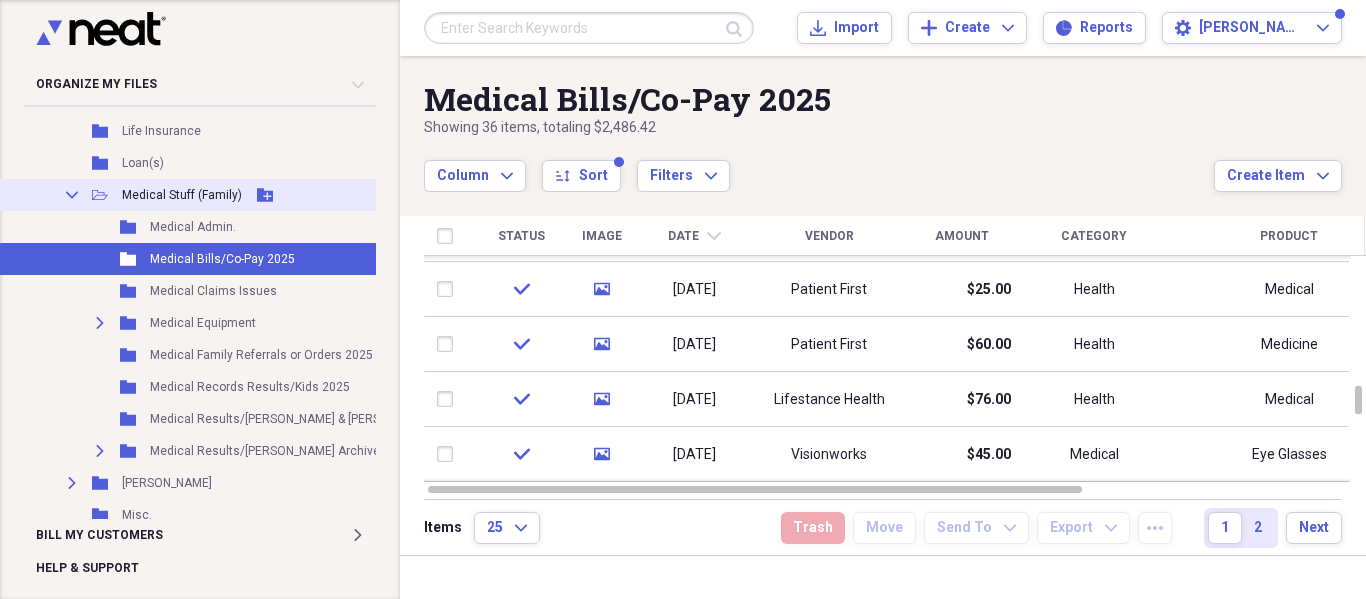 click on "Collapse" at bounding box center (72, 195) 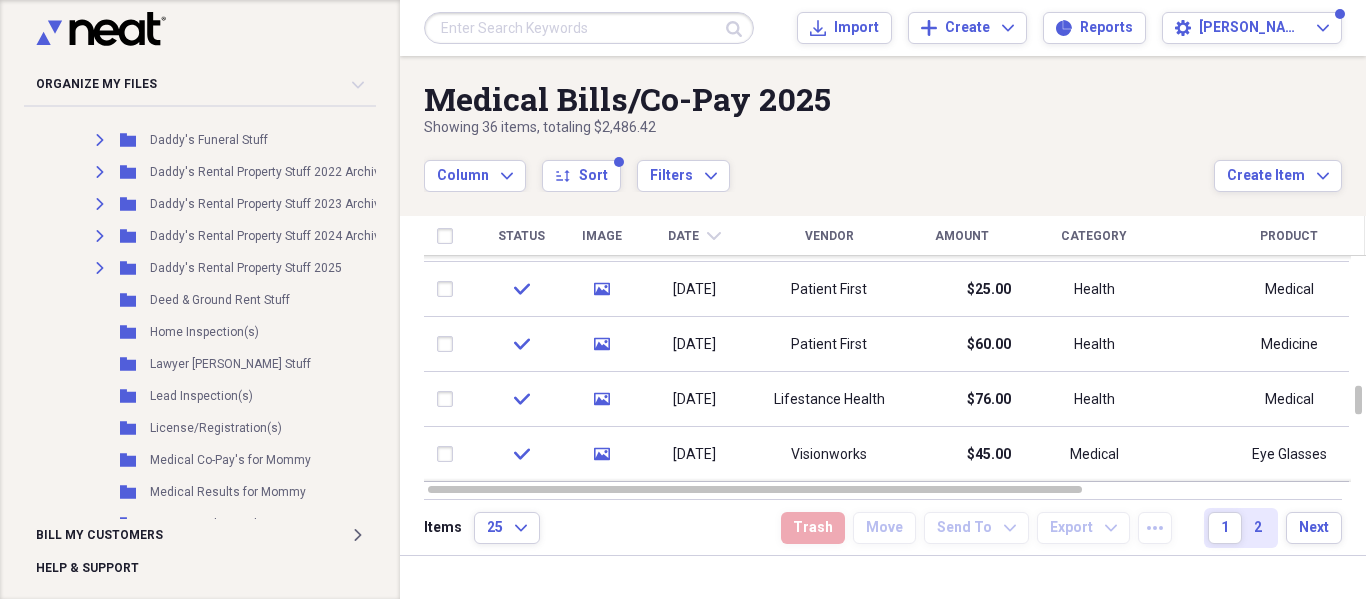 scroll, scrollTop: 215, scrollLeft: 0, axis: vertical 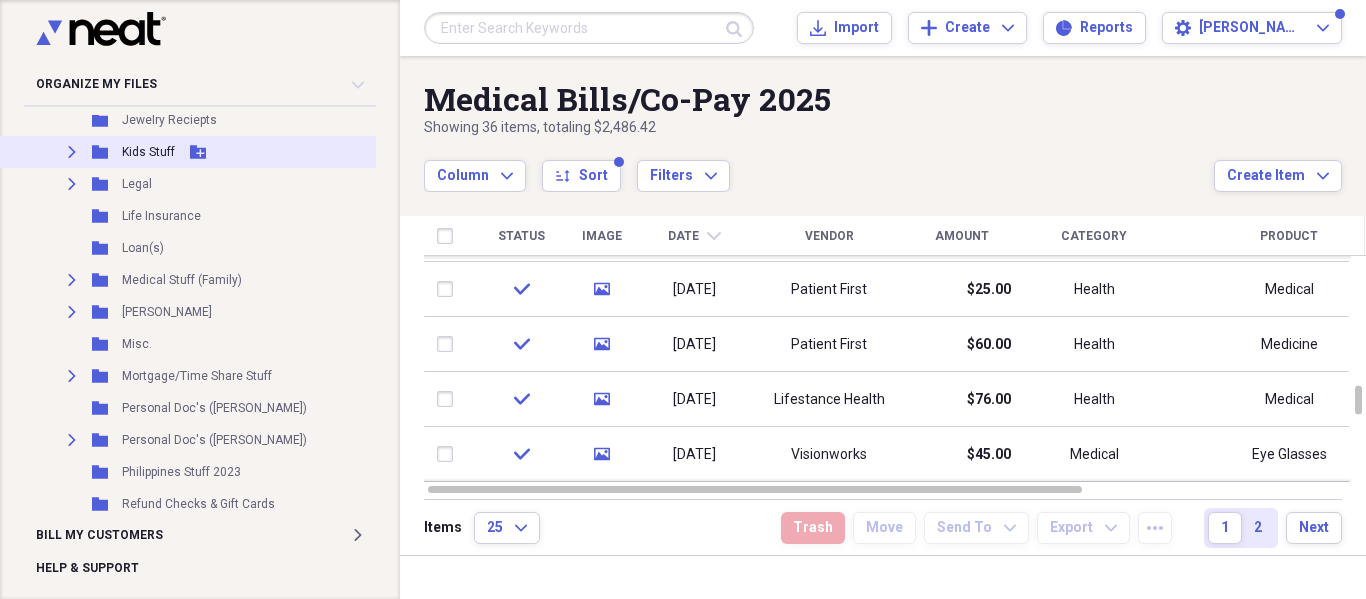 click on "Expand" at bounding box center (72, 152) 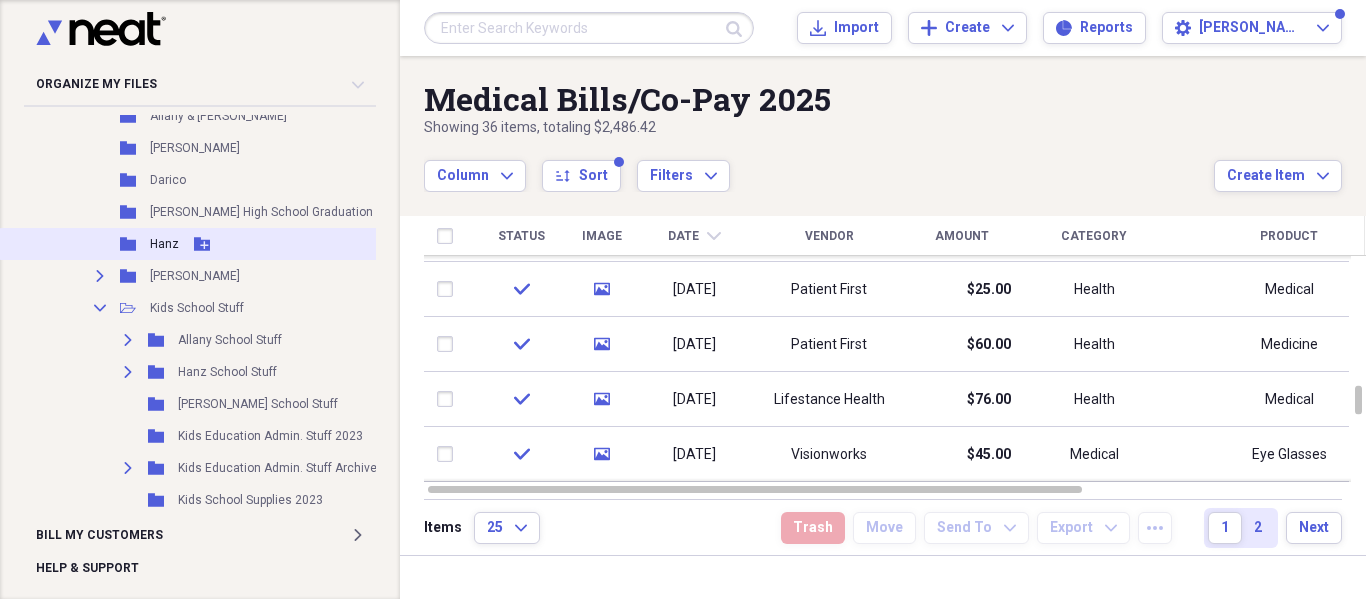 scroll, scrollTop: 2515, scrollLeft: 0, axis: vertical 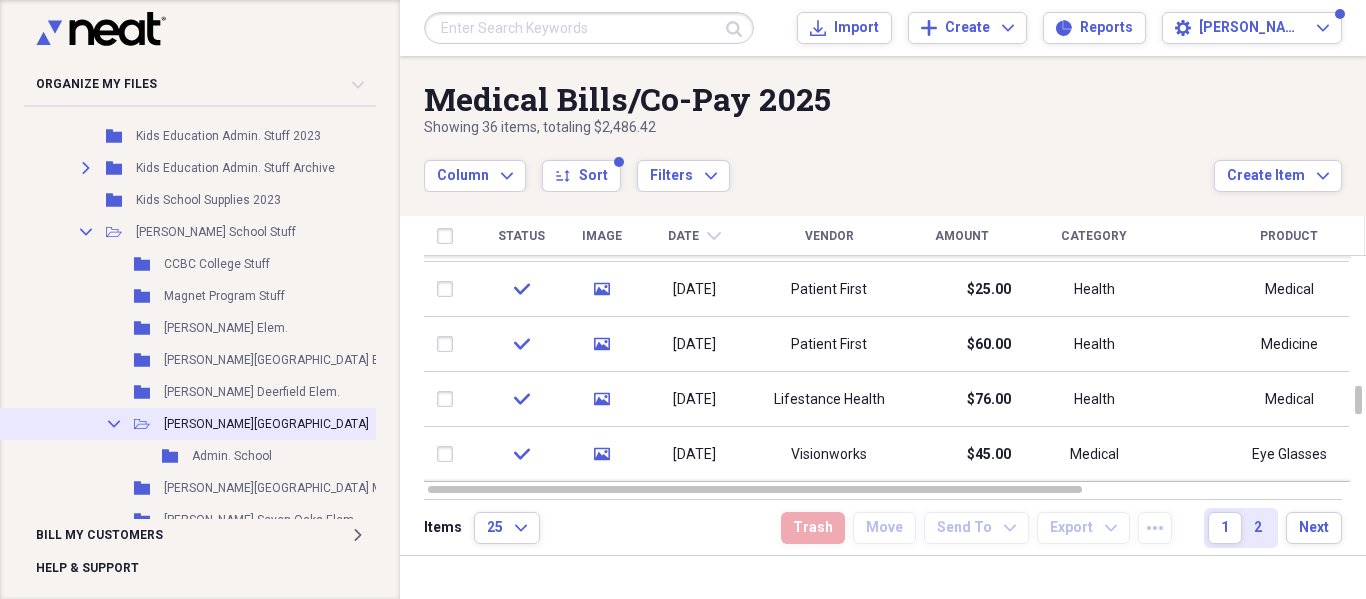 click on "Collapse" 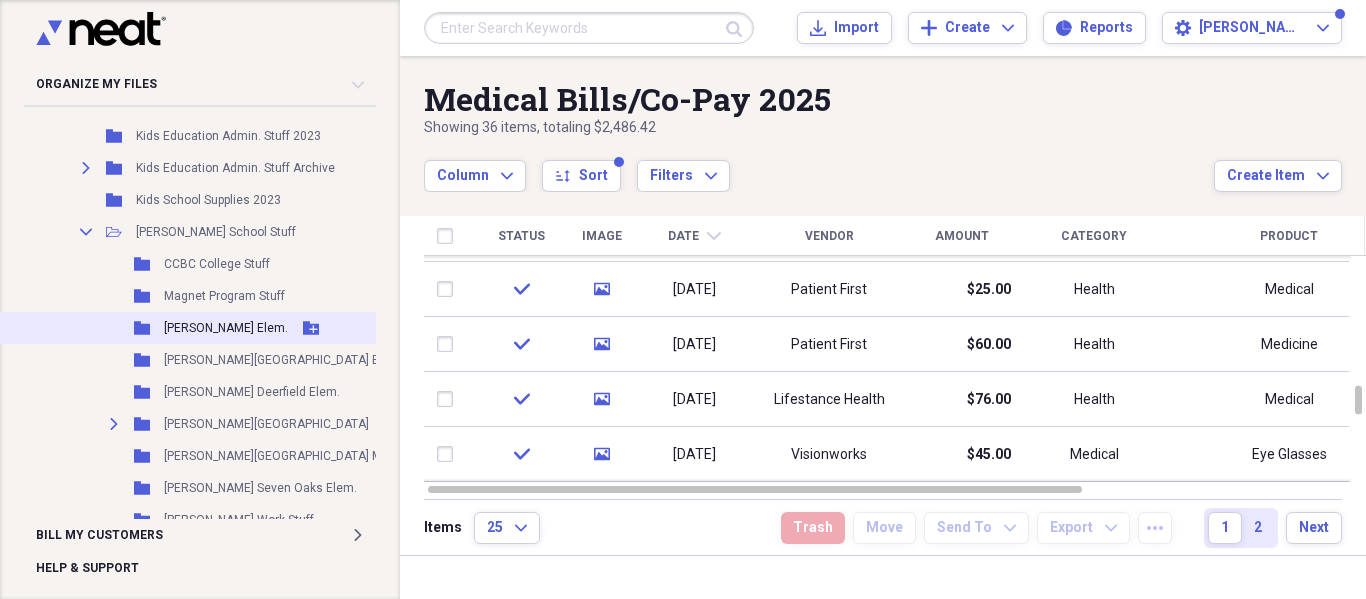 click 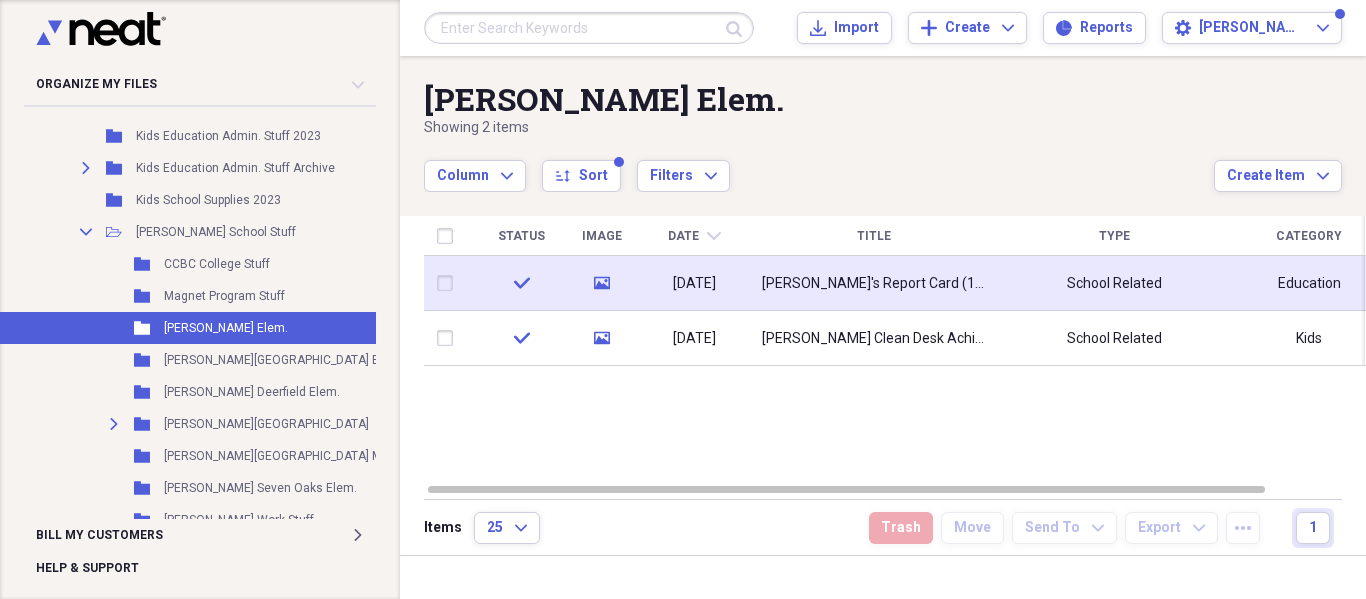 click on "[DATE]" at bounding box center (694, 284) 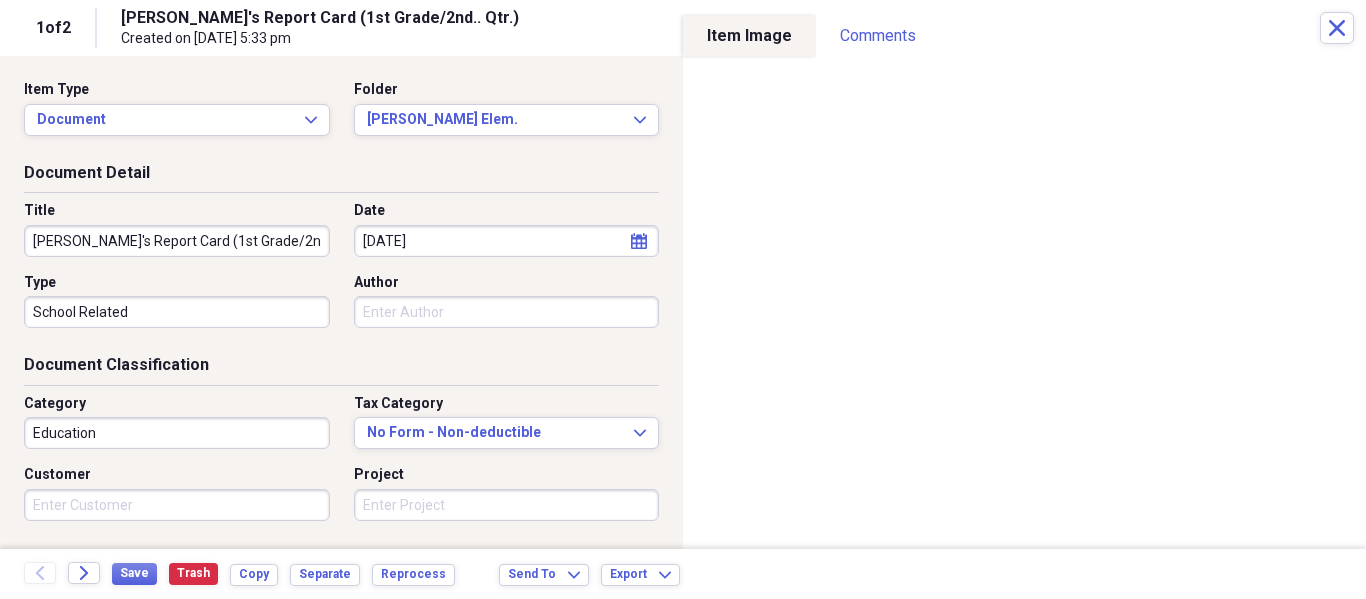 click on "Organize My Files Collapse Unfiled Needs Review Unfiled All Files Unfiled Unfiled Unfiled Saved Reports Collapse My Cabinet [PERSON_NAME]'s Cabinet Add Folder Expand Folder Army, Navy, [GEOGRAPHIC_DATA], Social Security Add Folder Folder Contacts Add Folder Collapse Open Folder General Add Folder Folder Allany Stuff Add Folder Expand Folder Annual Bills Only Add Folder Expand Folder Auto Add Folder Expand Folder Bank Documents Add Folder Folder [PERSON_NAME] Stuff Add Folder Expand Folder Bills Add Folder Expand Folder [PERSON_NAME] Stuff Add Folder Expand Folder Christmas Add Folder Expand Folder Church Stuff Add Folder Folder Claims Add Folder Expand Folder Clothes Add Folder Expand Folder College Stuff Add Folder Folder Computer Stuff  i.e. Hardware, Software etc. Add Folder Folder Court Documents Add Folder Folder Credit Report/Dispute Stuff Add Folder Expand Folder Currently Working On Stuff Add Folder Collapse Open Folder Daddy & Mommy Stuff Add Folder Expand Folder [PERSON_NAME] House Sale Stuff Add Folder Expand Folder Add Folder 25" at bounding box center (683, 299) 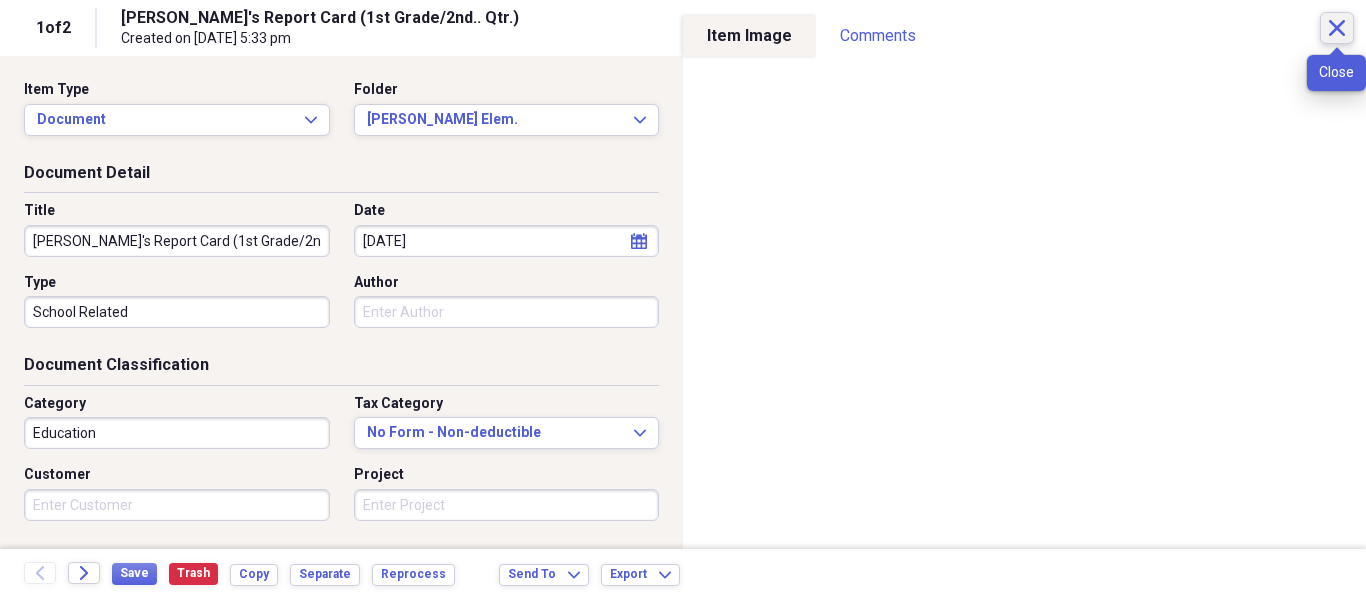 click on "Close" at bounding box center (1337, 28) 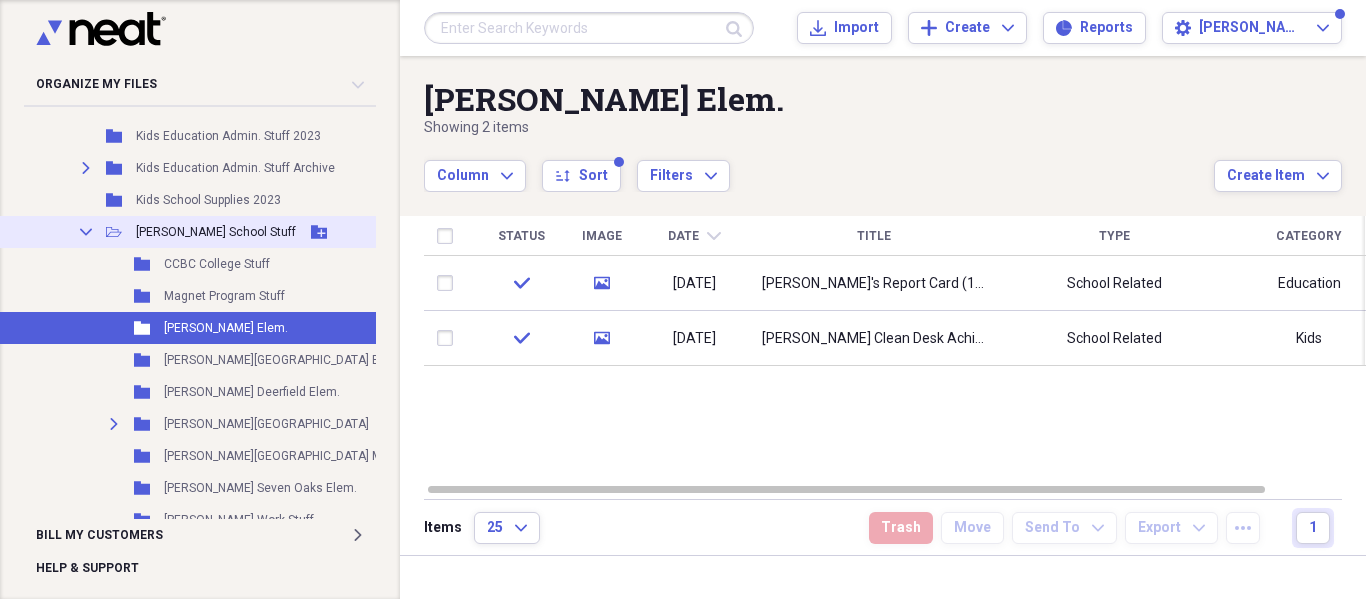 click on "Collapse" at bounding box center (86, 232) 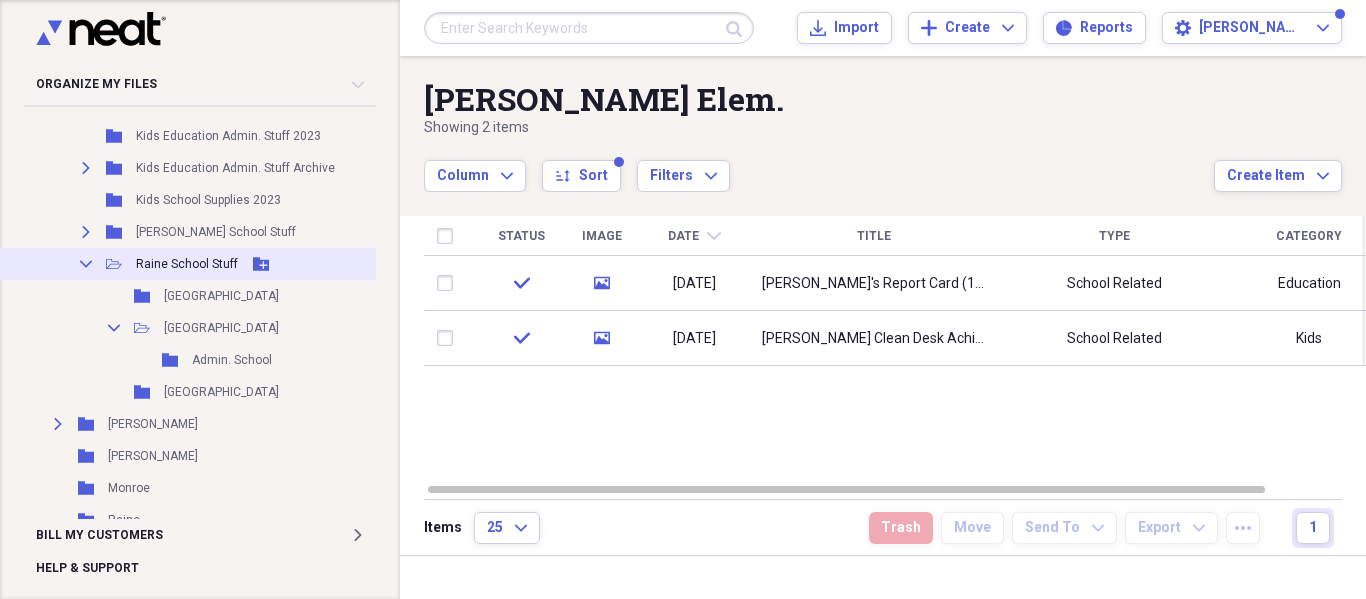 click on "Collapse" 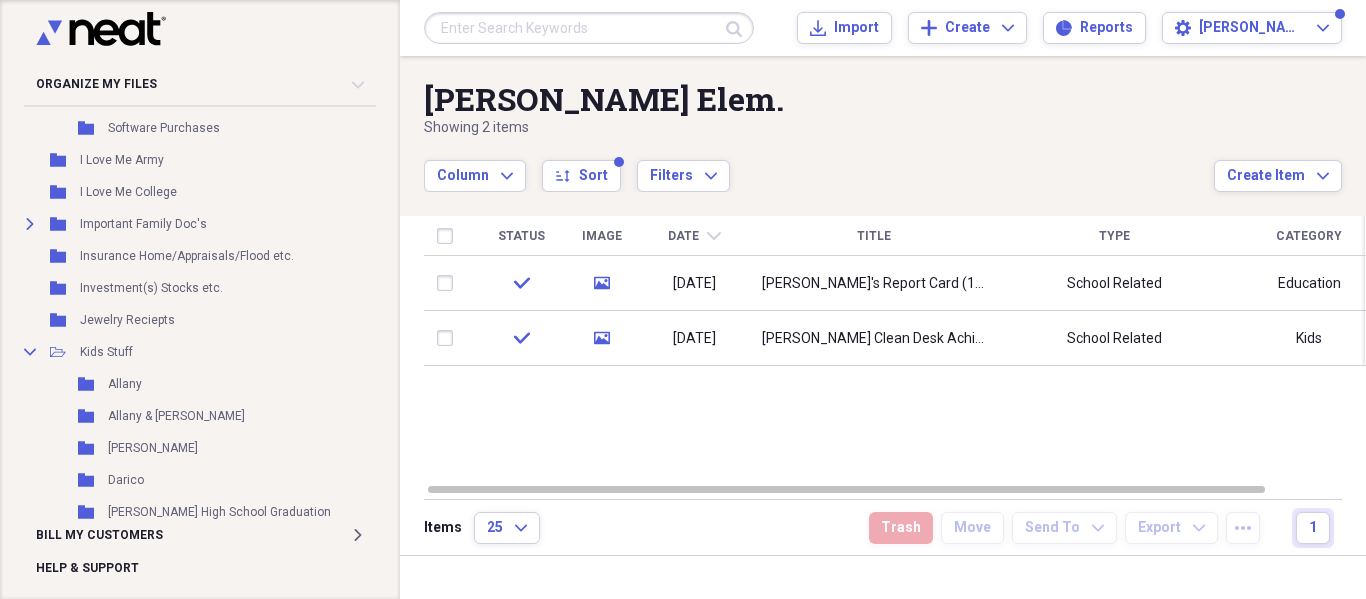 scroll, scrollTop: 2315, scrollLeft: 42, axis: both 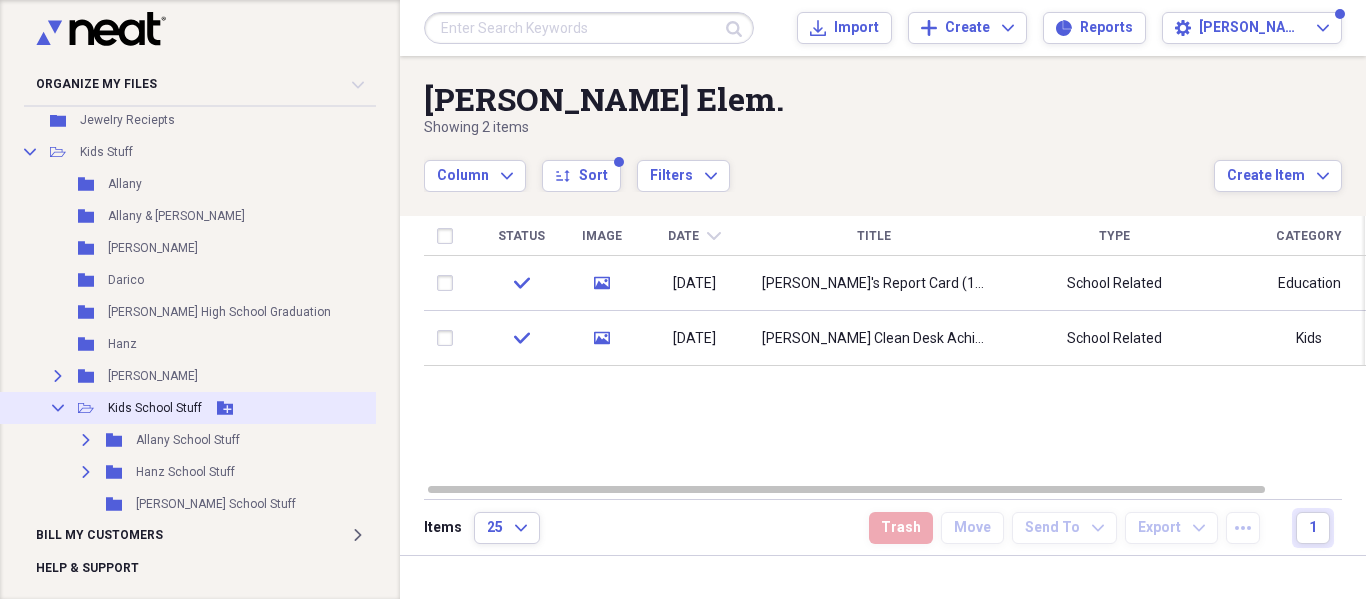 click on "Collapse" 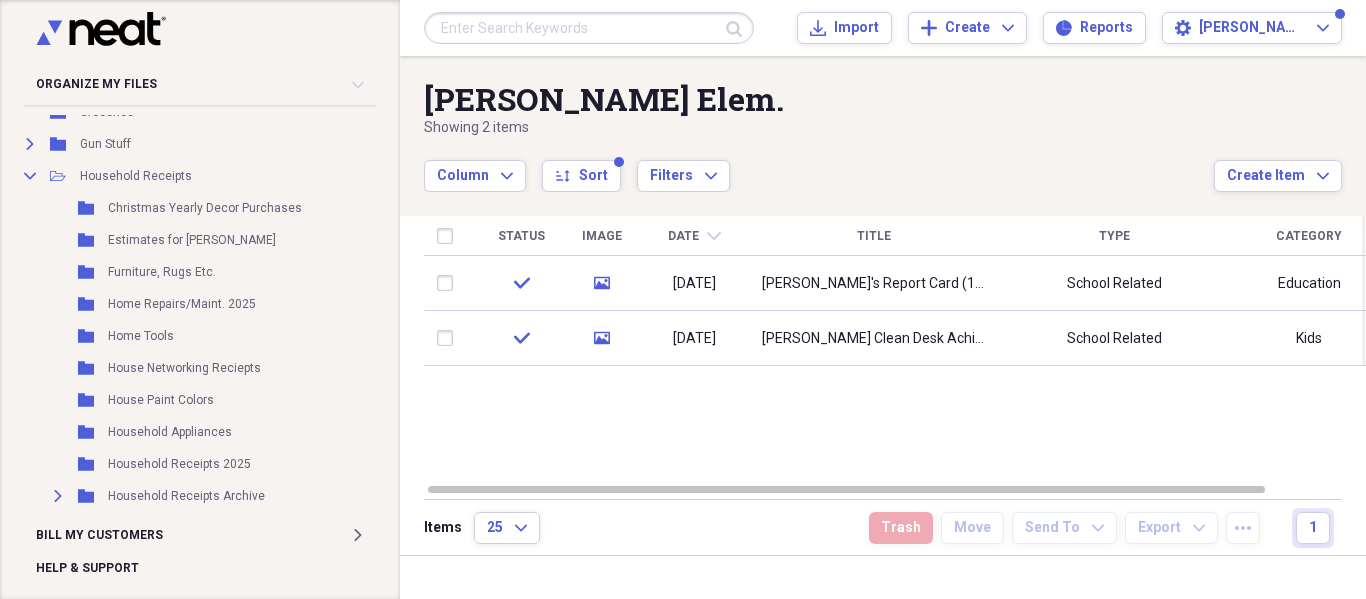 scroll, scrollTop: 1615, scrollLeft: 42, axis: both 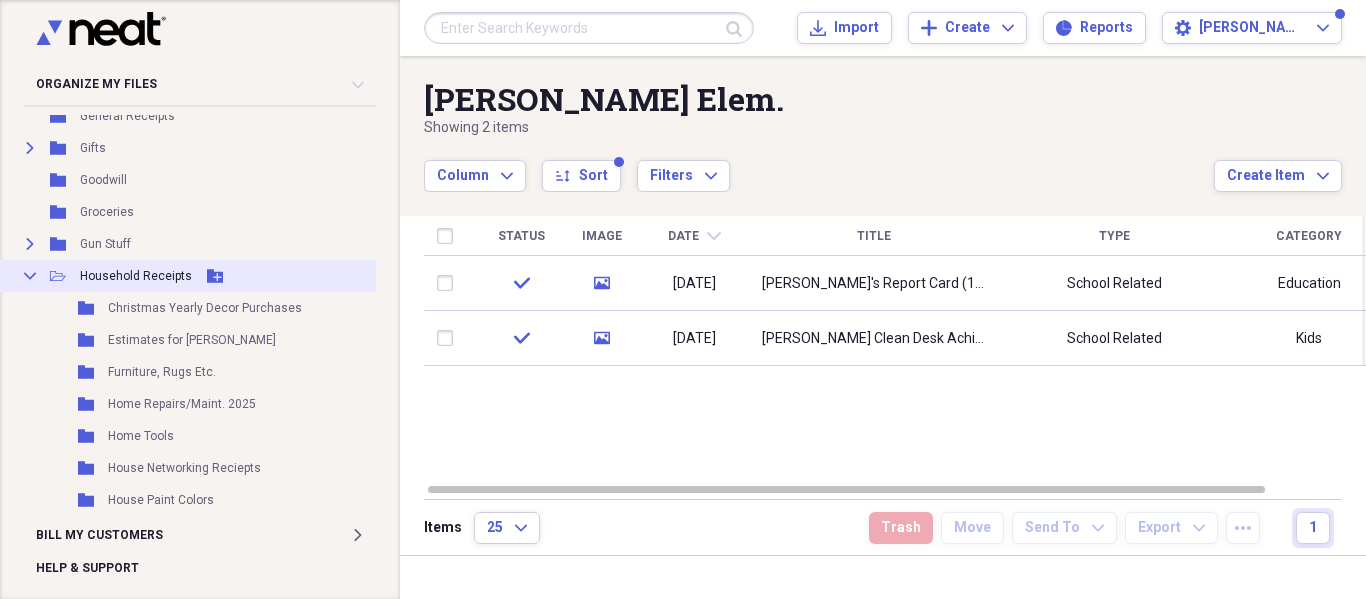 click on "Collapse" 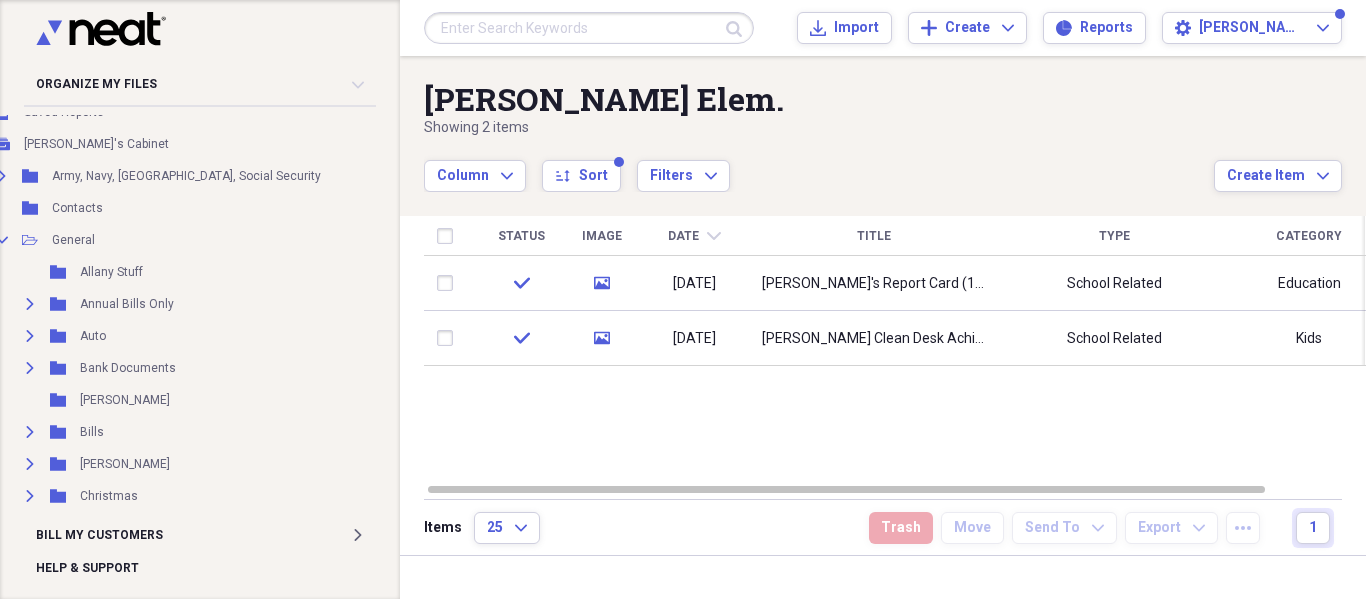 scroll, scrollTop: 0, scrollLeft: 42, axis: horizontal 